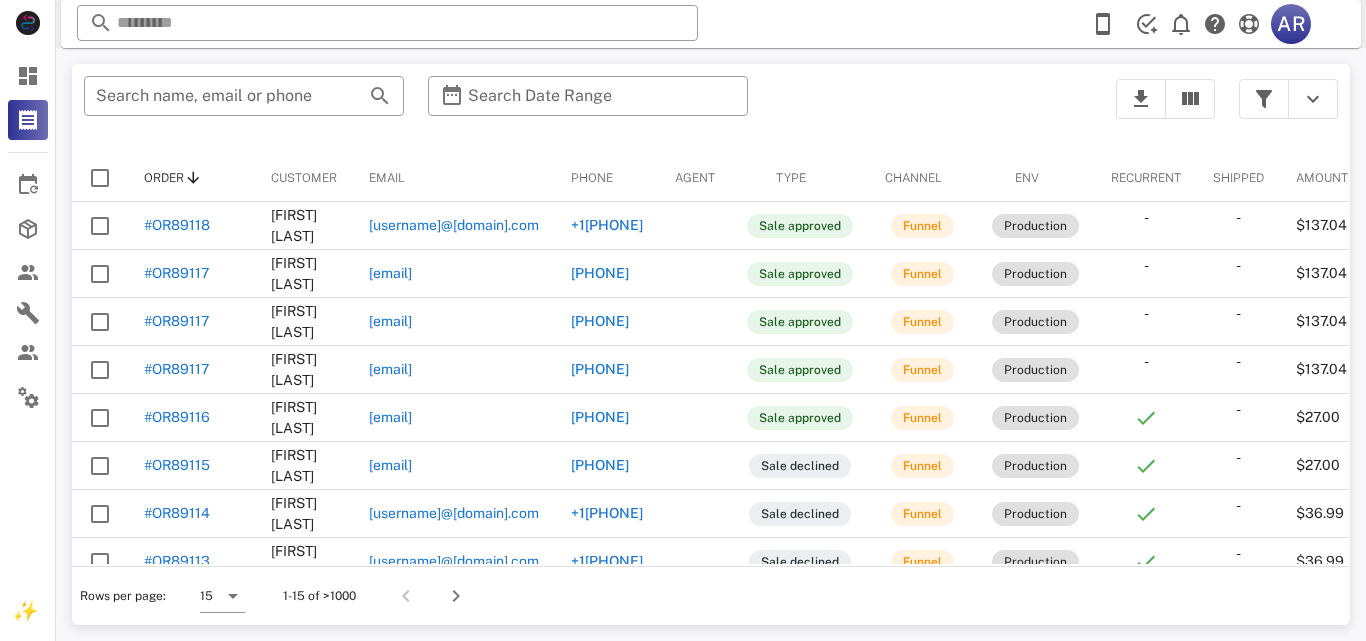 scroll, scrollTop: 0, scrollLeft: 0, axis: both 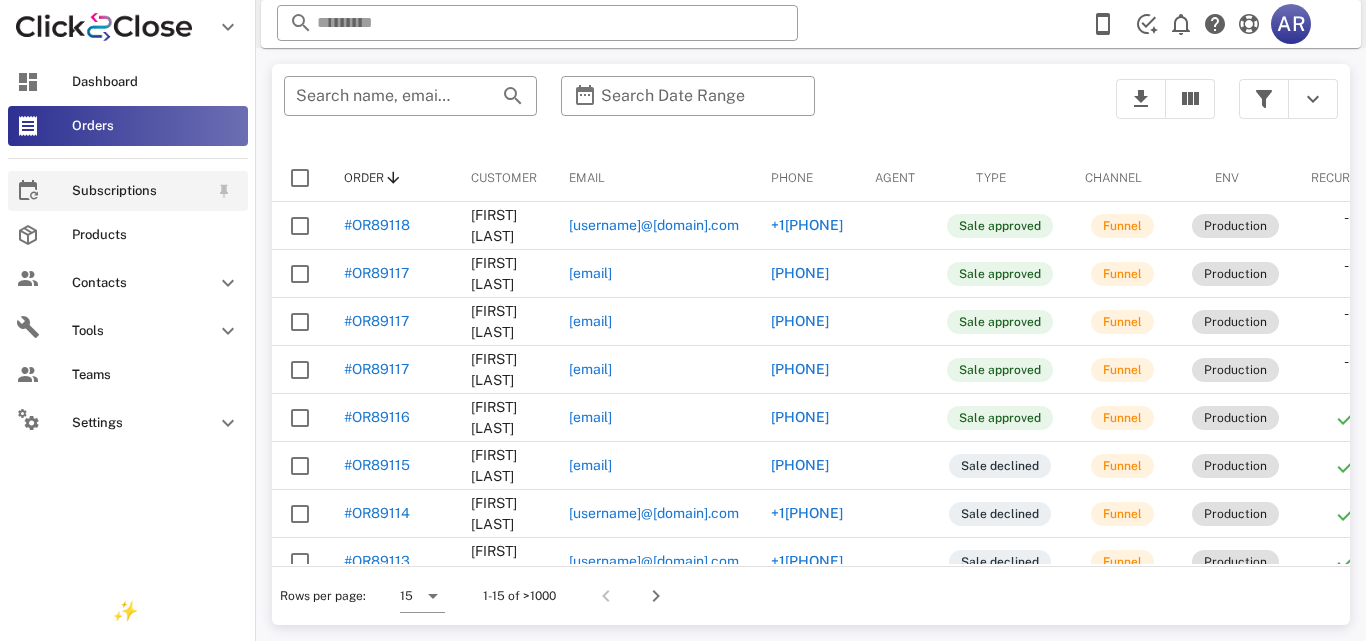 click on "Subscriptions" at bounding box center [140, 191] 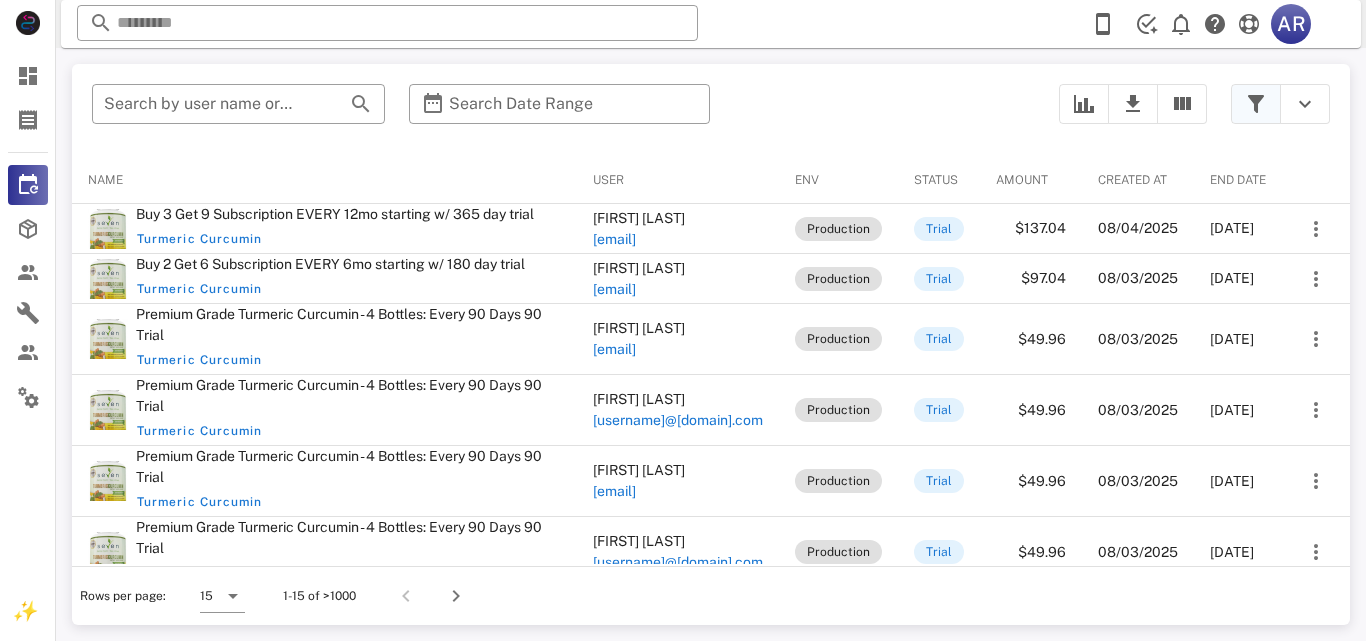 click at bounding box center (1256, 104) 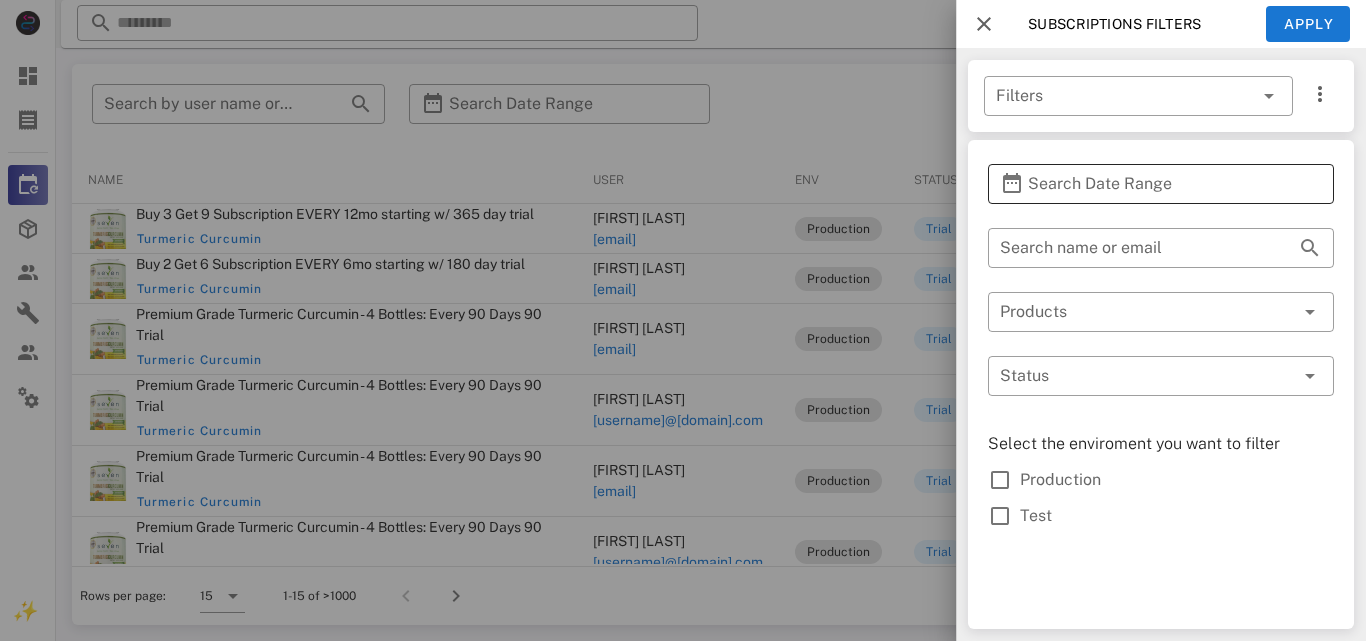 click on "Search Date Range" at bounding box center (1161, 184) 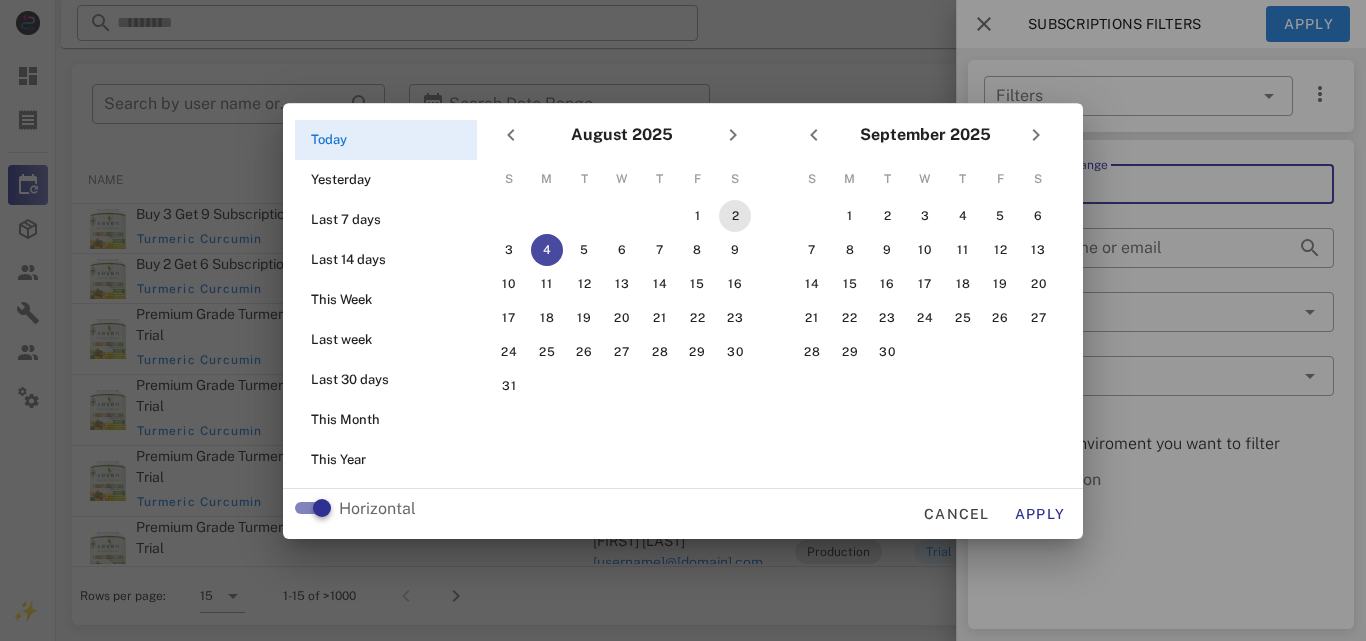 click on "2" at bounding box center (735, 216) 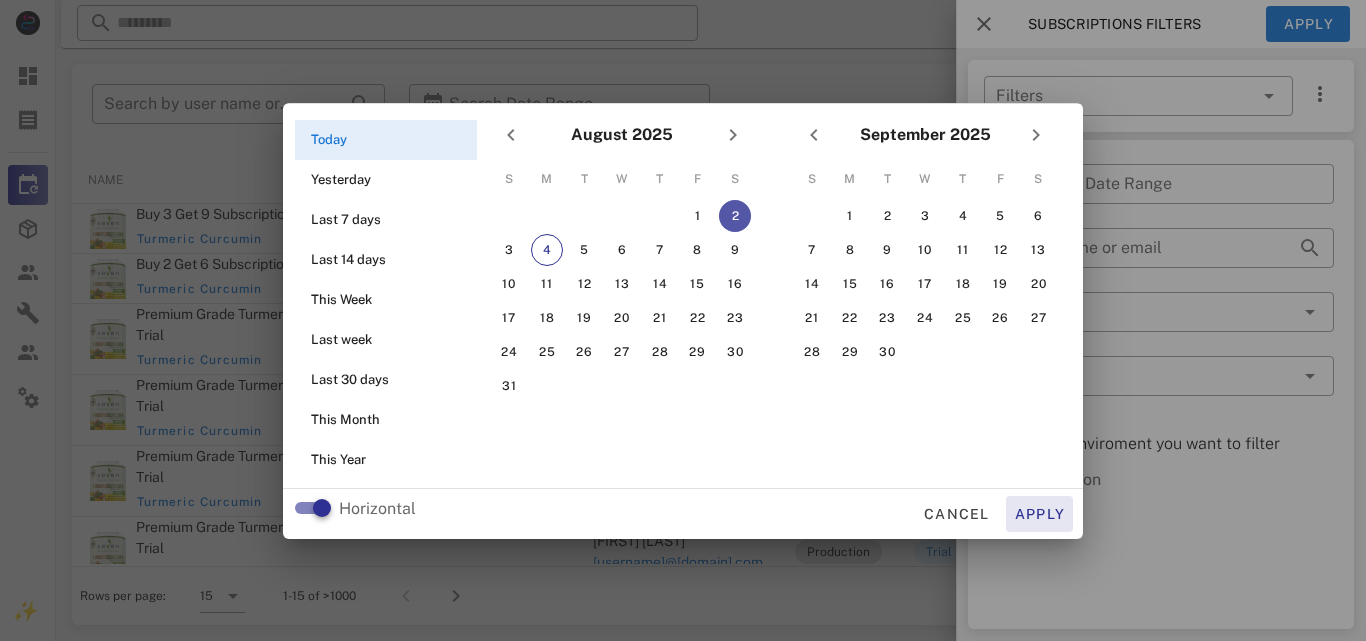 click on "Apply" at bounding box center (1040, 514) 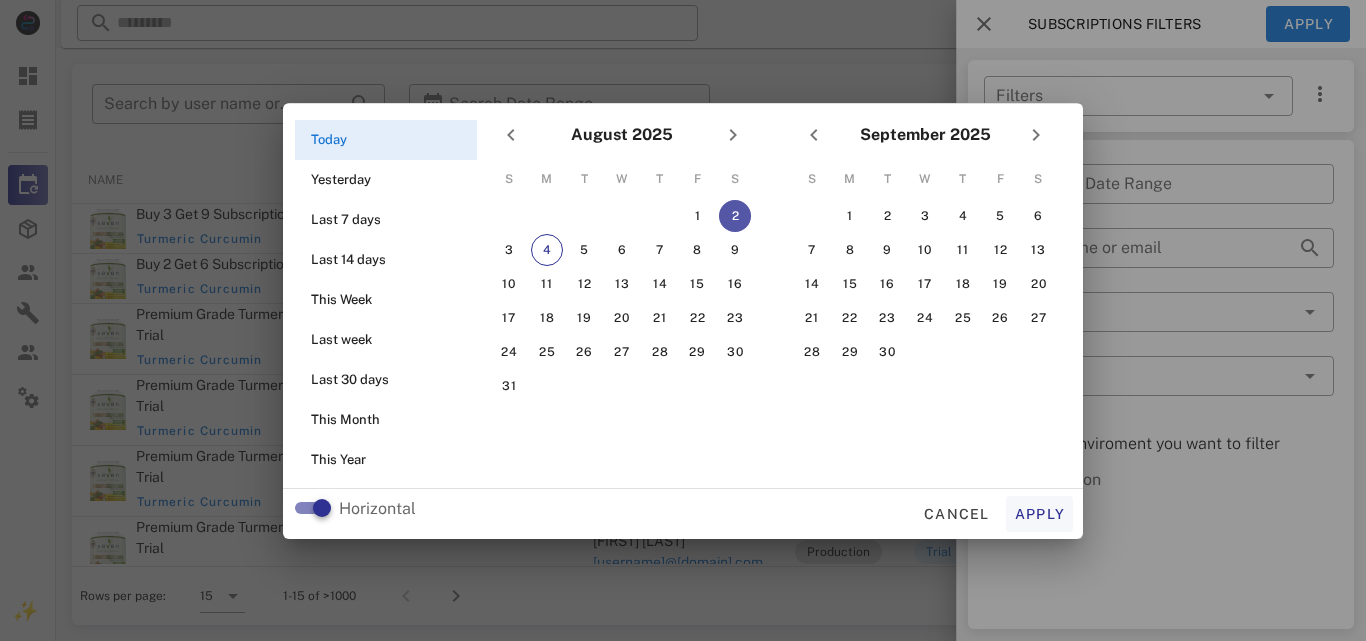 type on "**********" 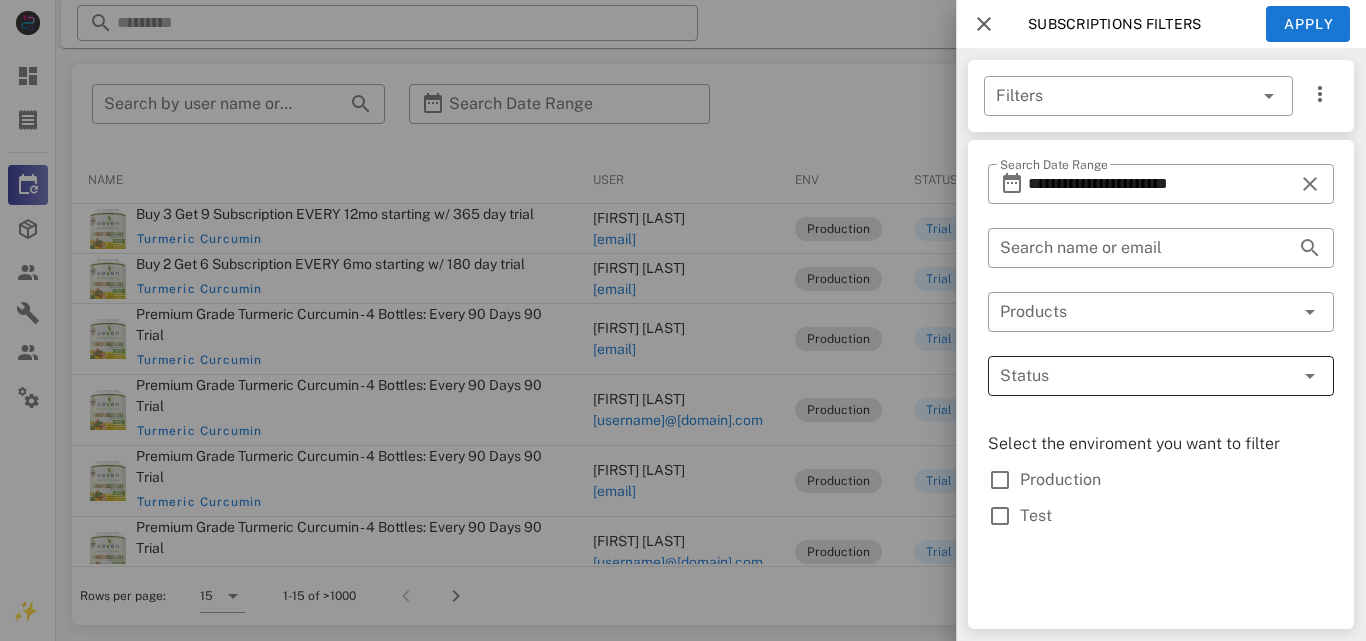 click at bounding box center [1133, 376] 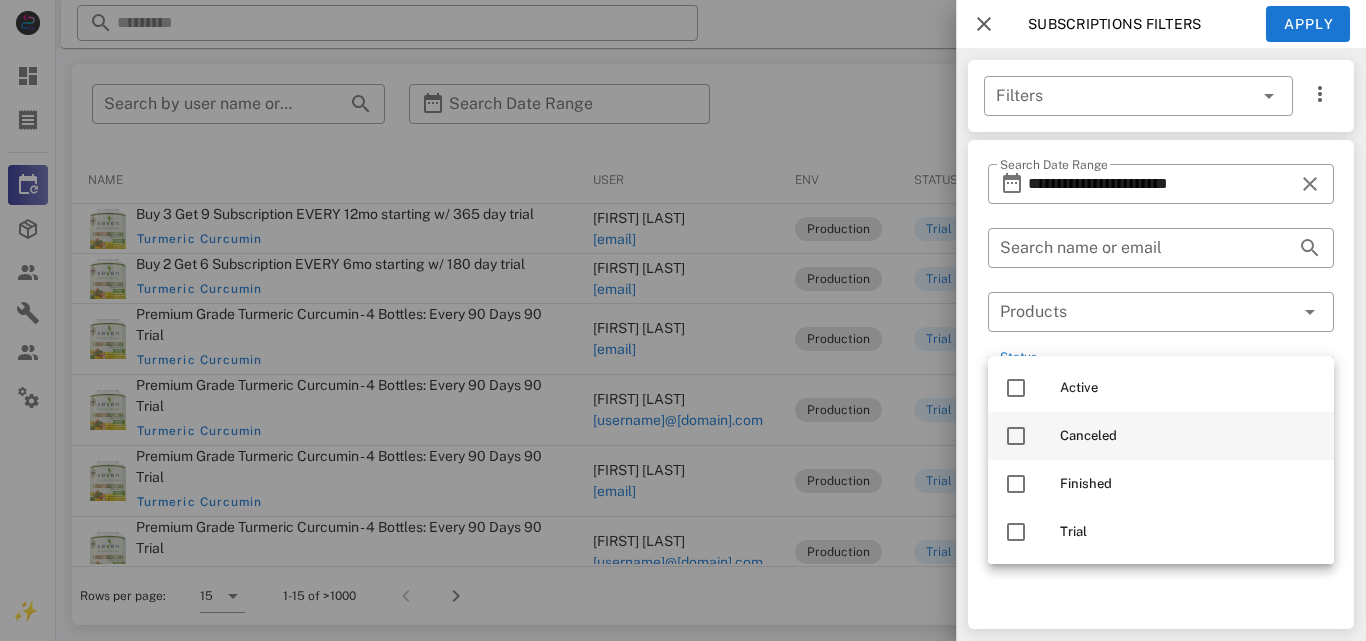 click on "Canceled" at bounding box center (1161, 436) 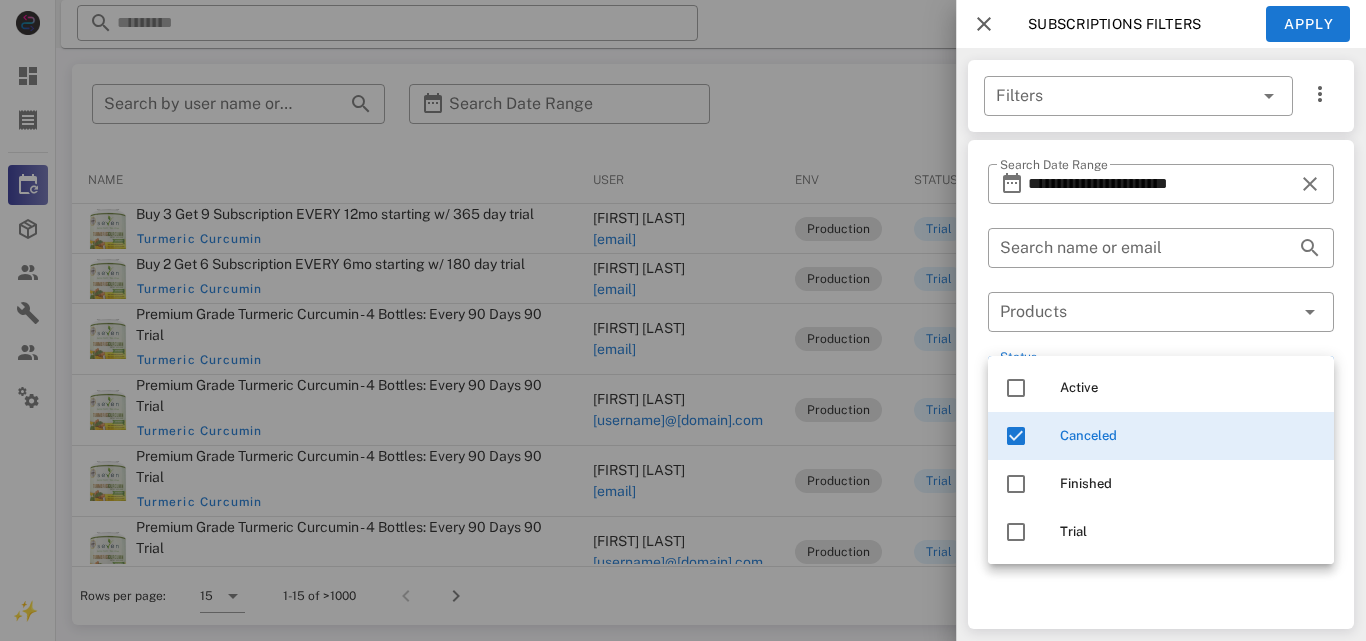 click on "Subscriptions filters Apply" at bounding box center [1161, 24] 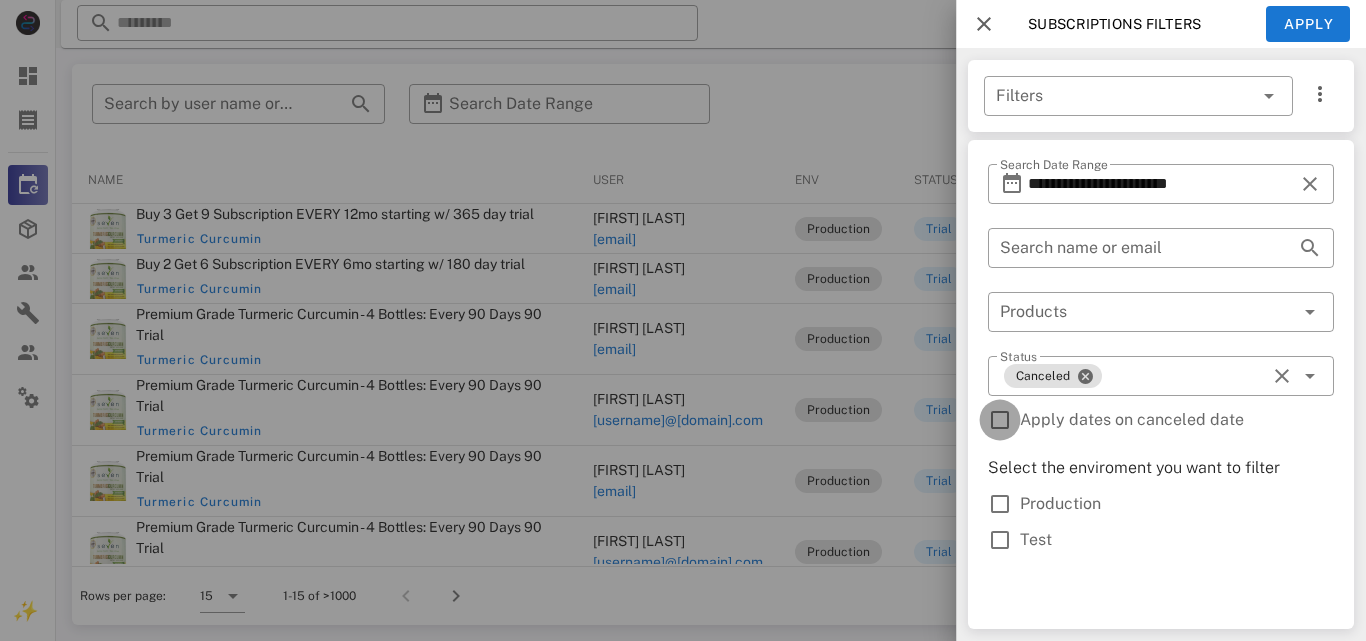 click at bounding box center [1000, 420] 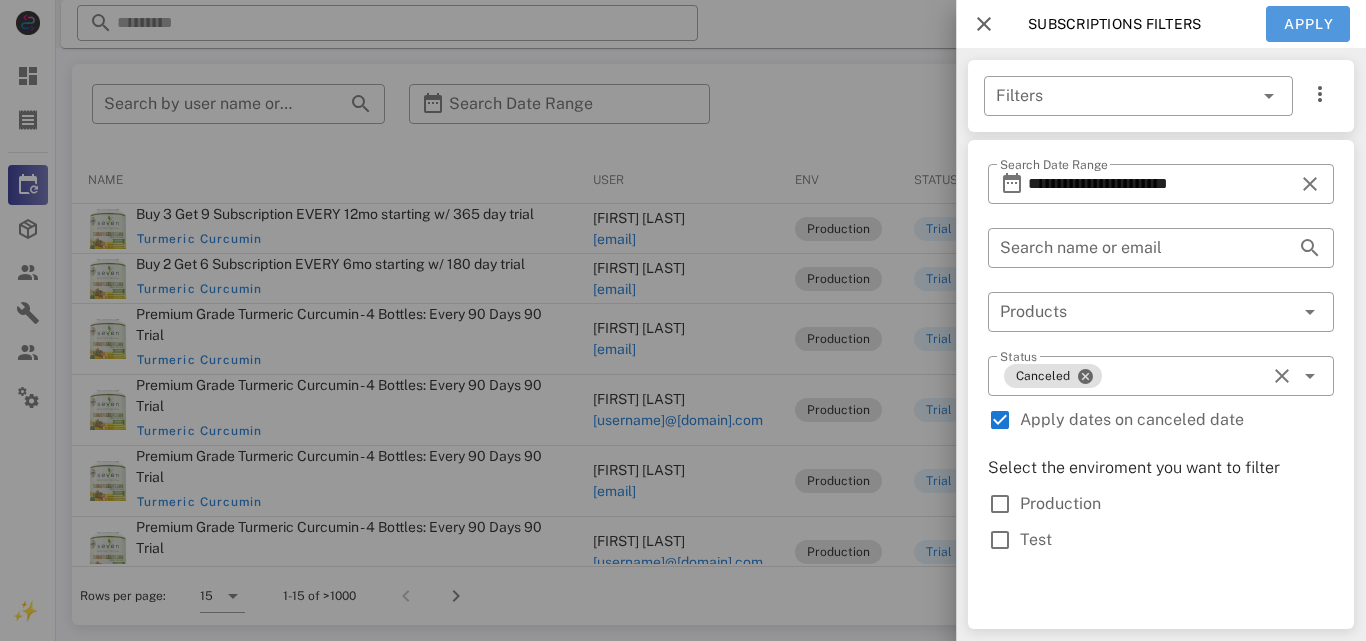 click on "Apply" at bounding box center (1309, 24) 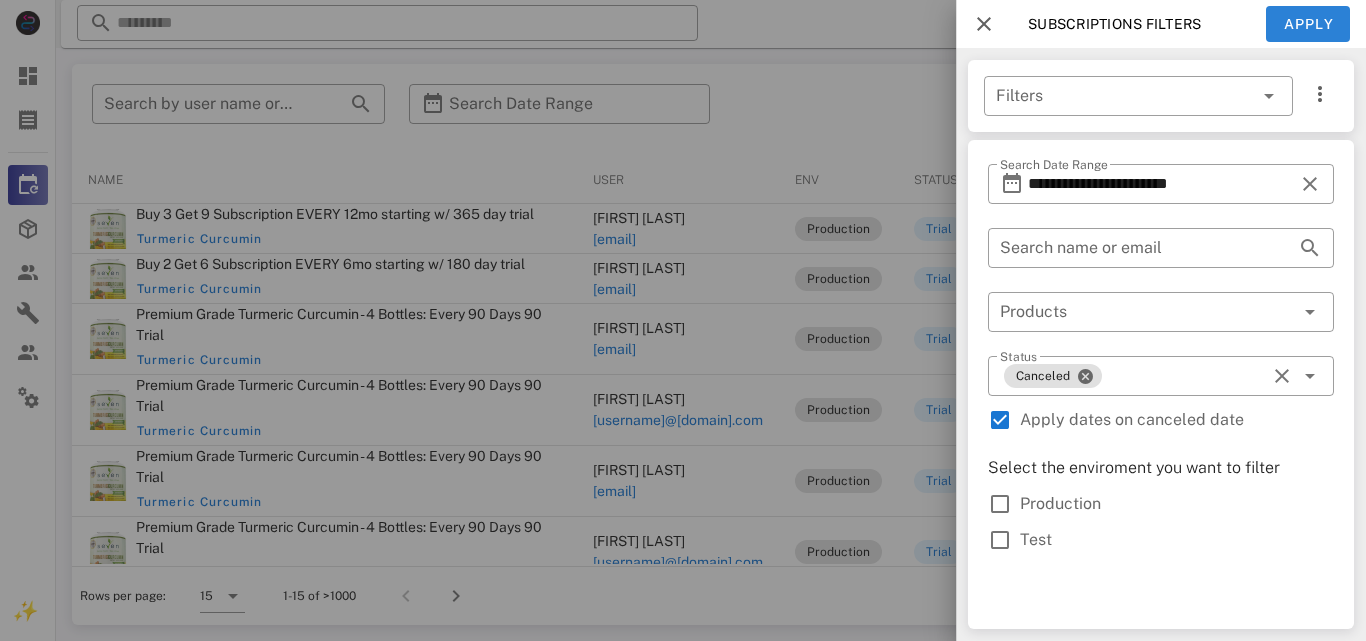 type on "**********" 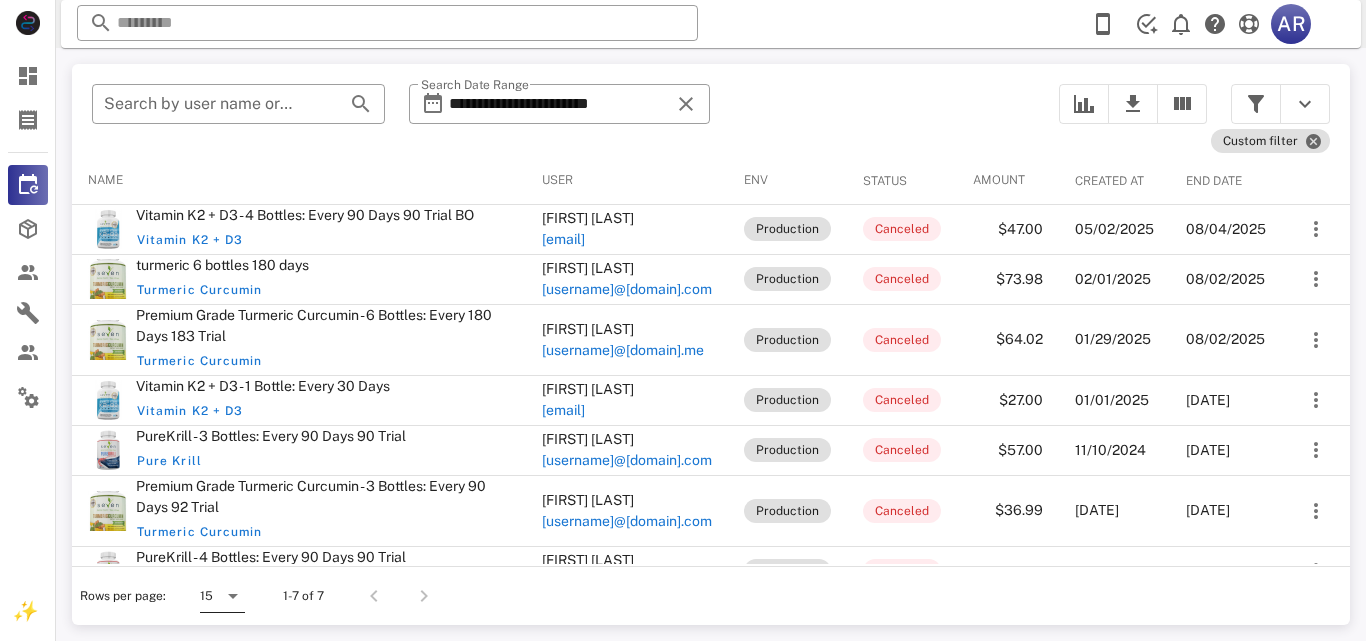 click at bounding box center [233, 596] 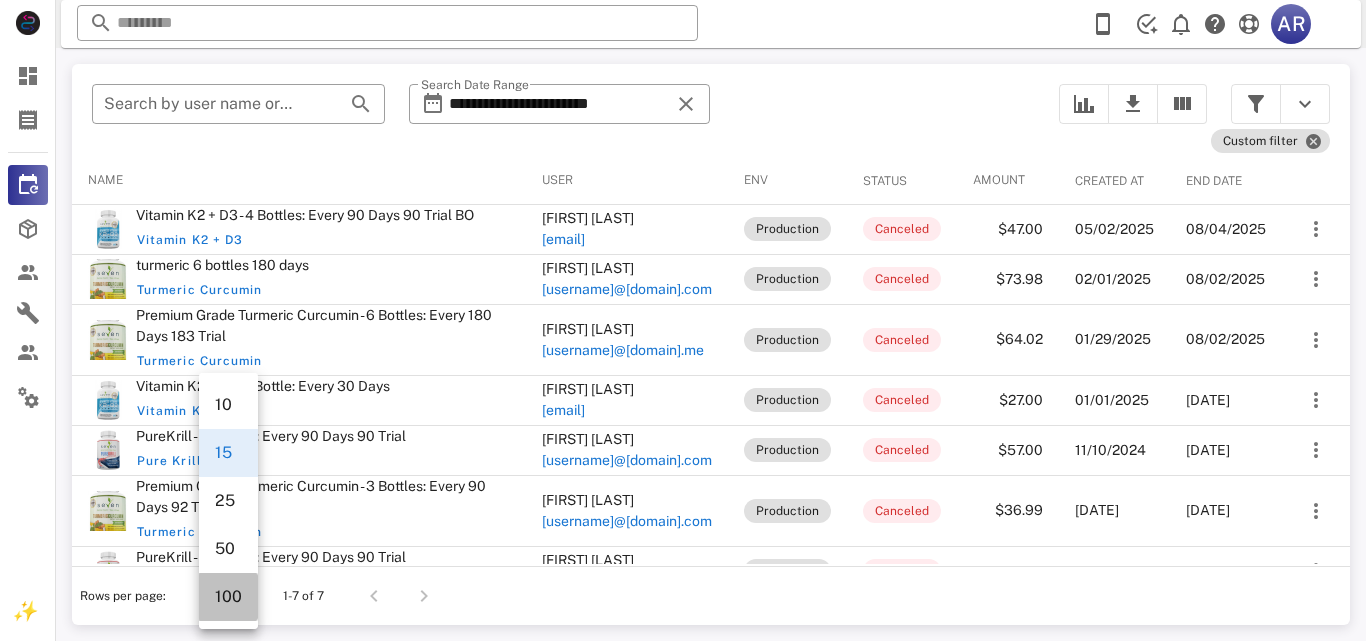 click on "100" at bounding box center (228, 596) 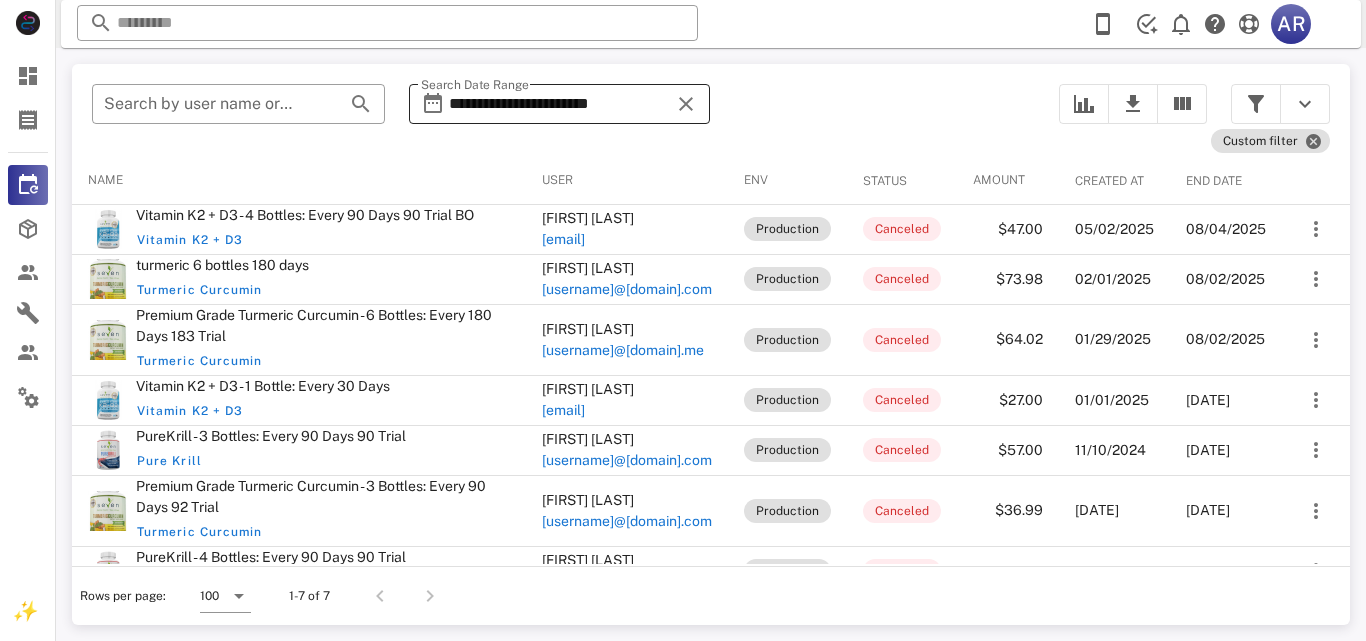 click at bounding box center [686, 104] 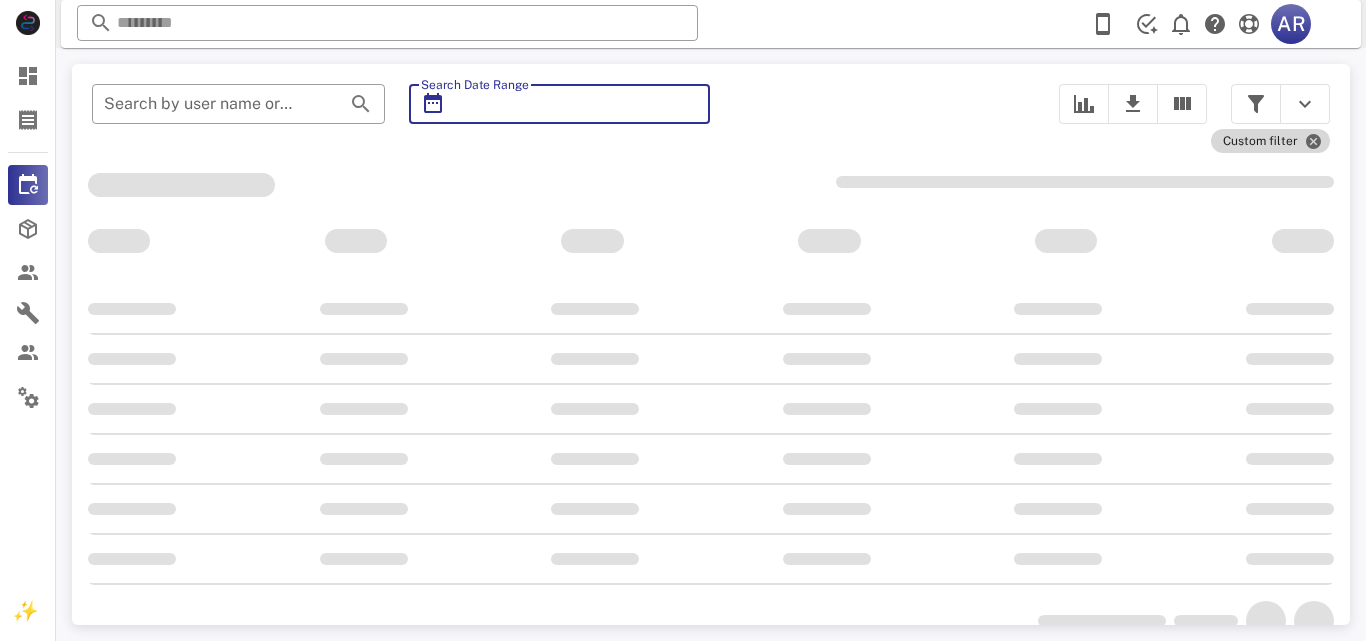 click on "Custom filter" at bounding box center [1270, 141] 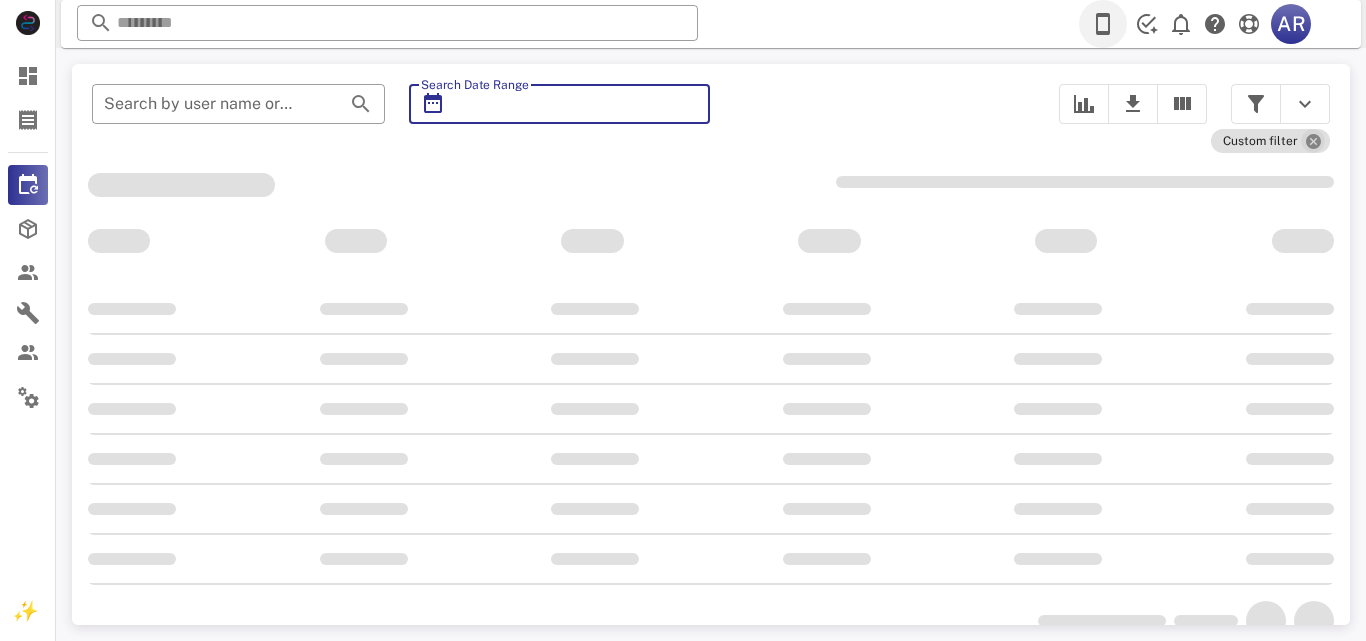 click at bounding box center [1313, 141] 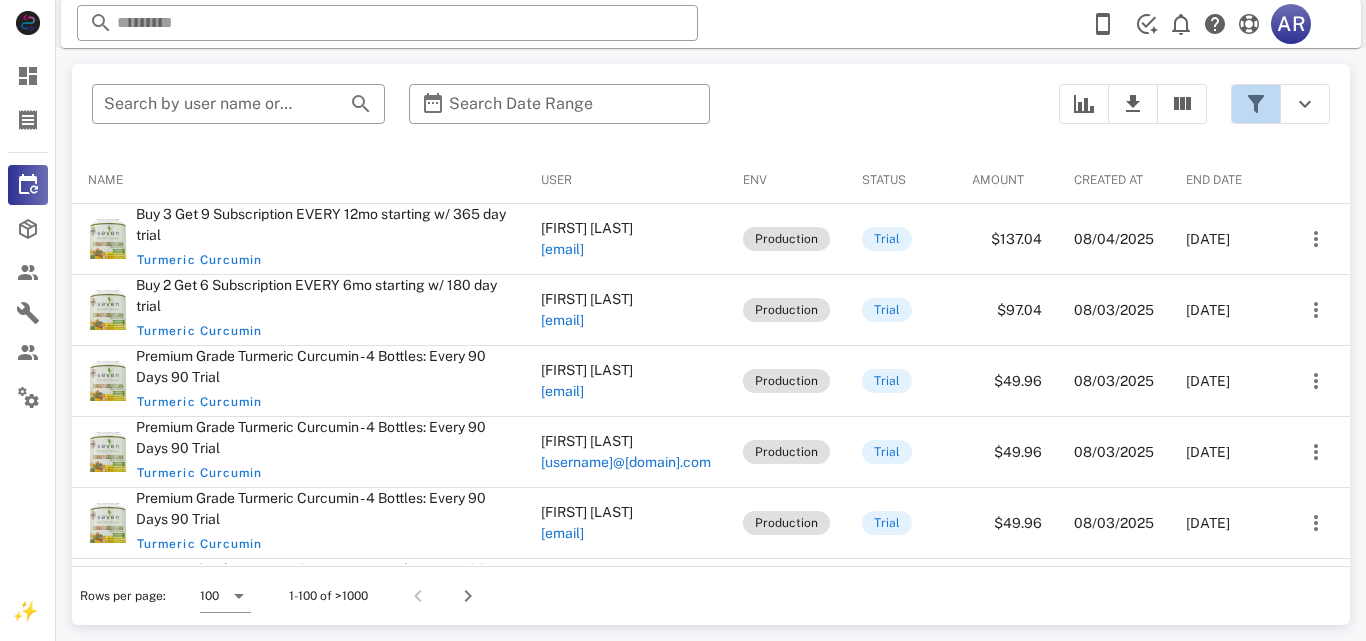 click at bounding box center [1256, 104] 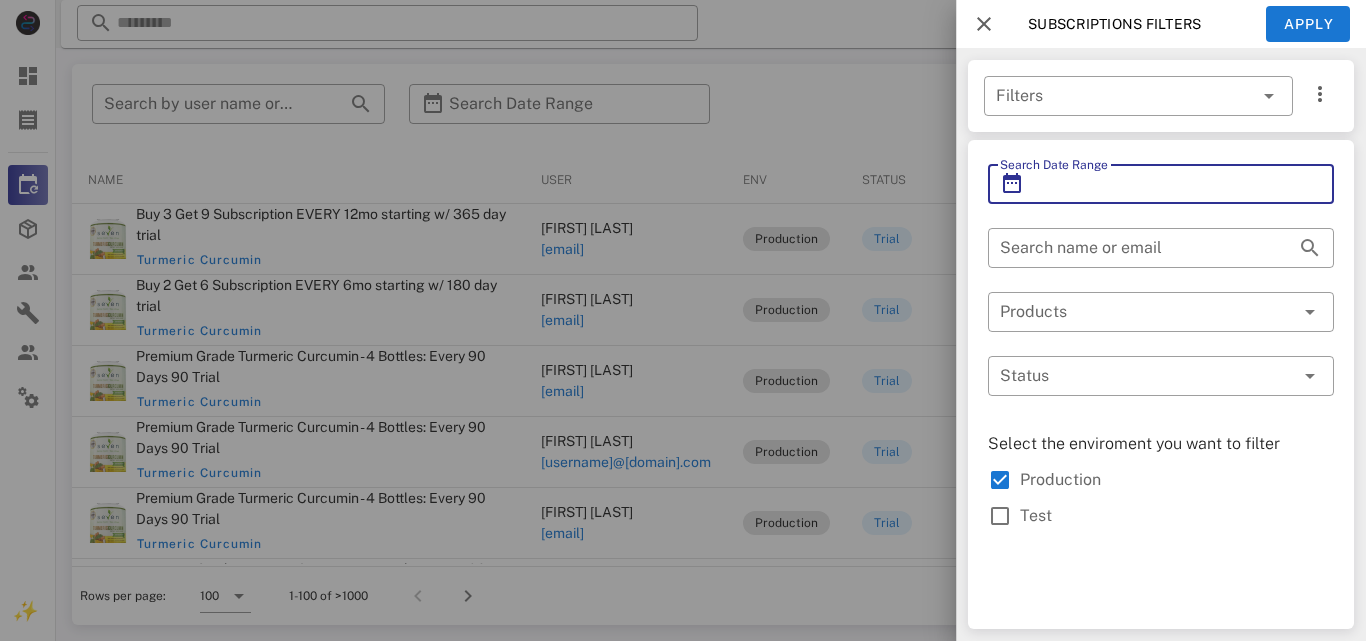 click on "Search Date Range" at bounding box center (1161, 184) 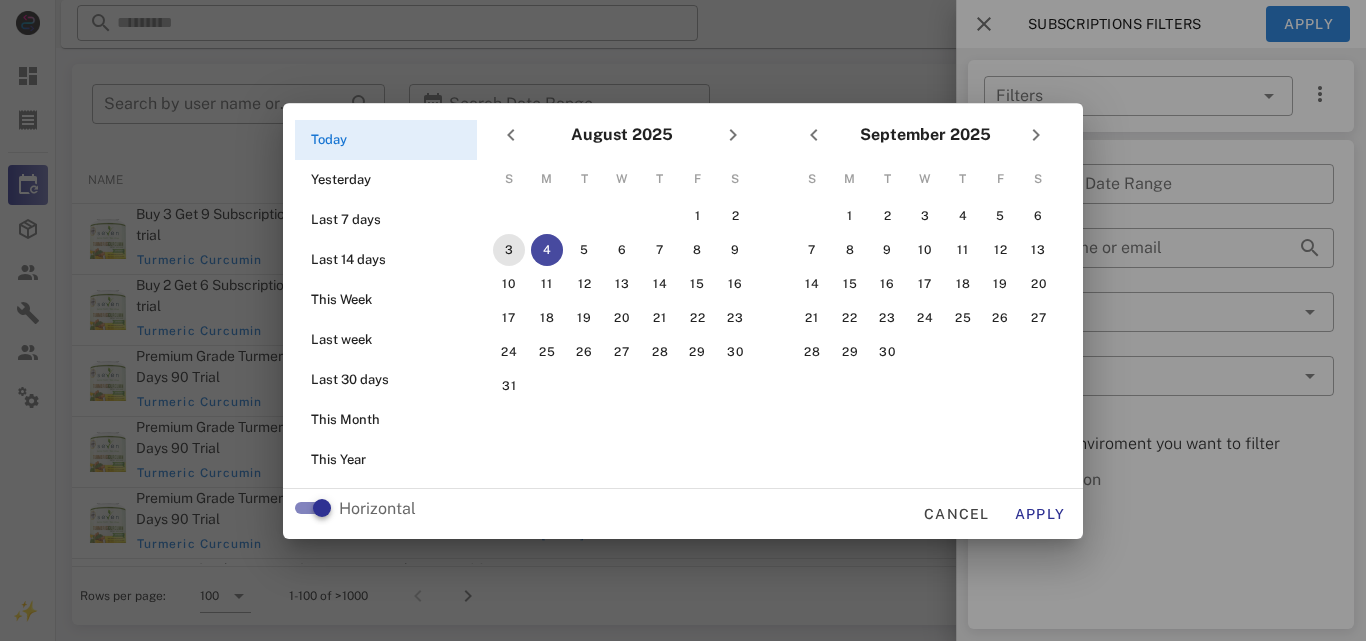click on "3" at bounding box center (509, 250) 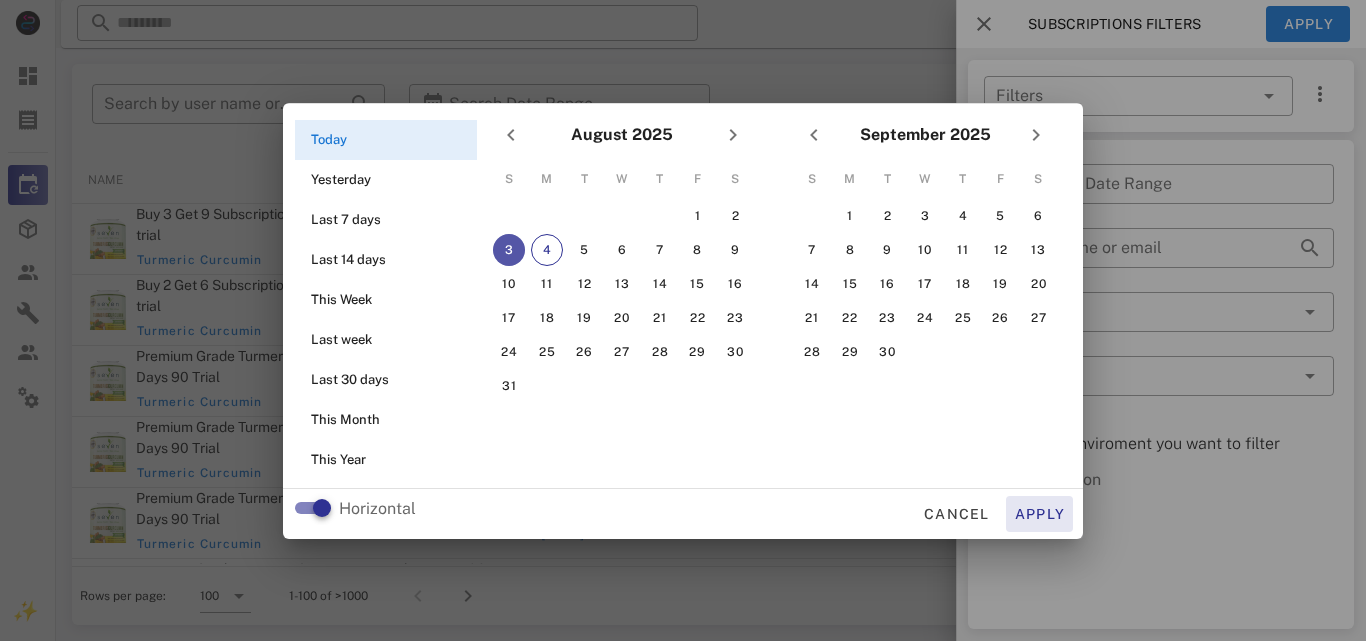 click on "Apply" at bounding box center [1040, 514] 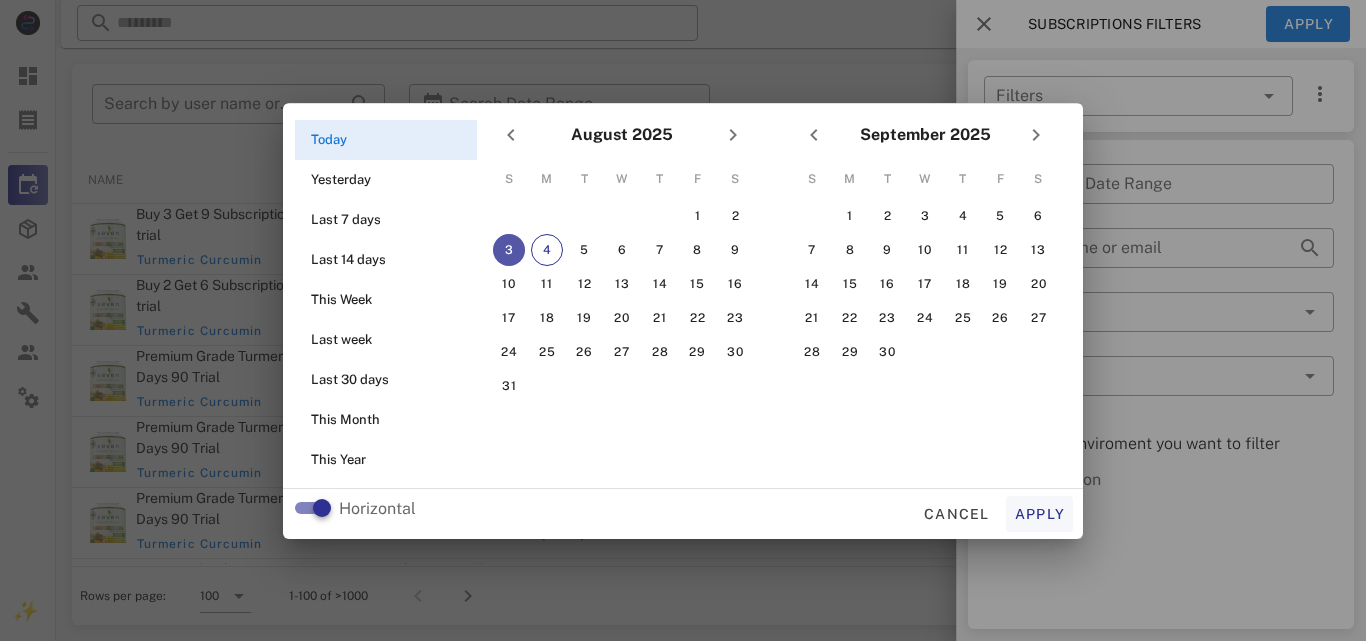 type on "**********" 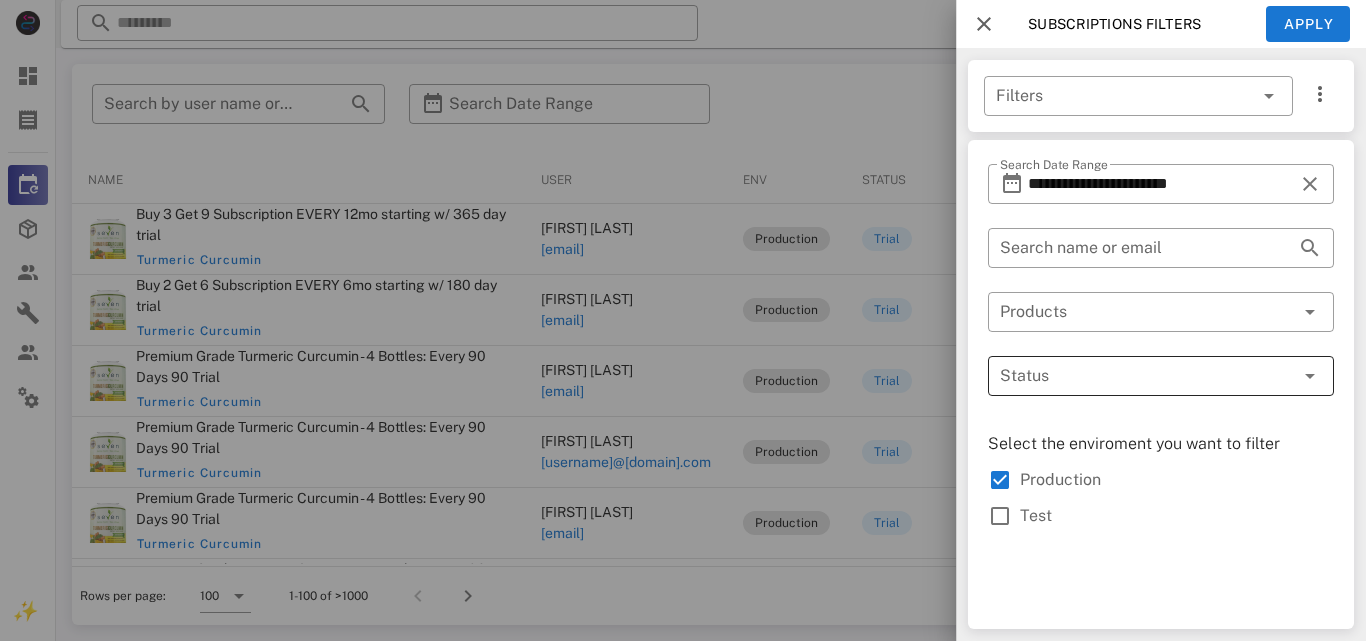 click at bounding box center (1133, 376) 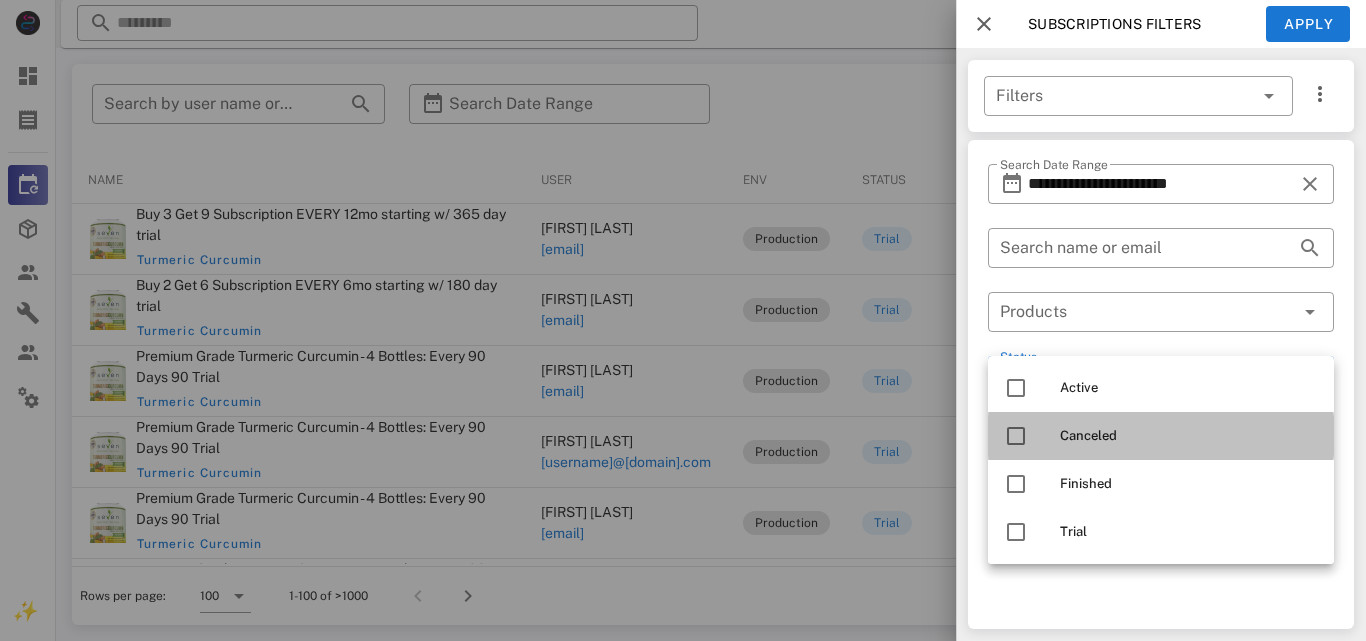 click at bounding box center (1016, 436) 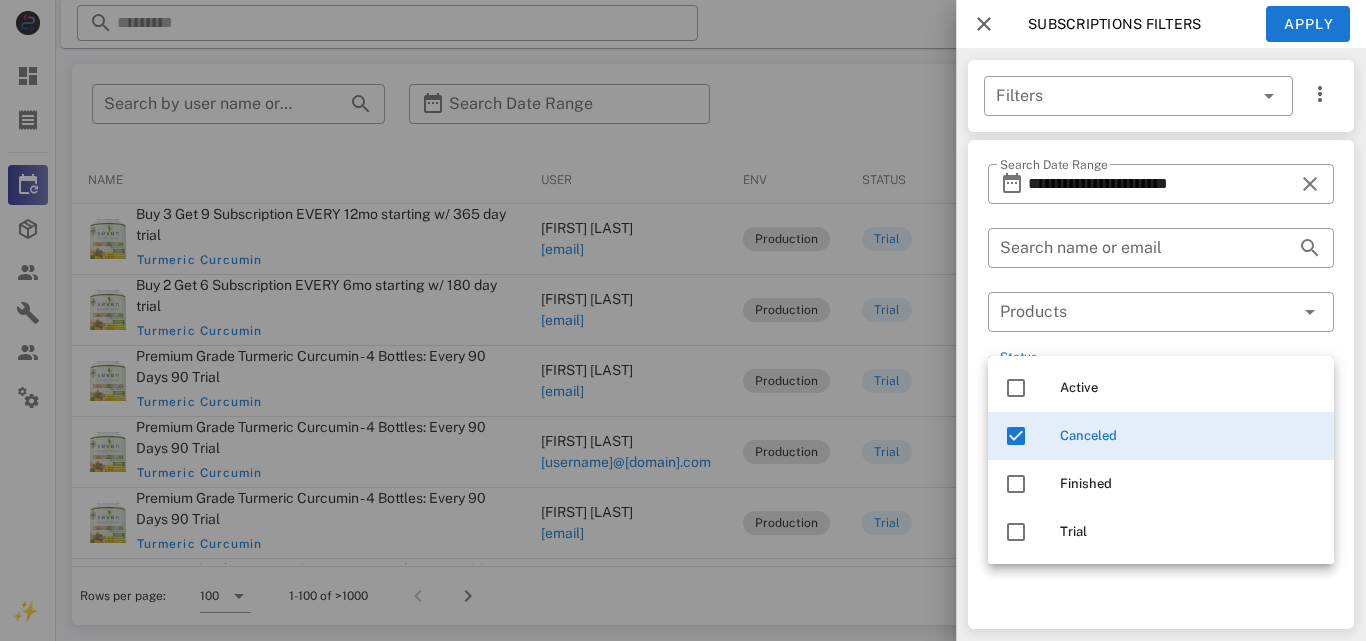 click on "Subscriptions filters" at bounding box center (1104, 24) 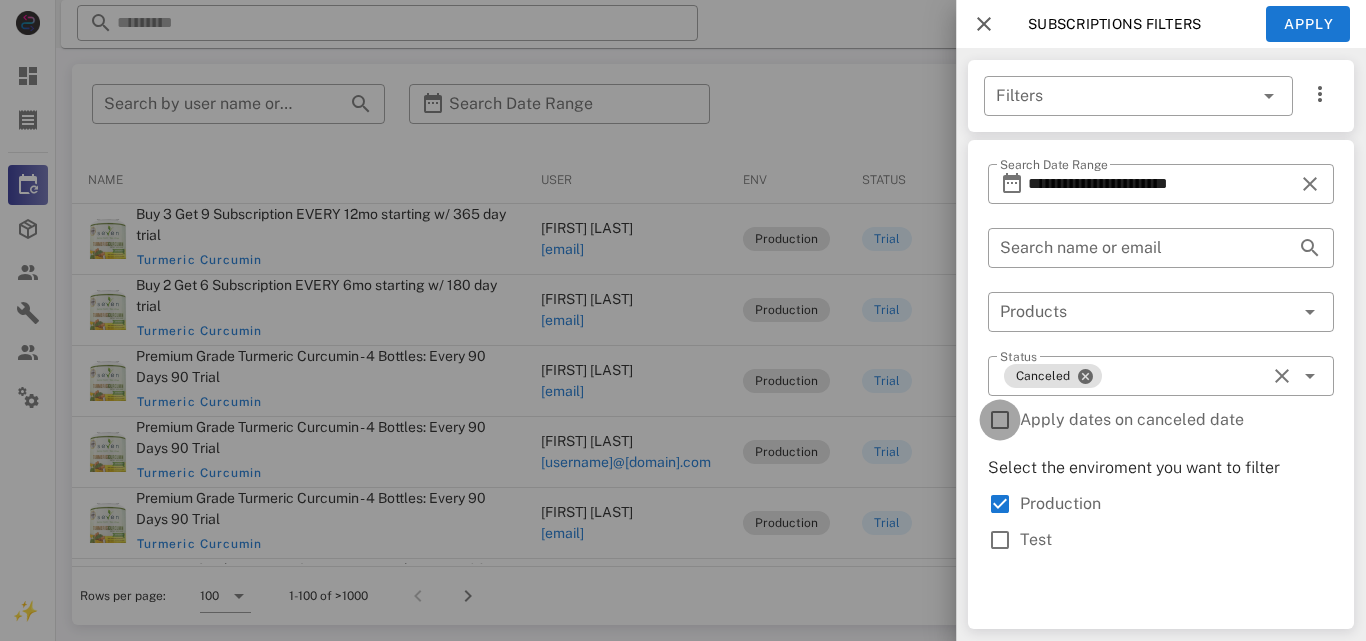 click at bounding box center (1000, 420) 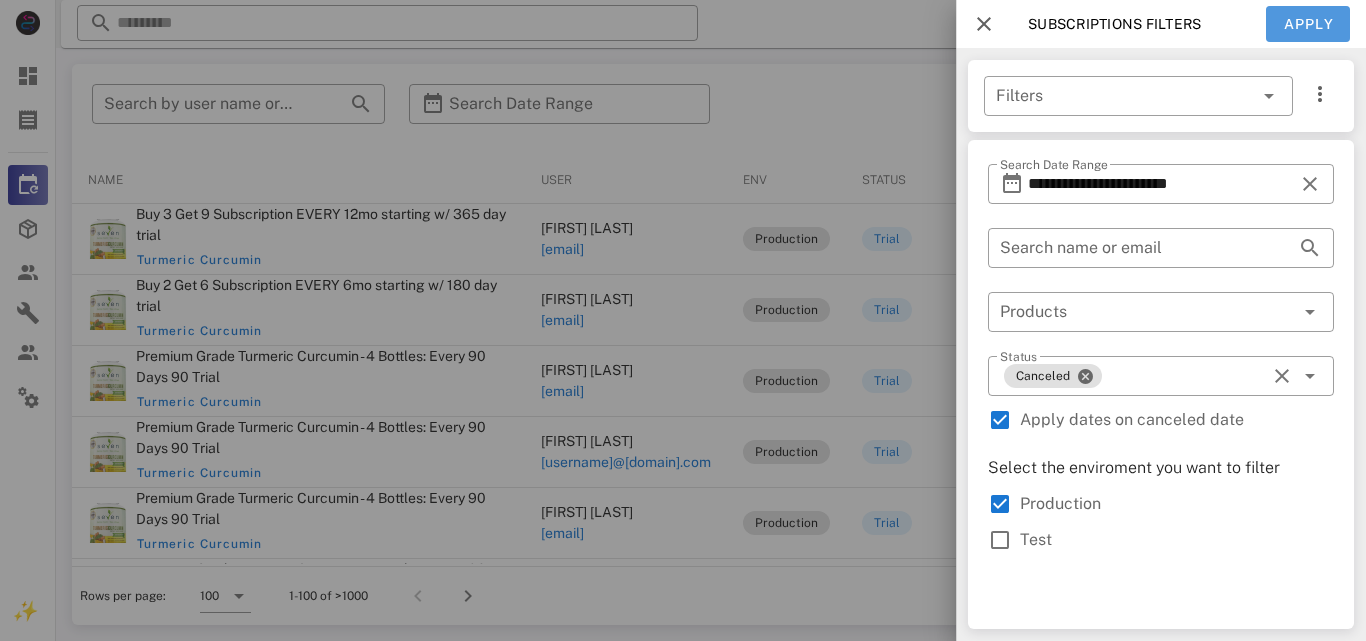 click on "Apply" at bounding box center [1309, 24] 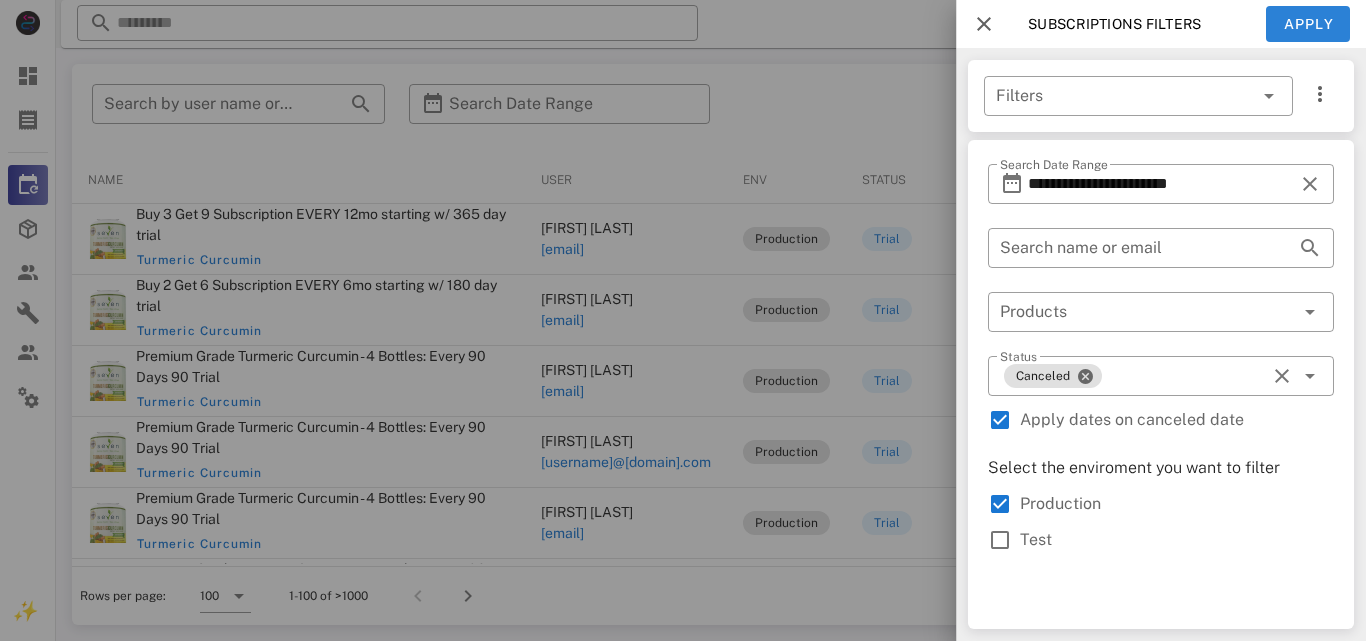 type on "**********" 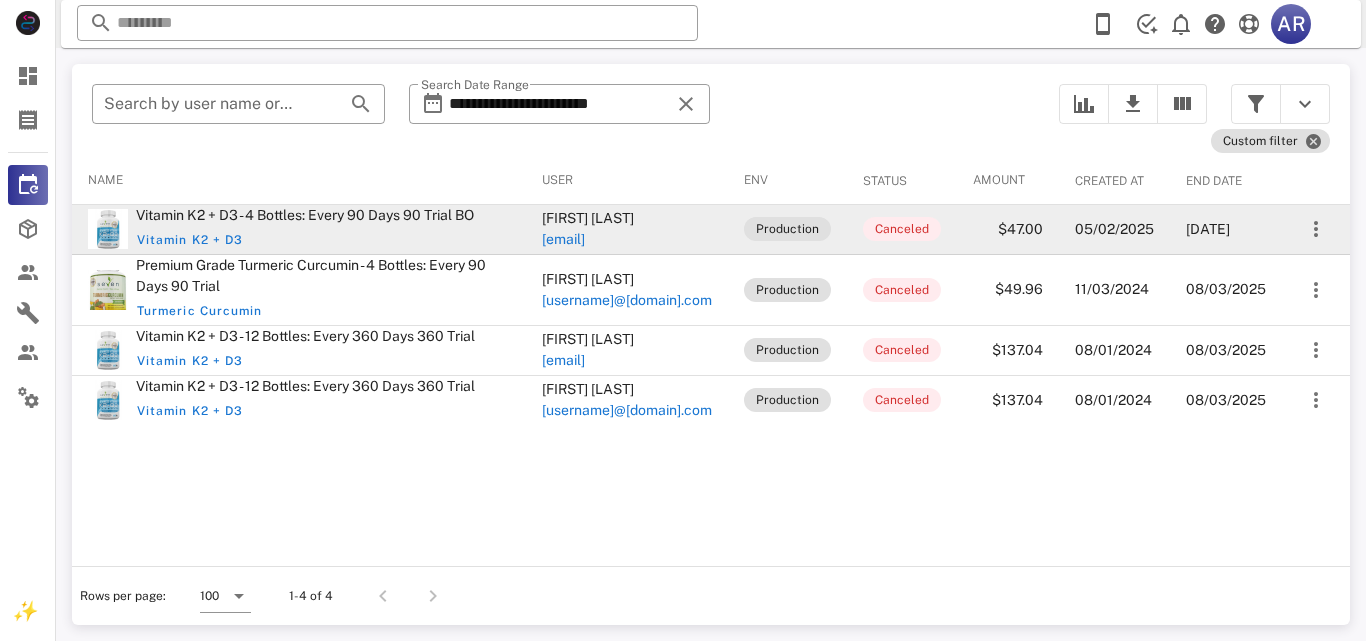 drag, startPoint x: 535, startPoint y: 212, endPoint x: 710, endPoint y: 249, distance: 178.86867 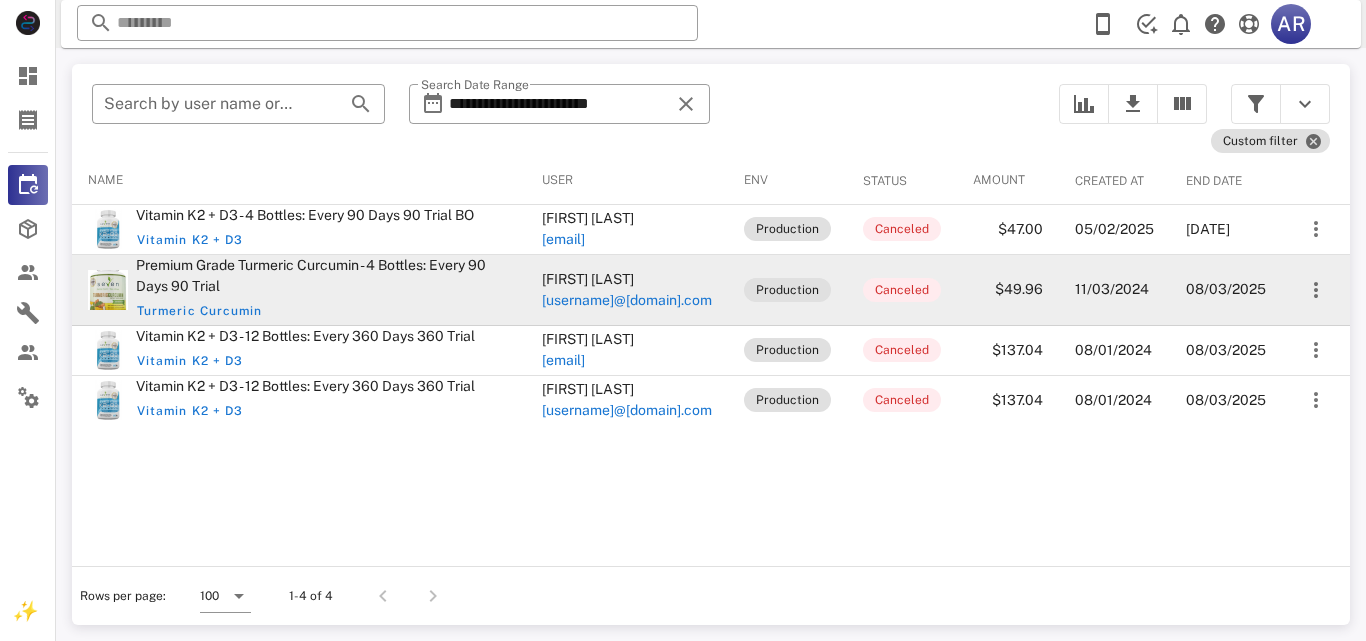 drag, startPoint x: 531, startPoint y: 279, endPoint x: 725, endPoint y: 298, distance: 194.92819 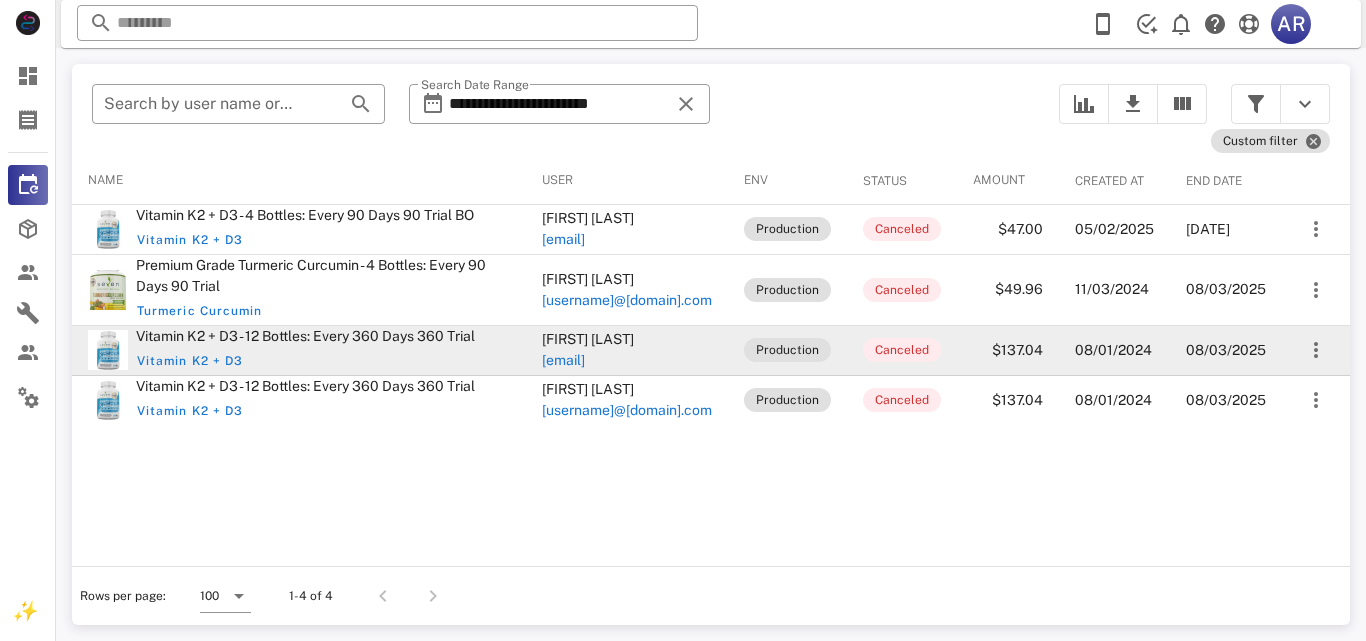 drag, startPoint x: 530, startPoint y: 332, endPoint x: 723, endPoint y: 357, distance: 194.61244 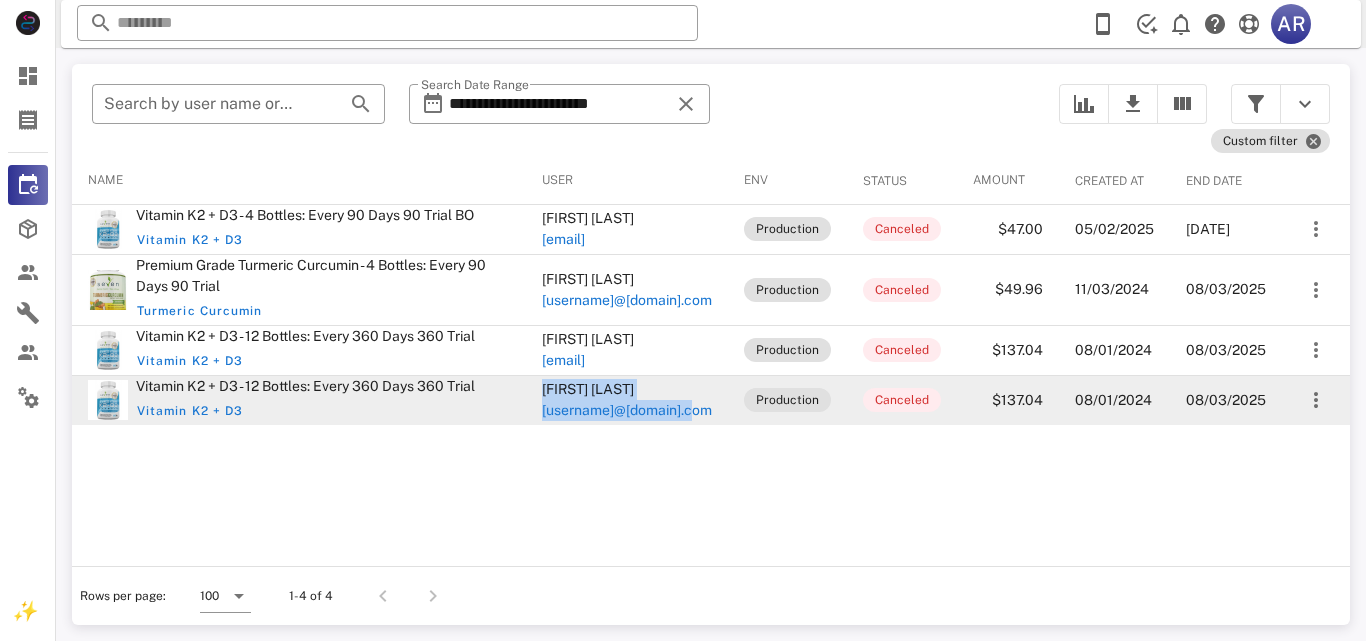 drag, startPoint x: 524, startPoint y: 386, endPoint x: 696, endPoint y: 407, distance: 173.27724 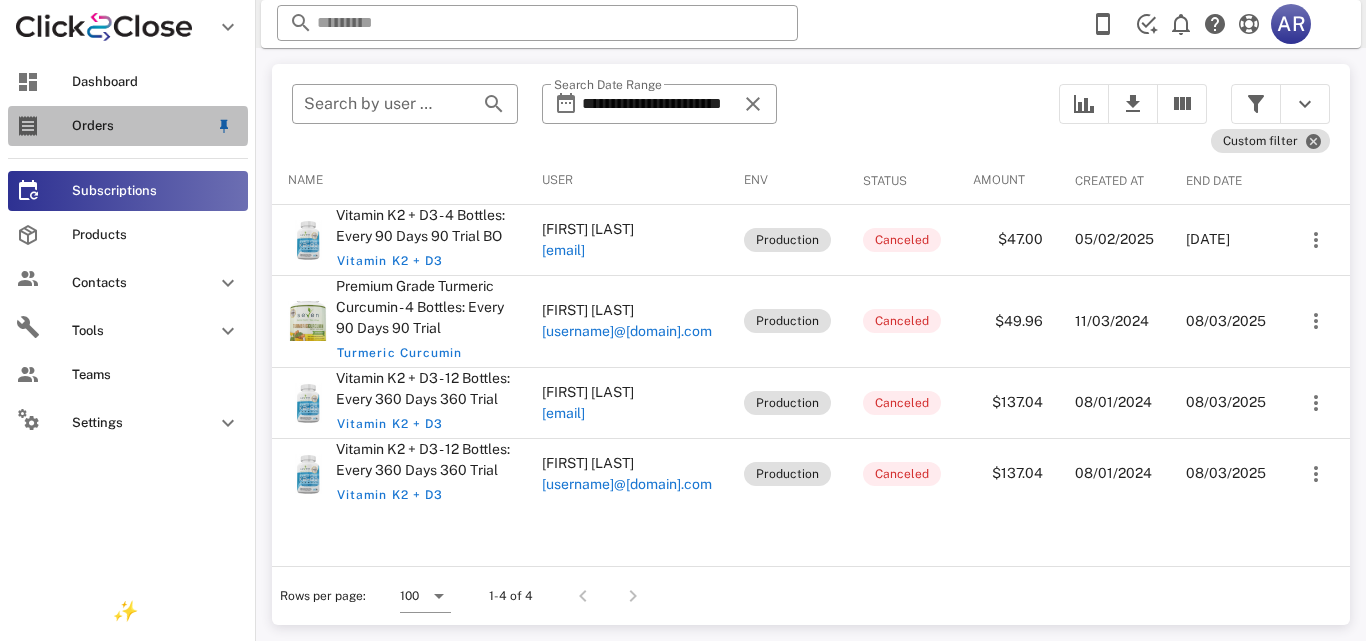 click at bounding box center (28, 126) 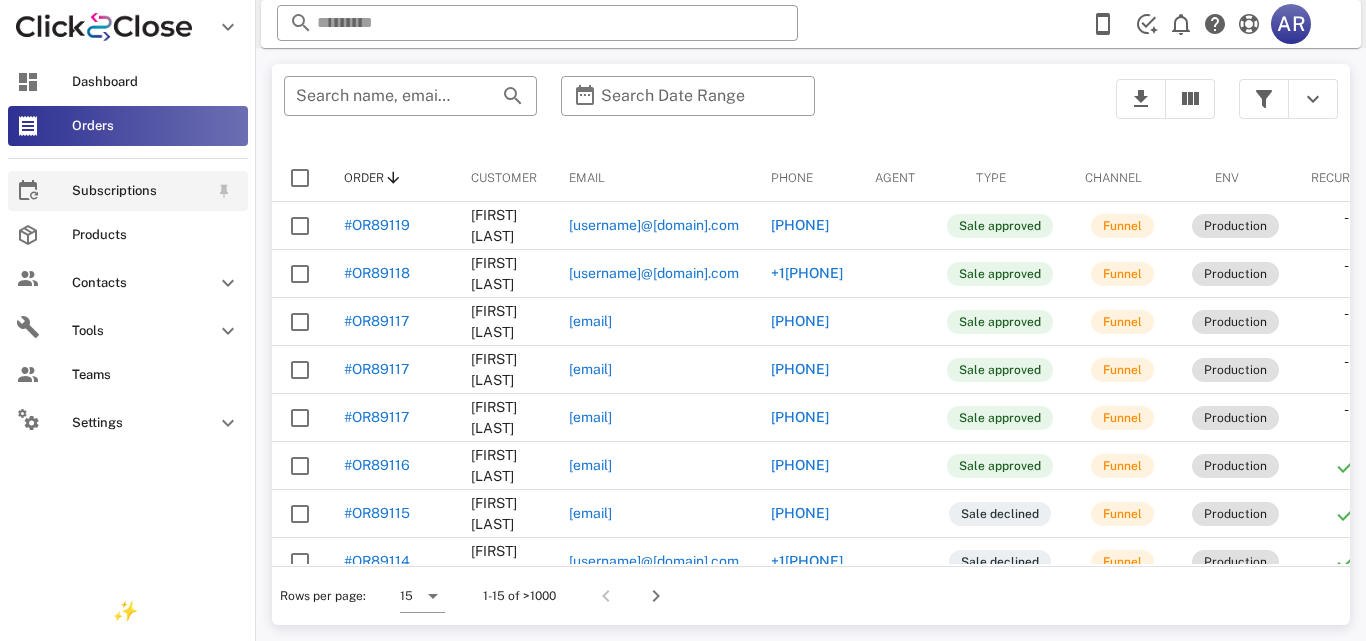 click on "Subscriptions" at bounding box center [128, 191] 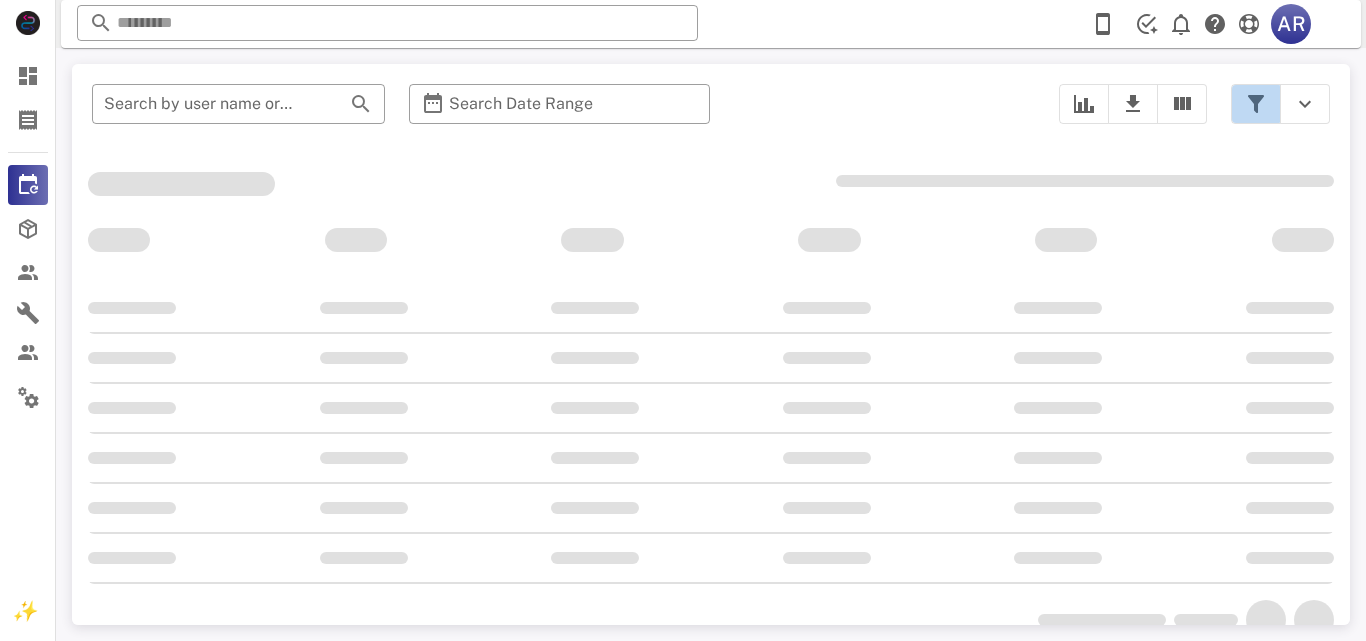 click at bounding box center (1256, 104) 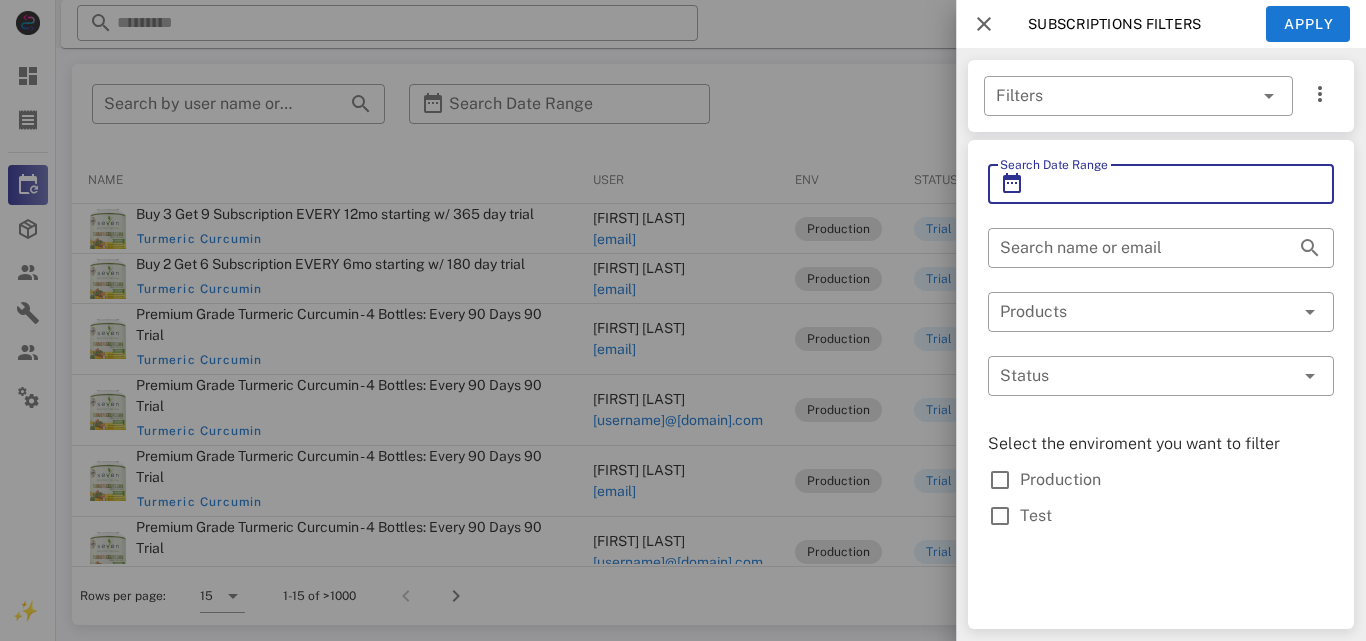 click on "Search Date Range" at bounding box center [1161, 184] 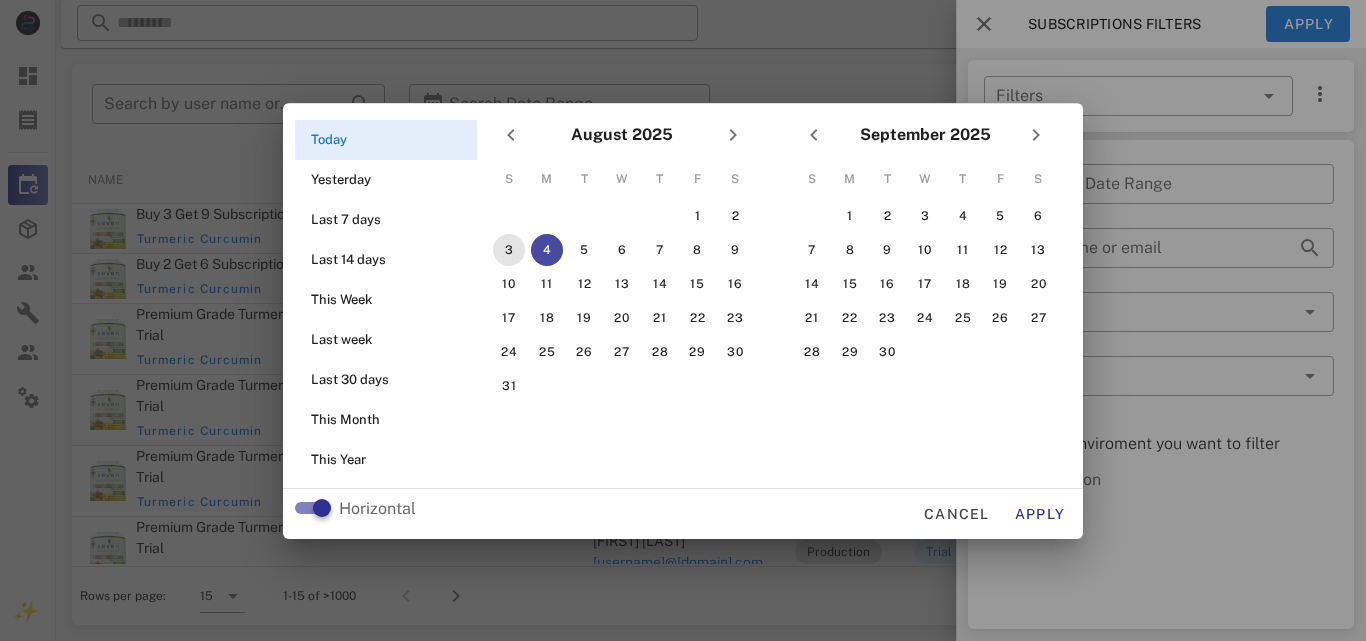 click on "3" at bounding box center [509, 250] 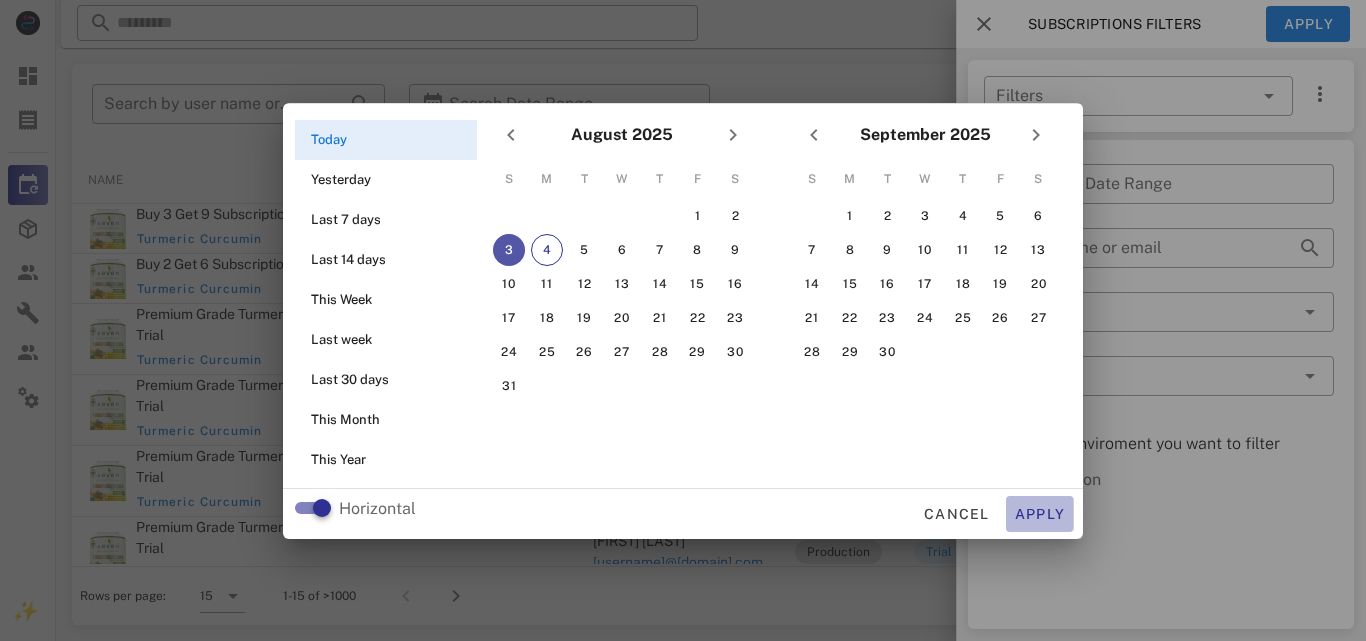 click on "Apply" at bounding box center (1040, 514) 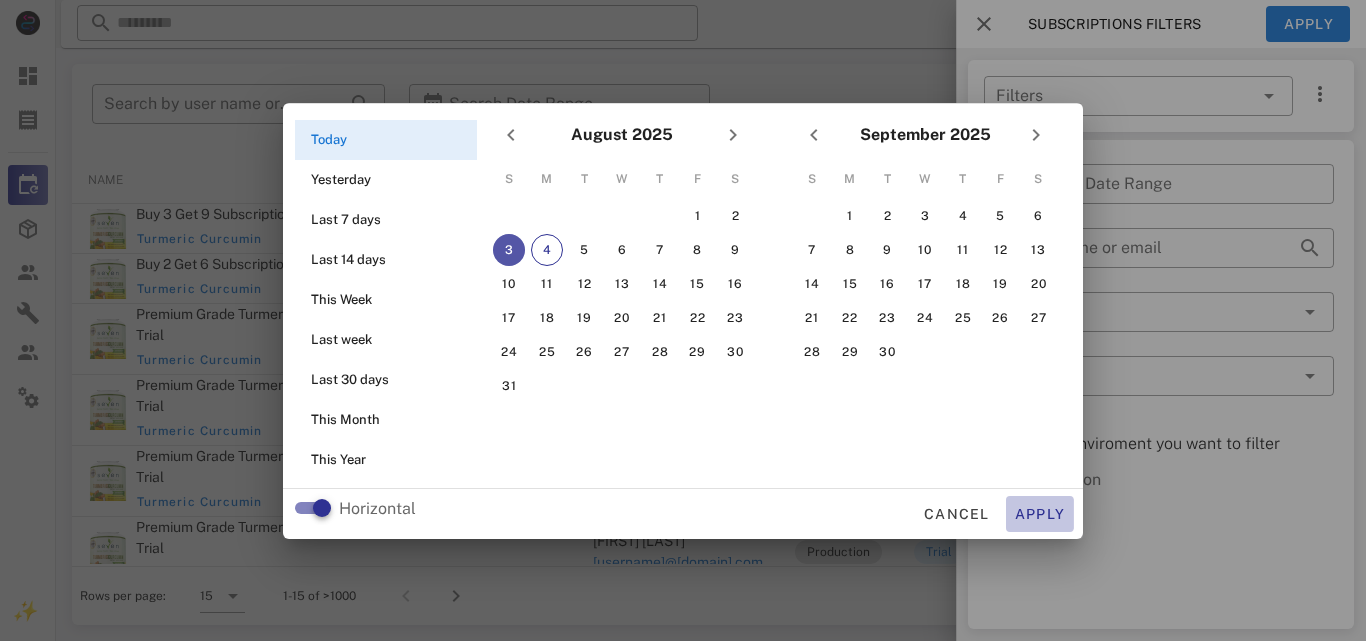 type on "**********" 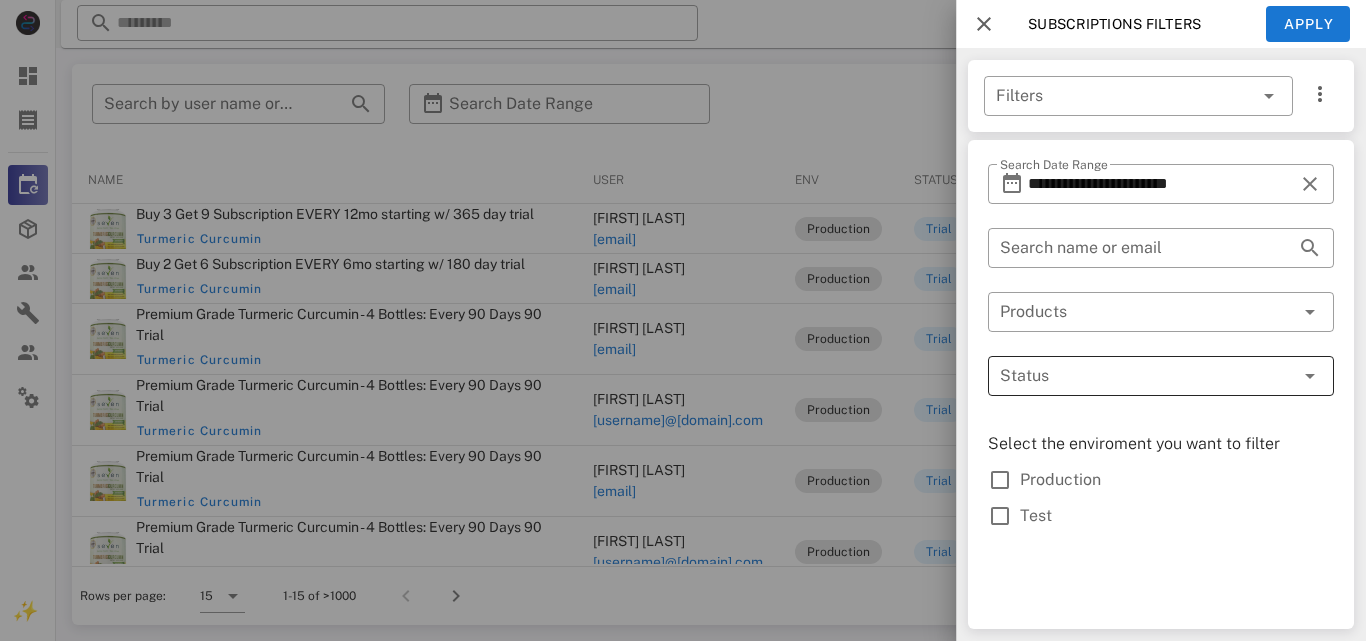click at bounding box center [1133, 376] 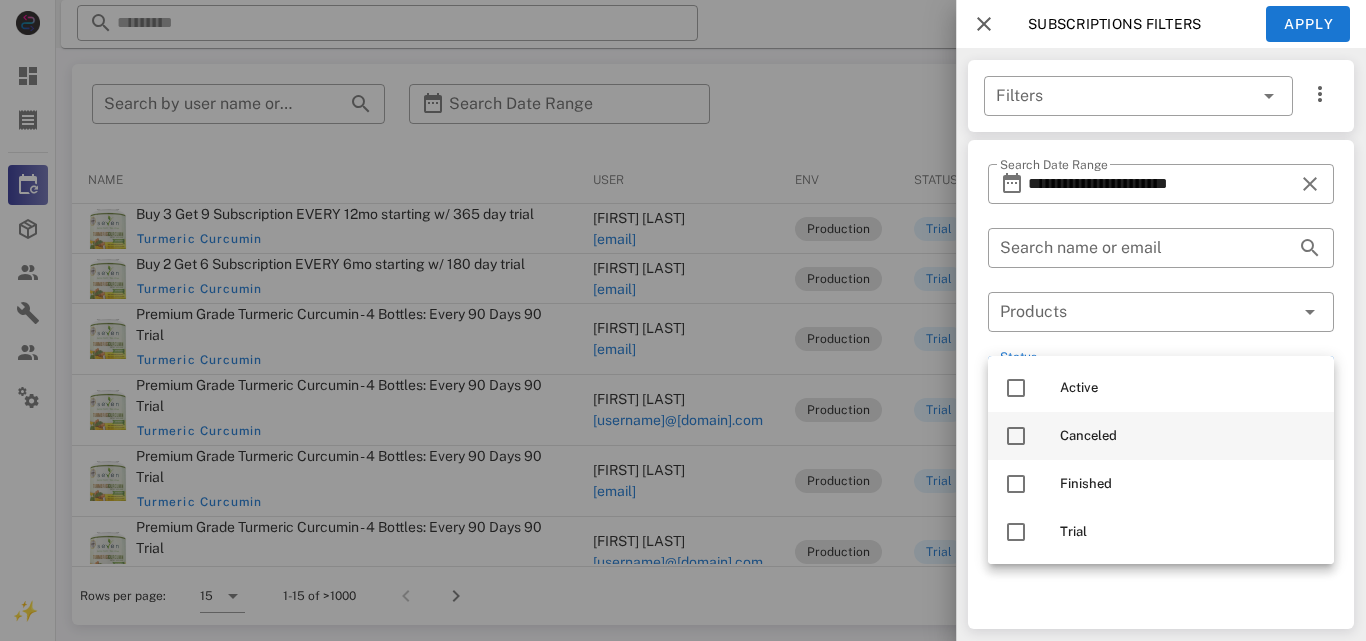 click at bounding box center (1016, 436) 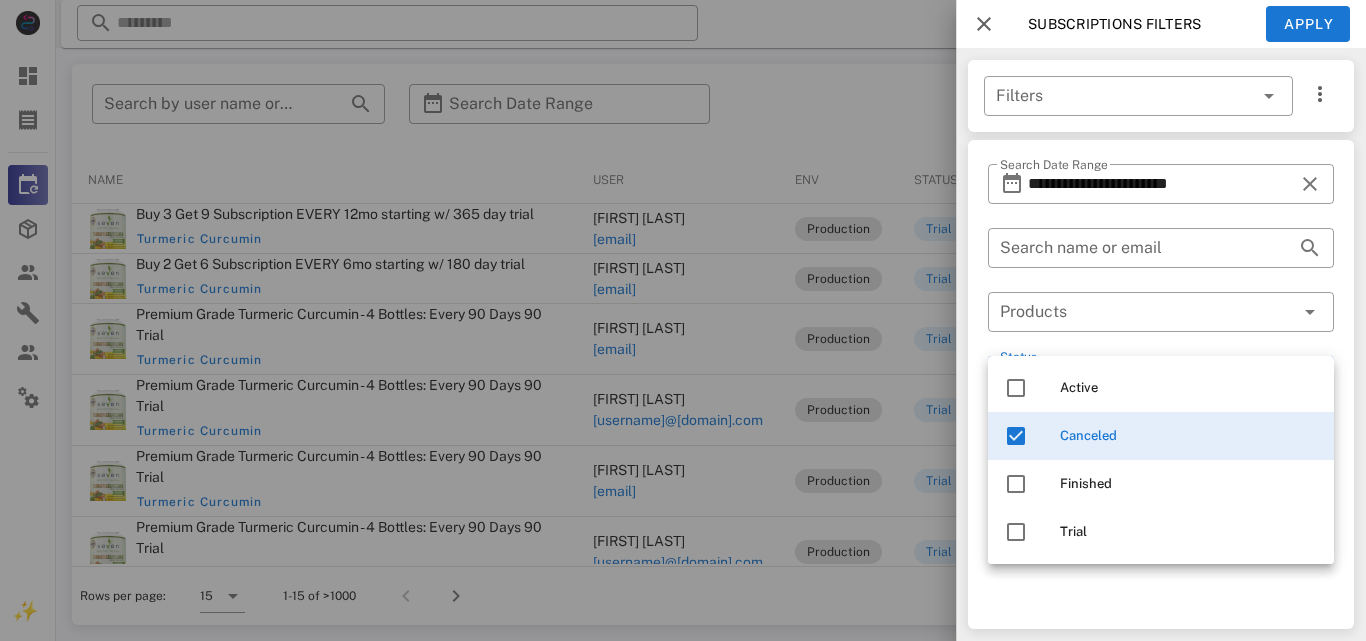 click on "Subscriptions filters Apply" at bounding box center [1161, 24] 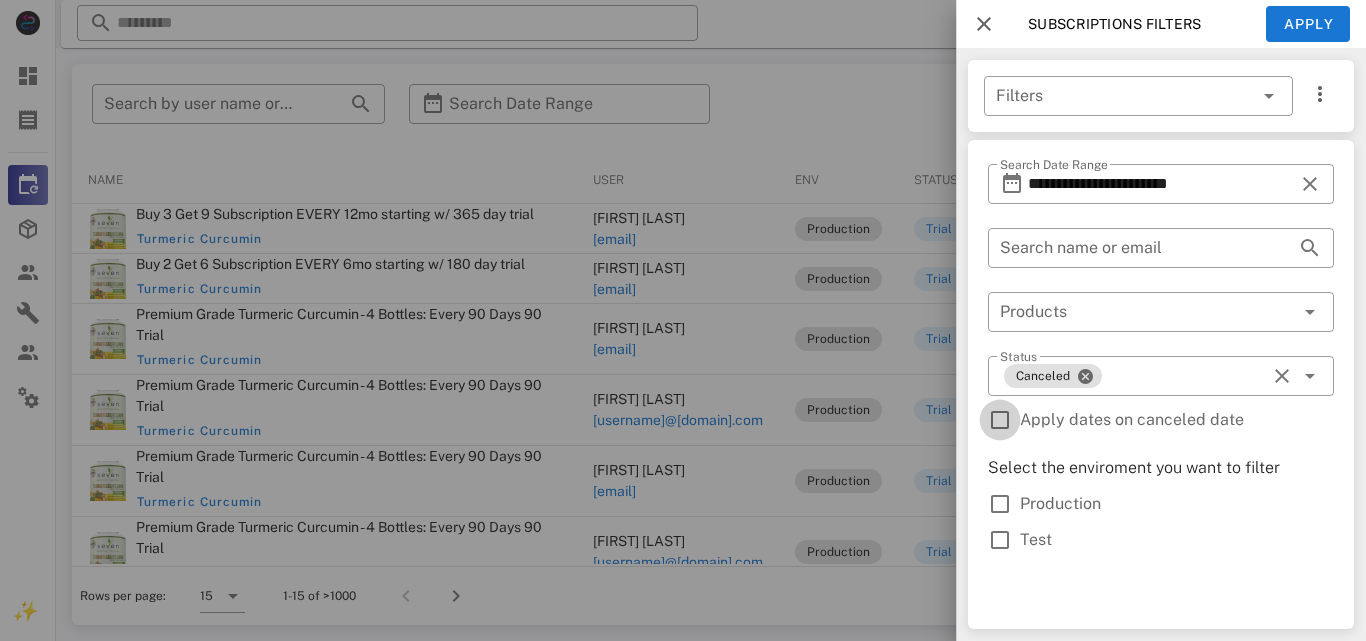 click at bounding box center (1000, 420) 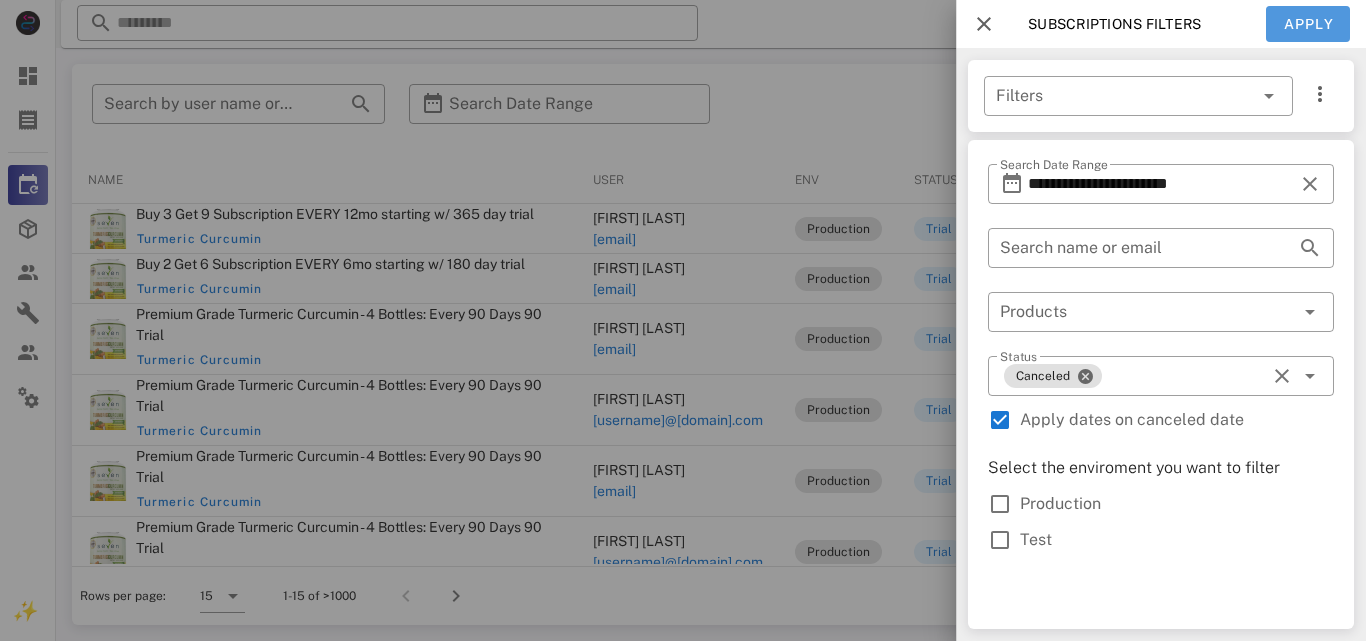 click on "Apply" at bounding box center [1309, 24] 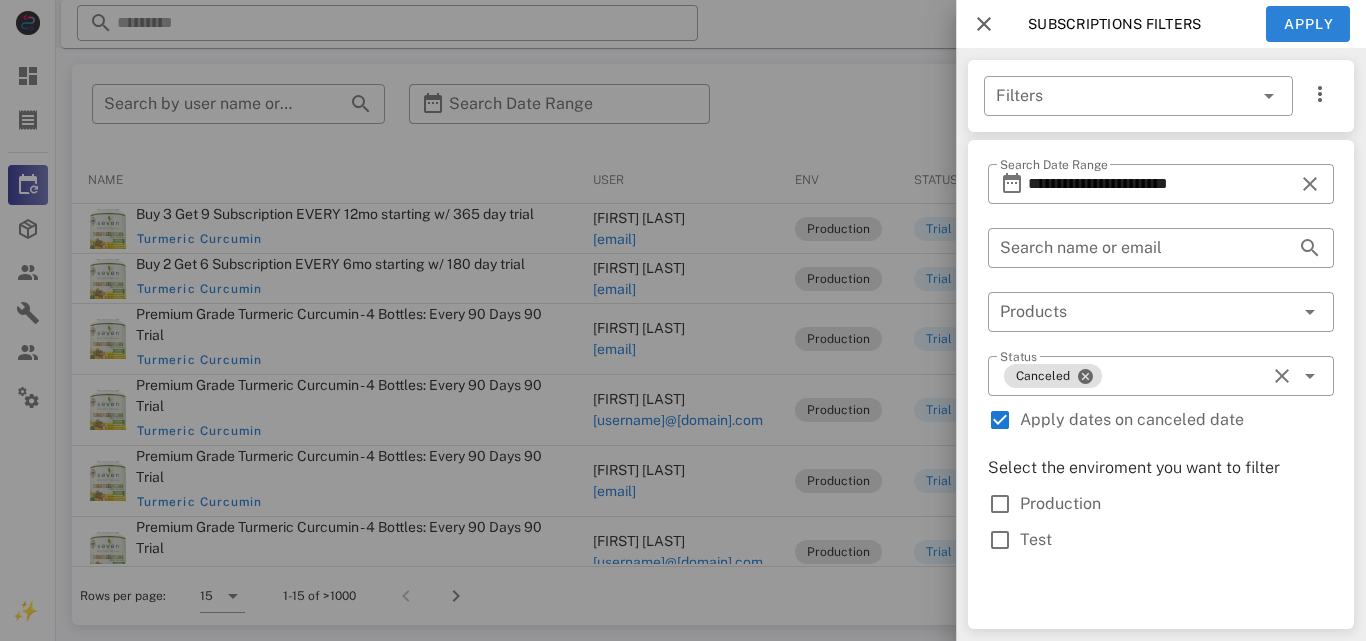 type on "**********" 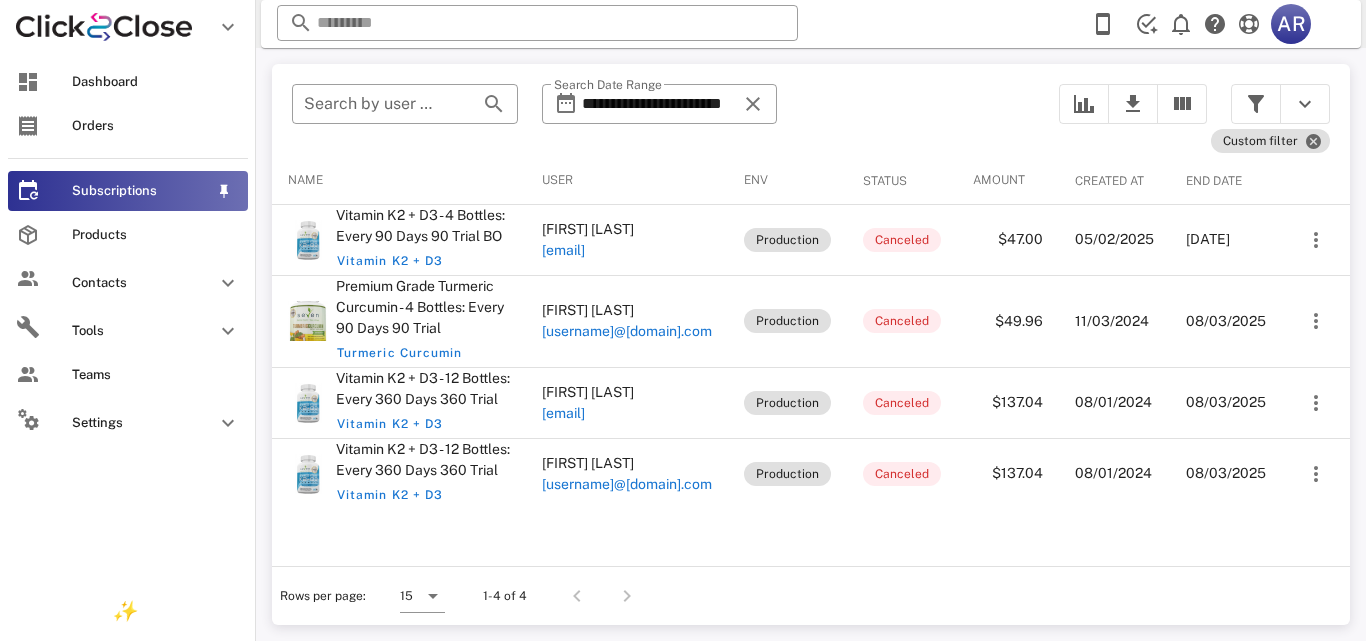 click on "Subscriptions" at bounding box center (128, 191) 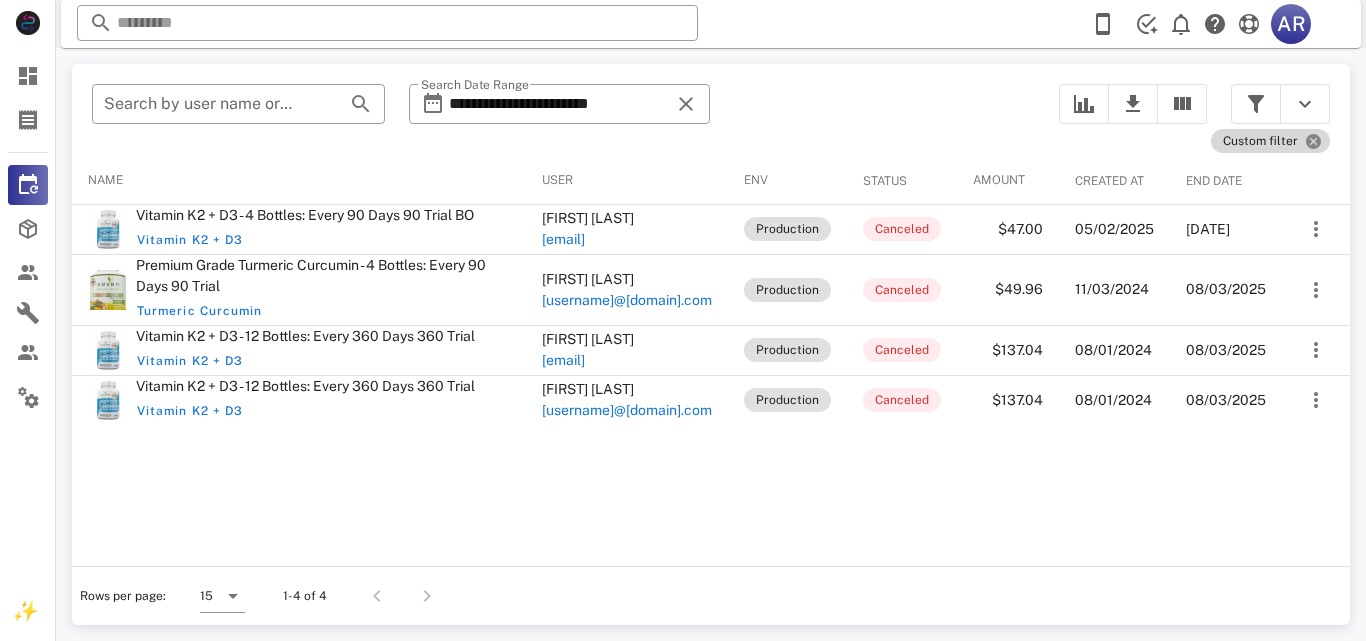 click on "Custom filter" at bounding box center (1270, 141) 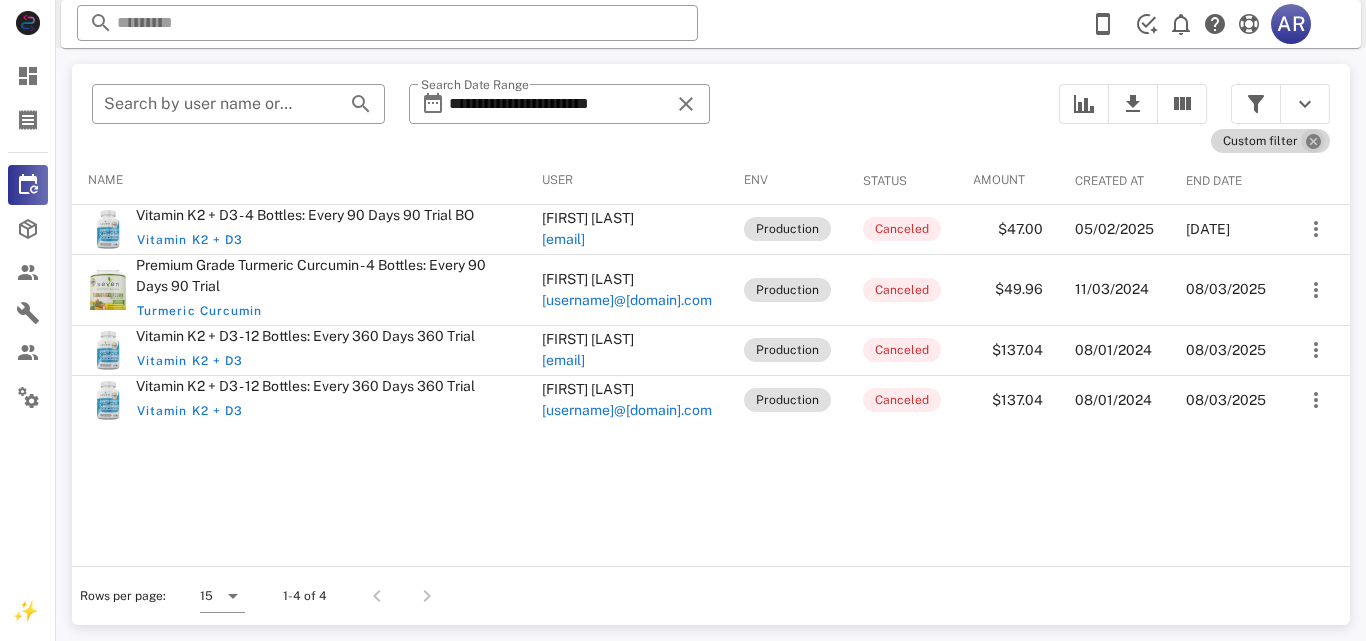 click at bounding box center (1313, 141) 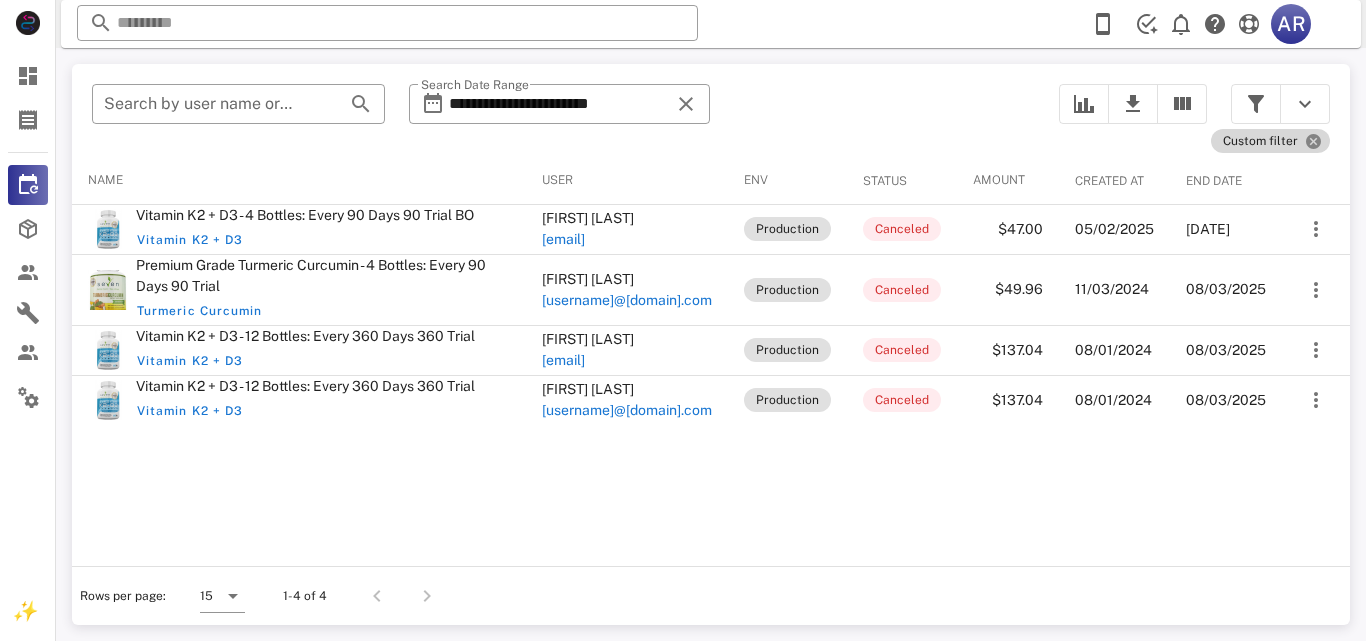 type 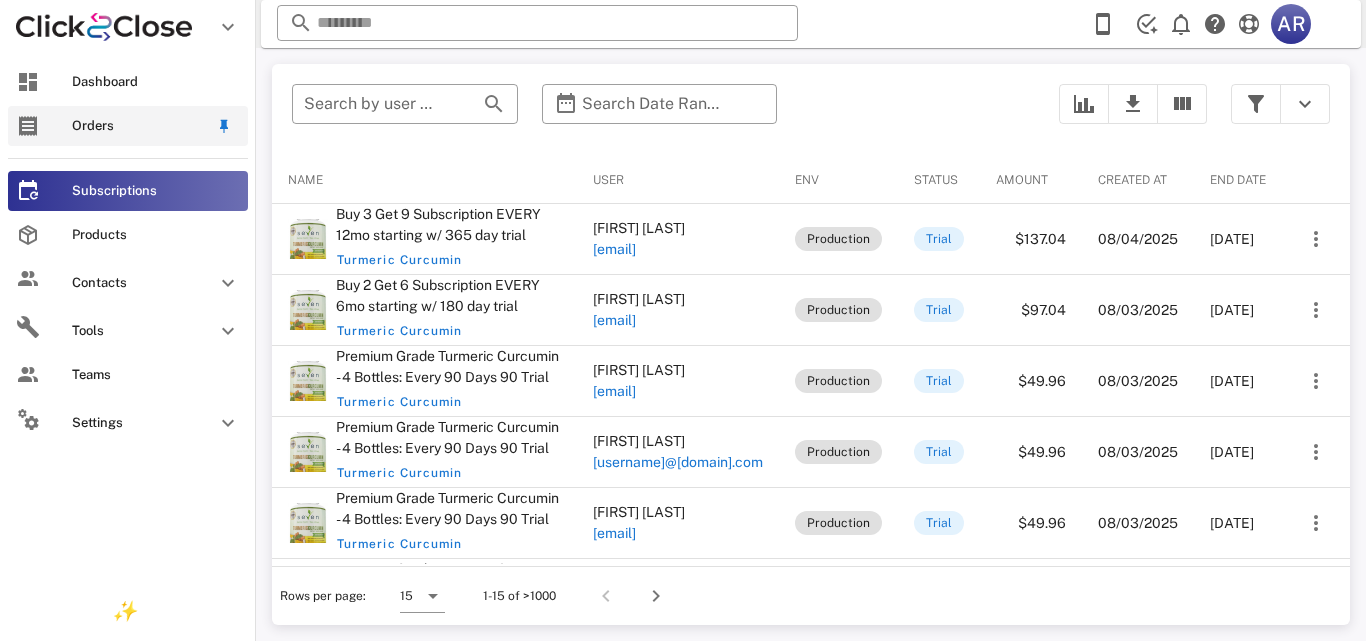 click at bounding box center (28, 126) 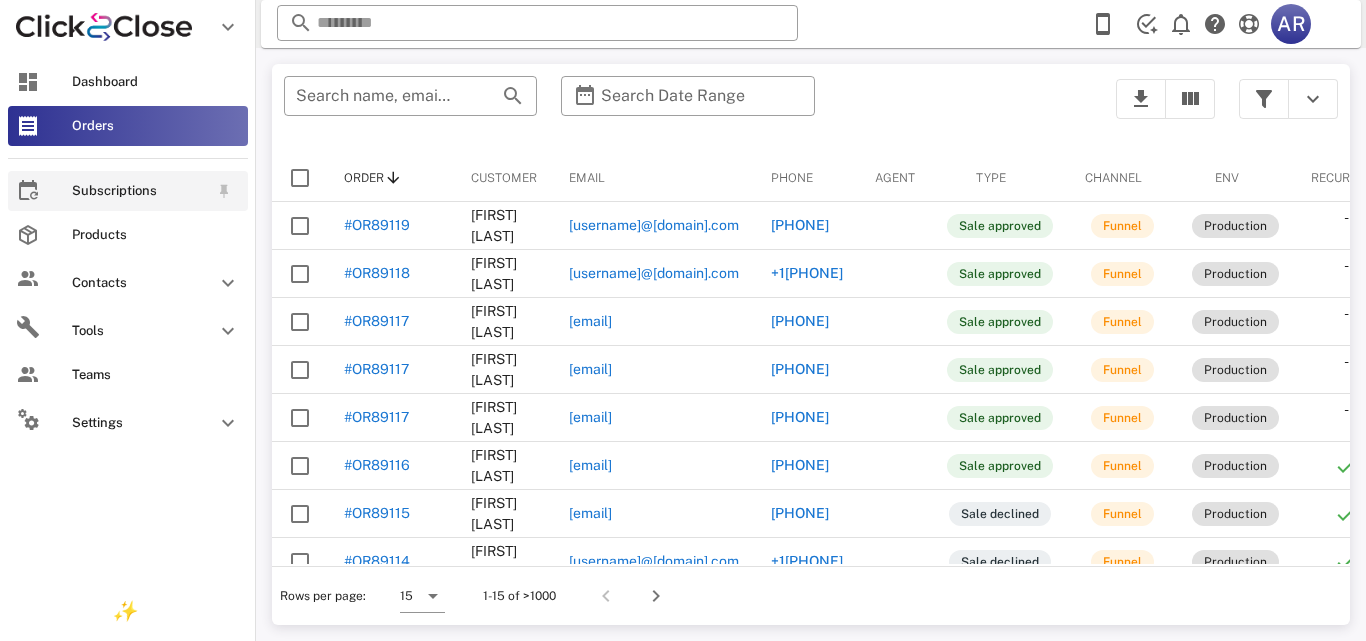 click on "Subscriptions" at bounding box center (140, 191) 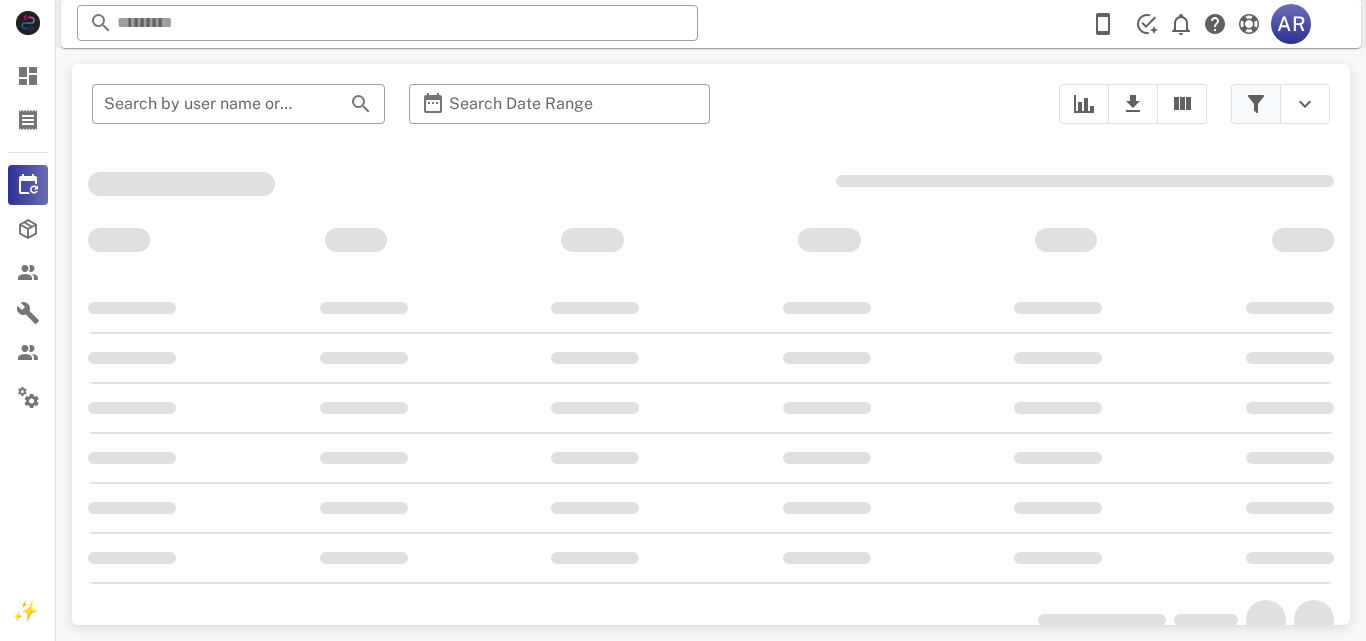 click at bounding box center [1256, 104] 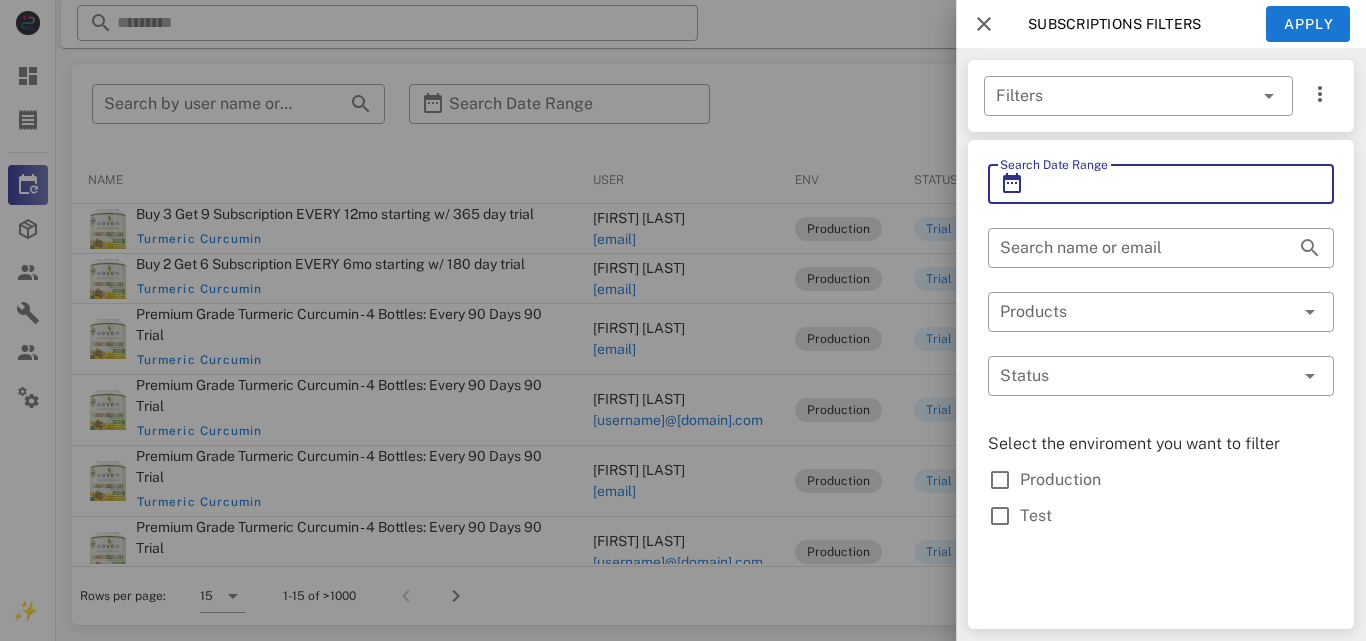 click on "Search Date Range" at bounding box center (1161, 184) 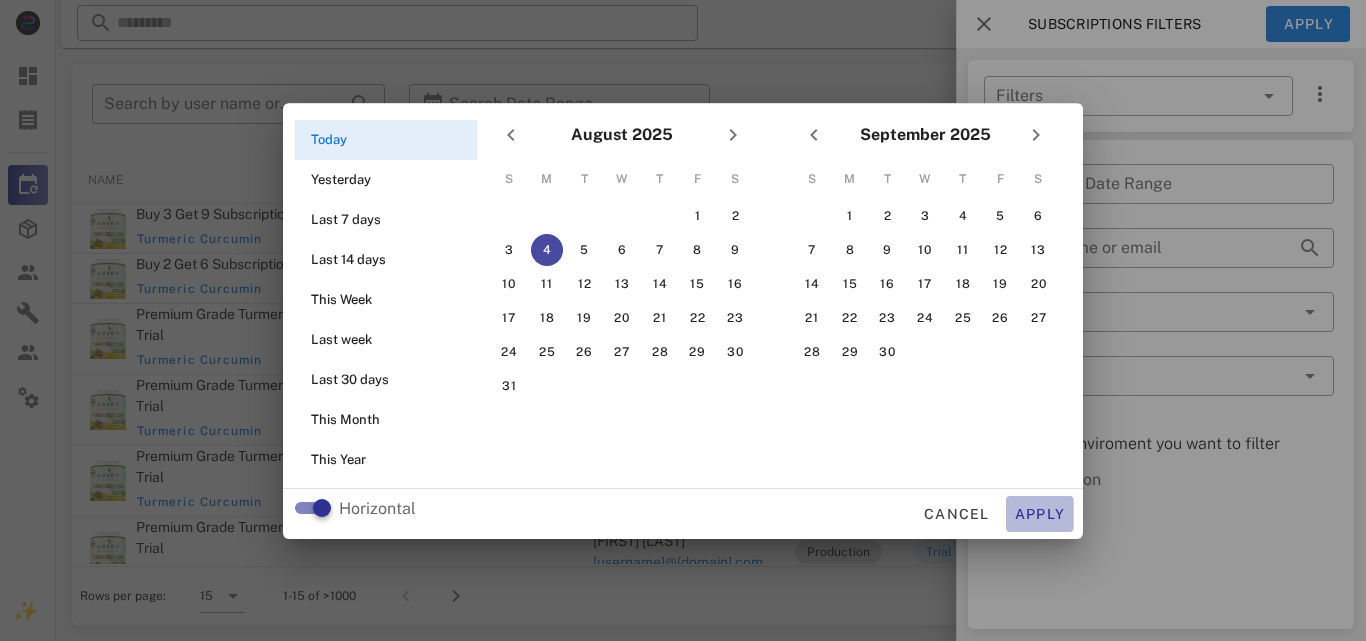 click on "Apply" at bounding box center (1040, 514) 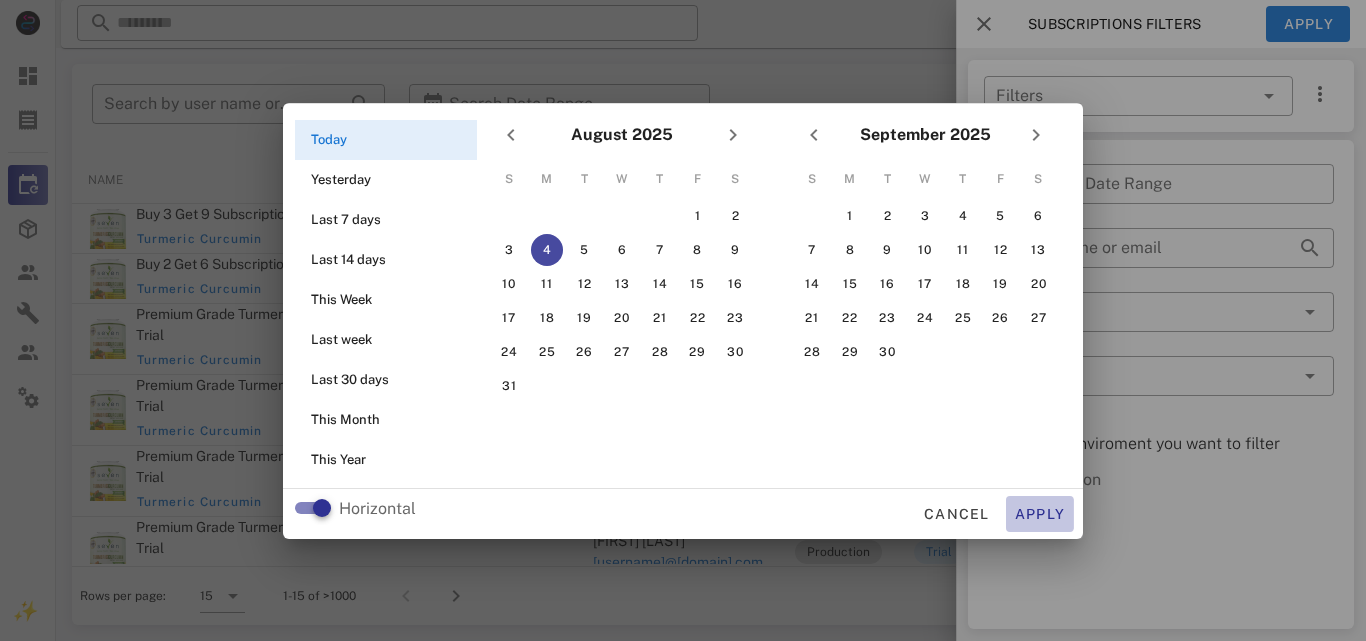 type on "**********" 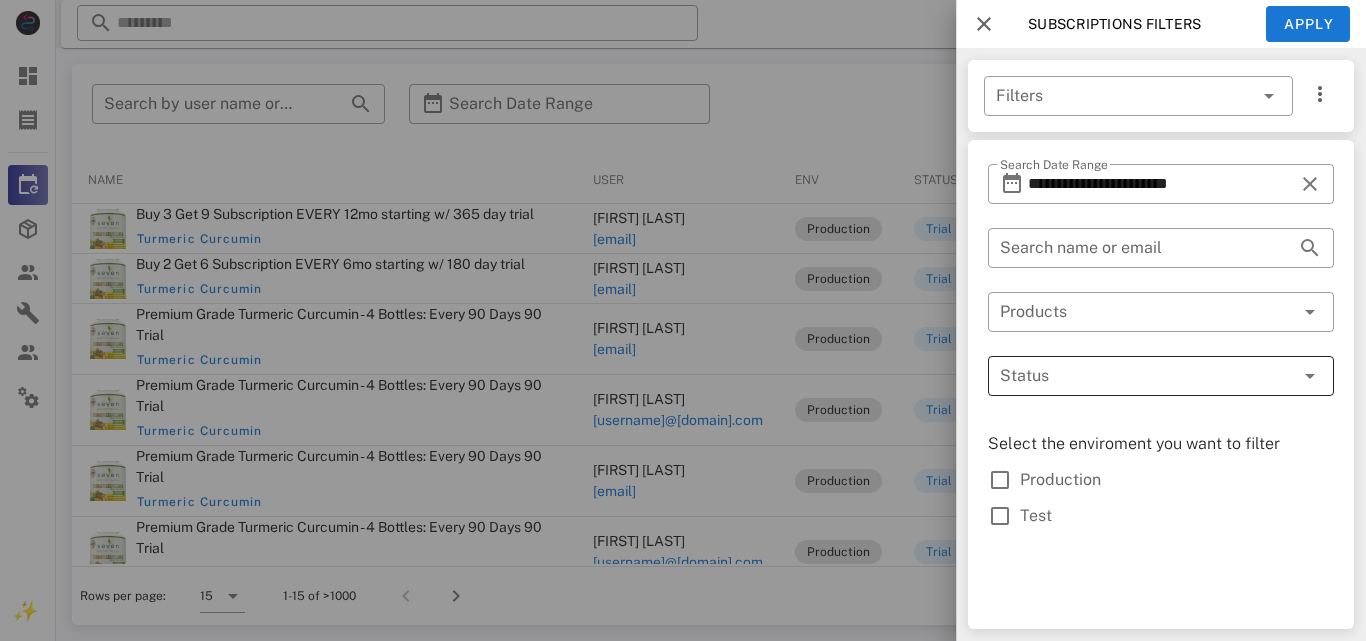 click at bounding box center [1133, 376] 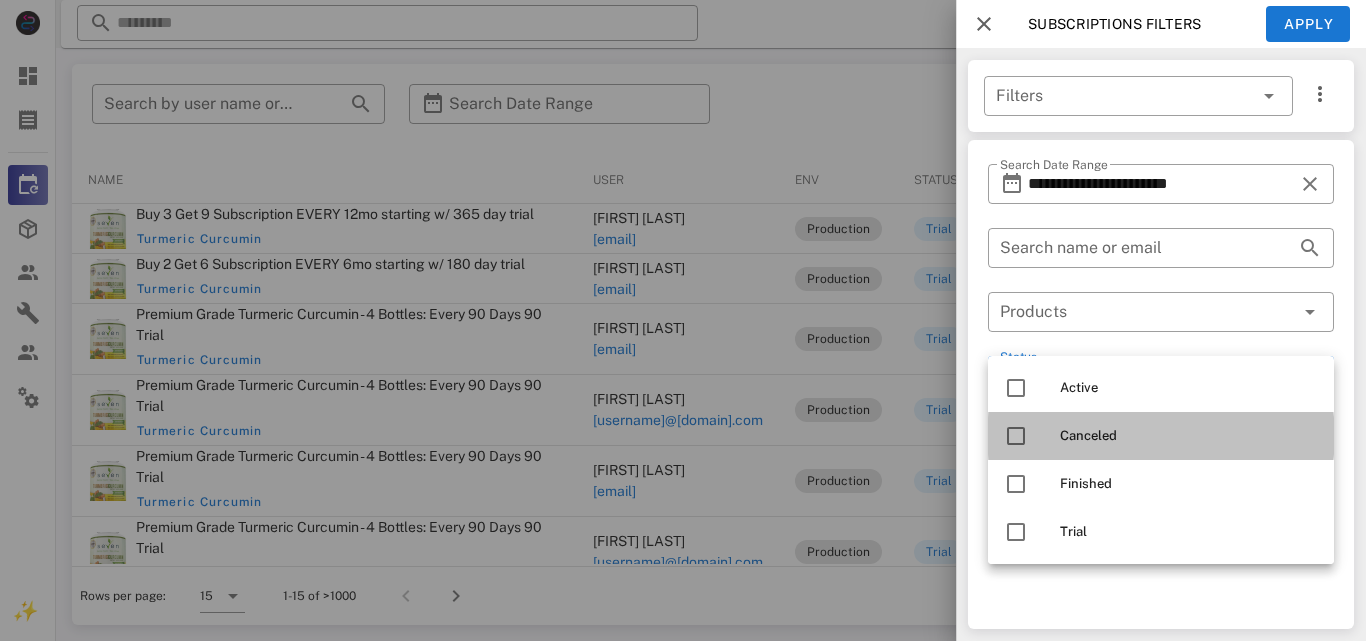 click at bounding box center (1016, 436) 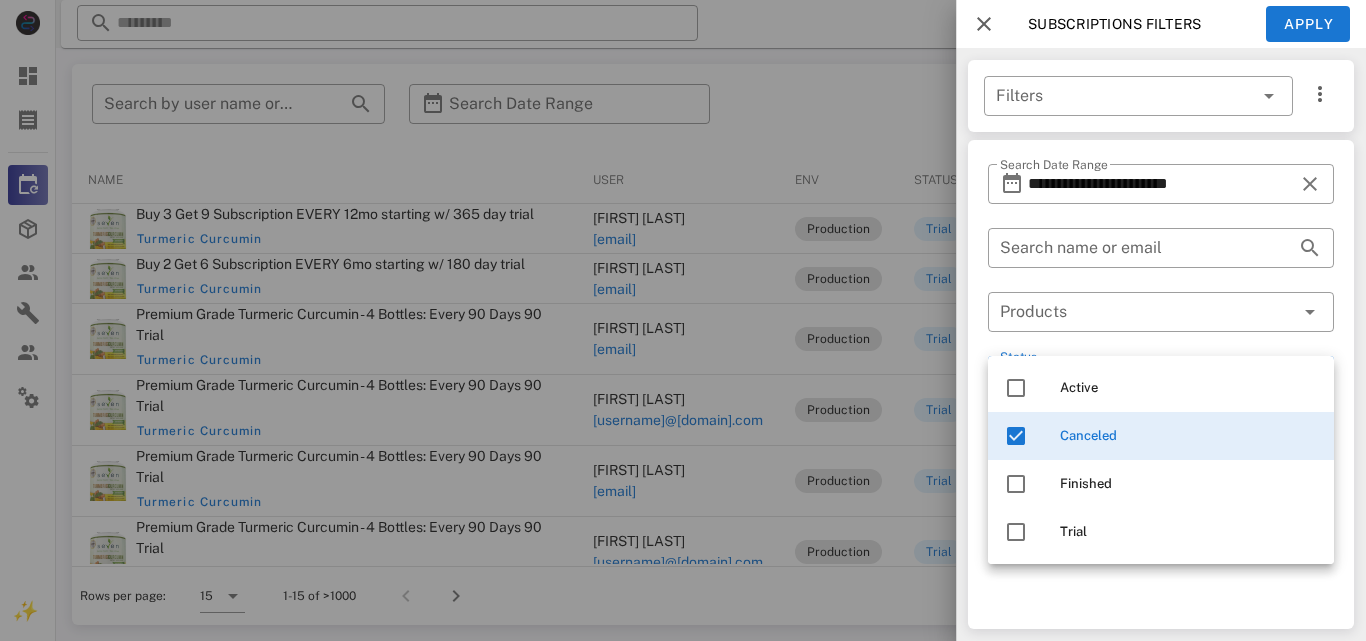 click on "Subscriptions filters Apply" at bounding box center [1161, 24] 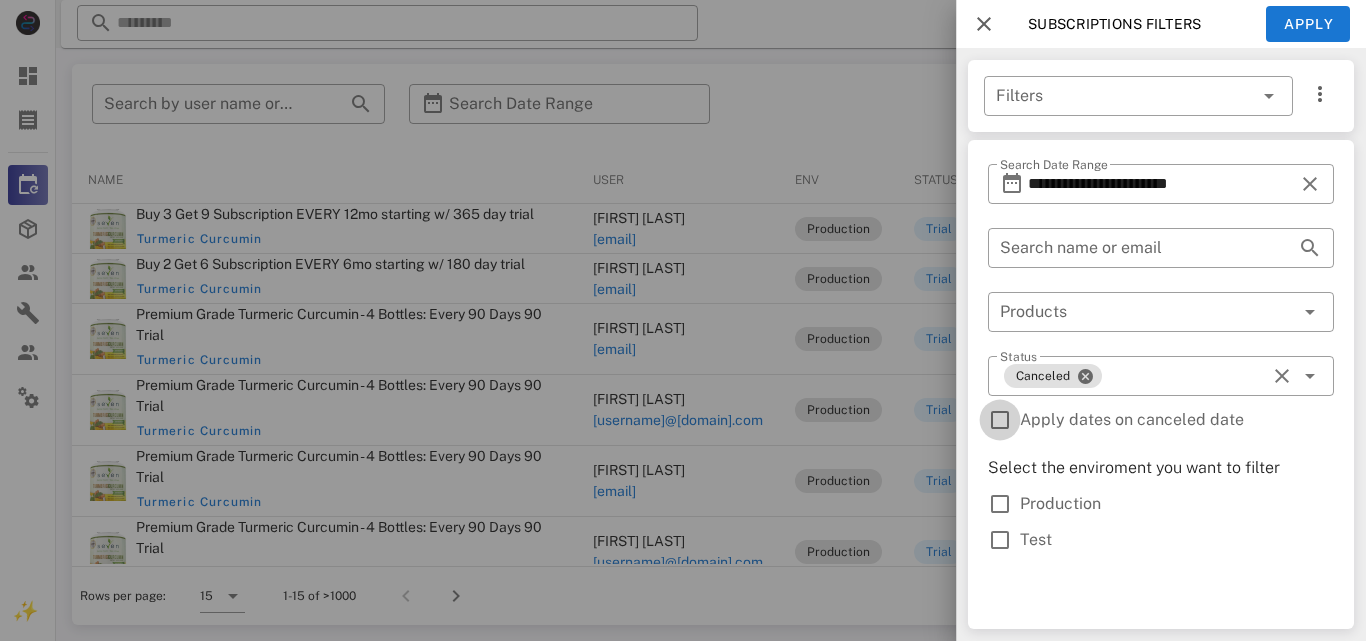 click at bounding box center [1000, 420] 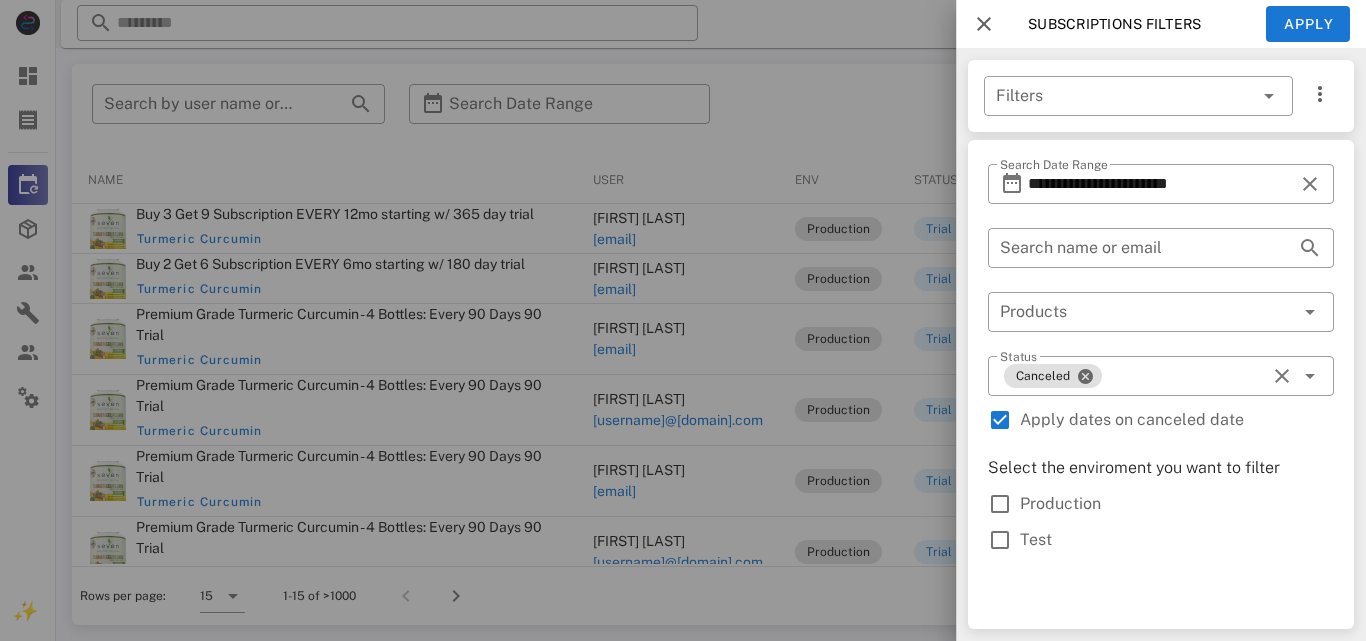 click on "Subscriptions filters Apply" at bounding box center (1161, 24) 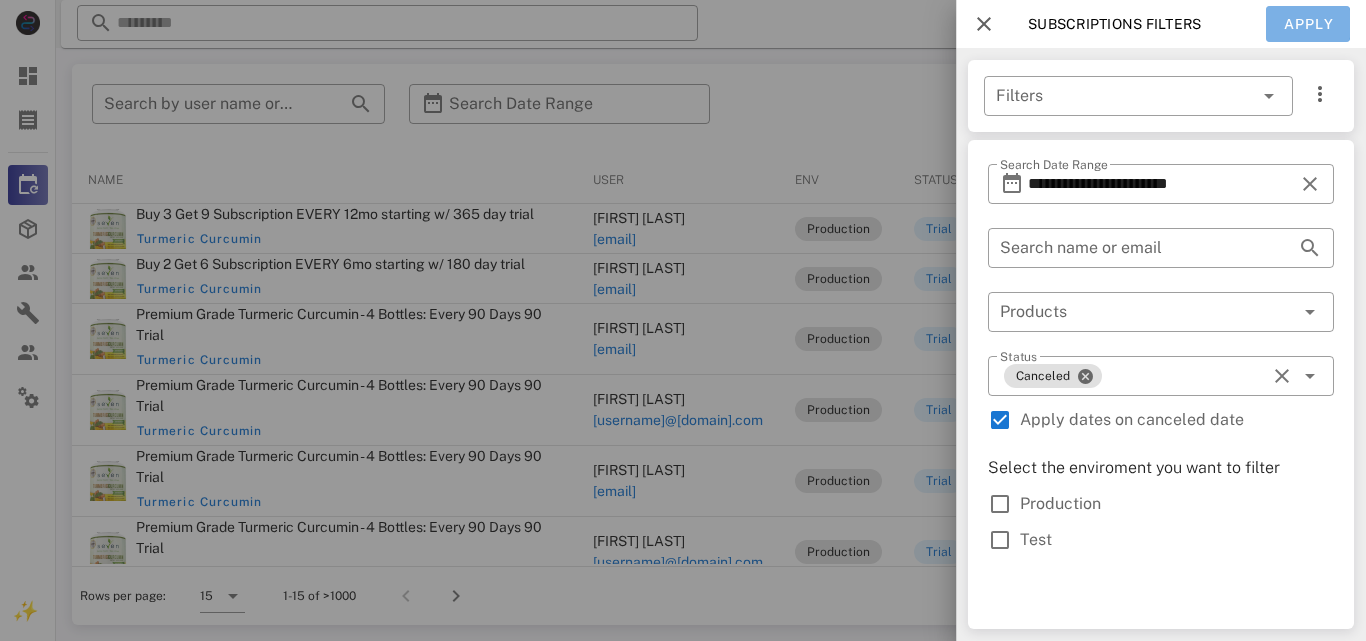 click on "Apply" at bounding box center (1309, 24) 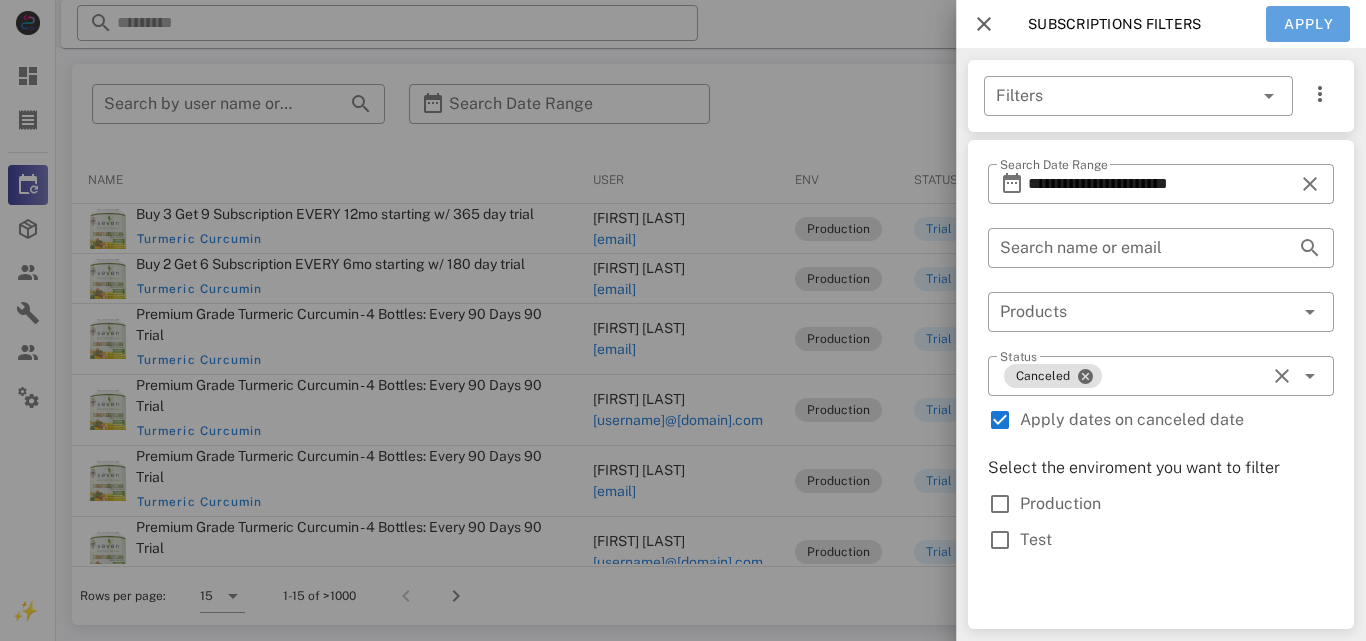 type on "**********" 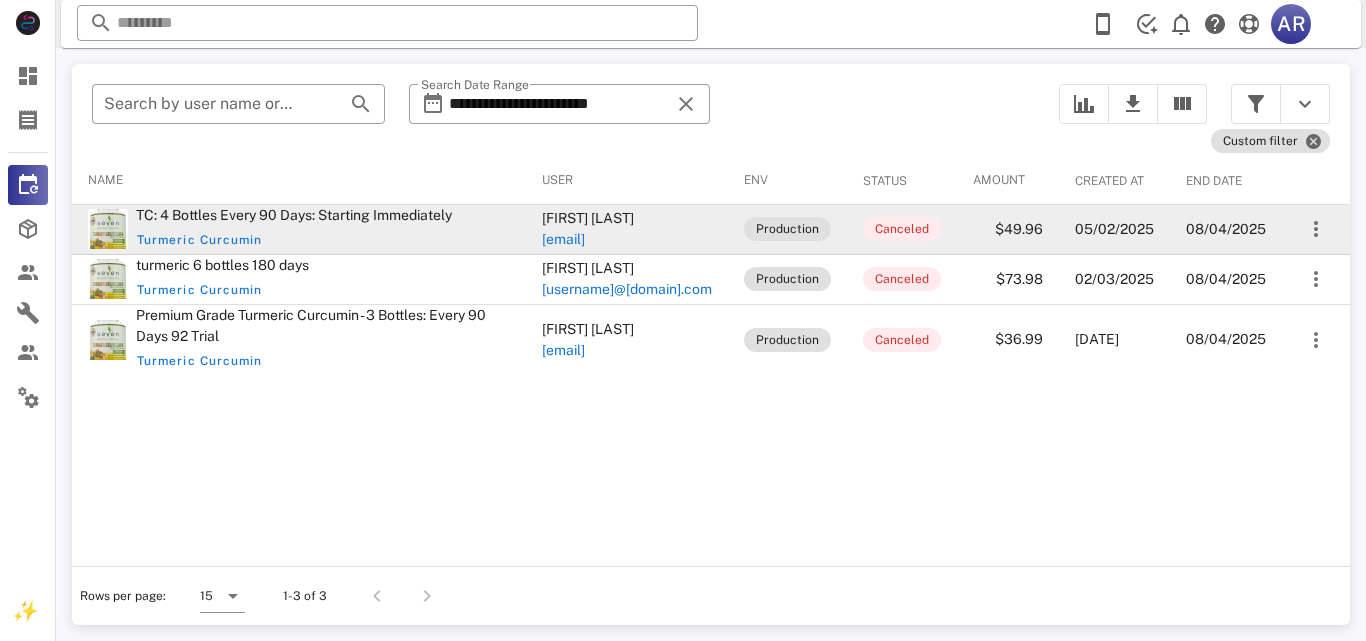 drag, startPoint x: 551, startPoint y: 213, endPoint x: 694, endPoint y: 243, distance: 146.11298 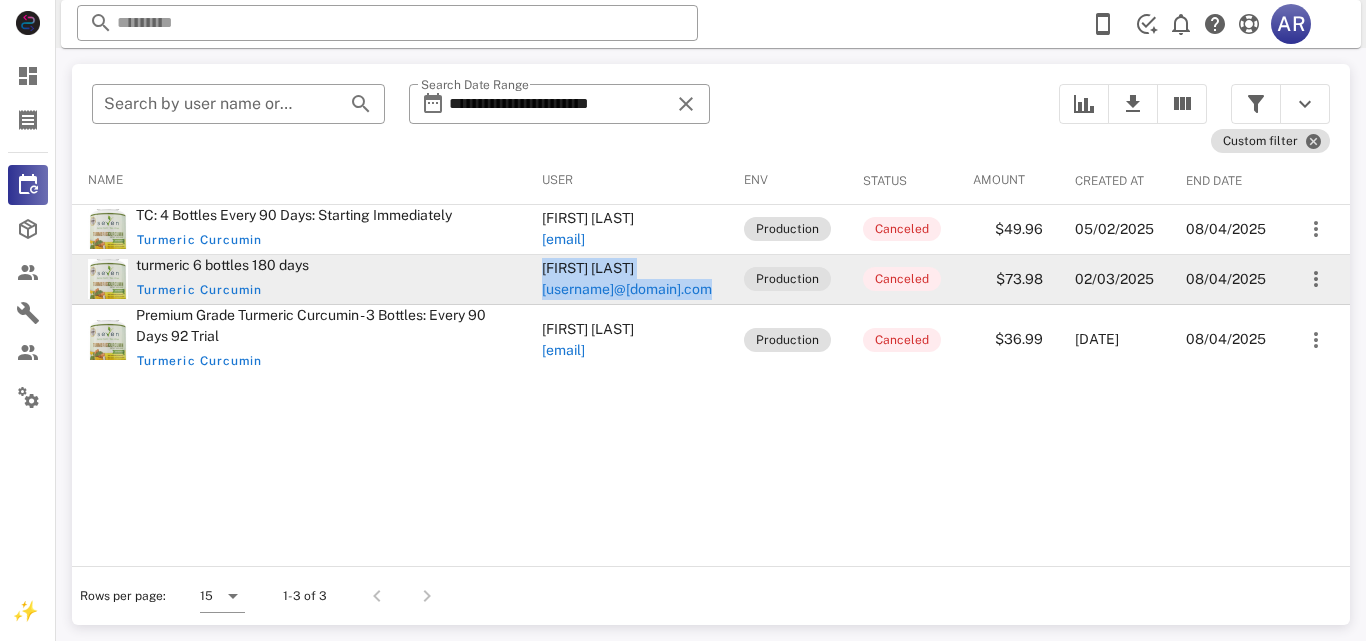 drag, startPoint x: 554, startPoint y: 270, endPoint x: 720, endPoint y: 285, distance: 166.67633 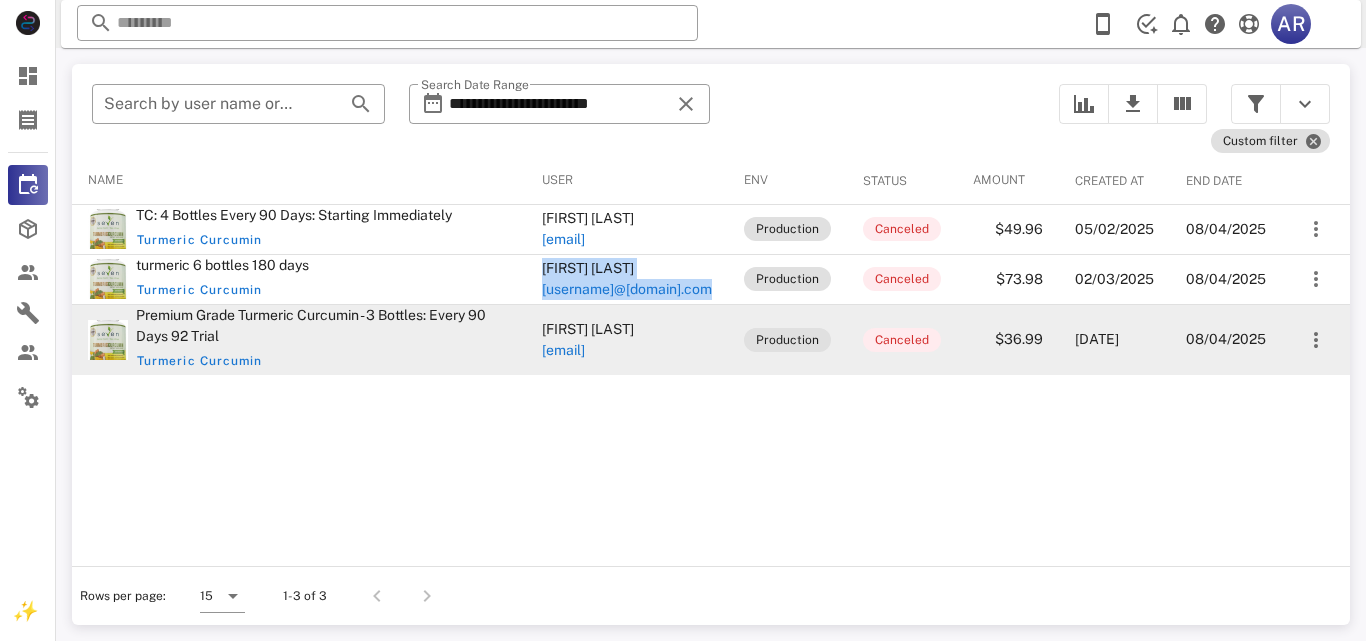 drag, startPoint x: 550, startPoint y: 332, endPoint x: 720, endPoint y: 352, distance: 171.17242 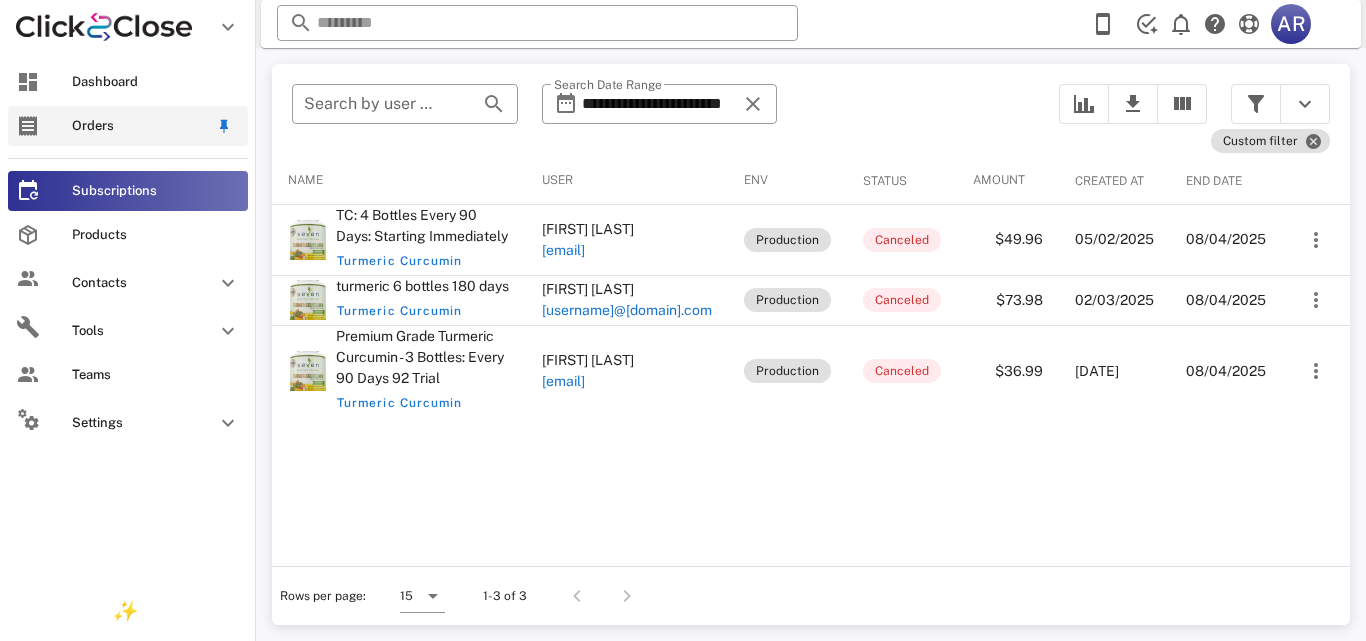 click at bounding box center [28, 126] 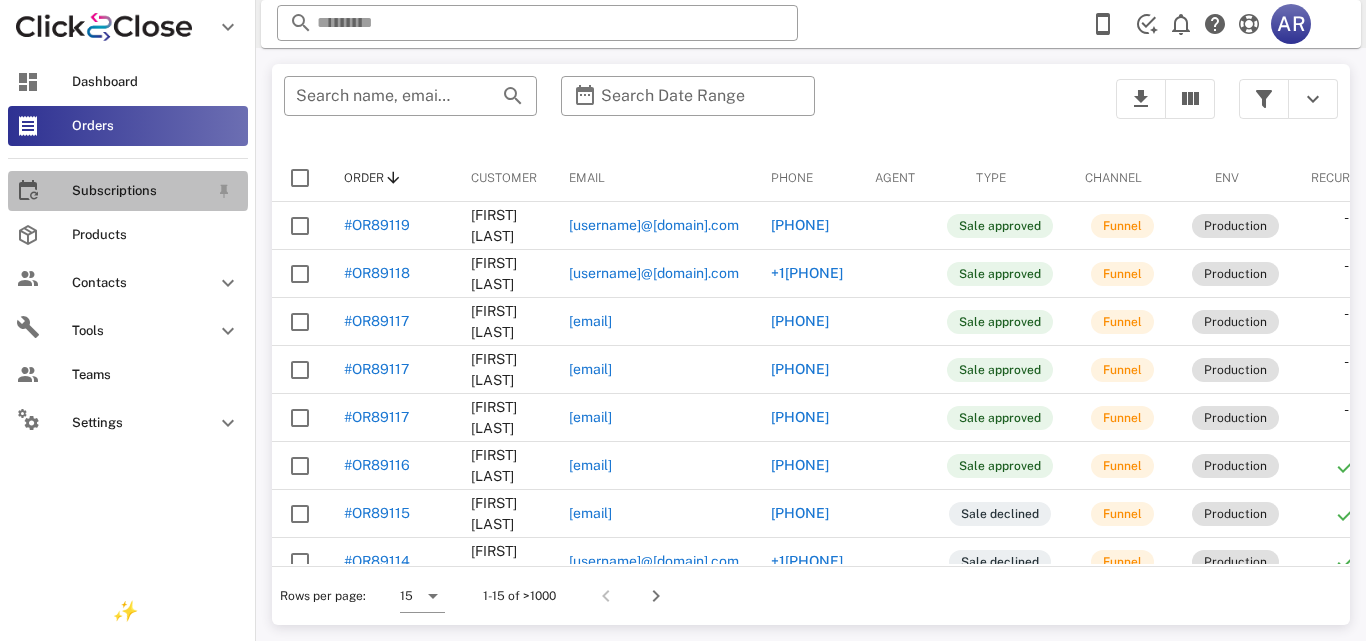 click on "Subscriptions" at bounding box center (140, 191) 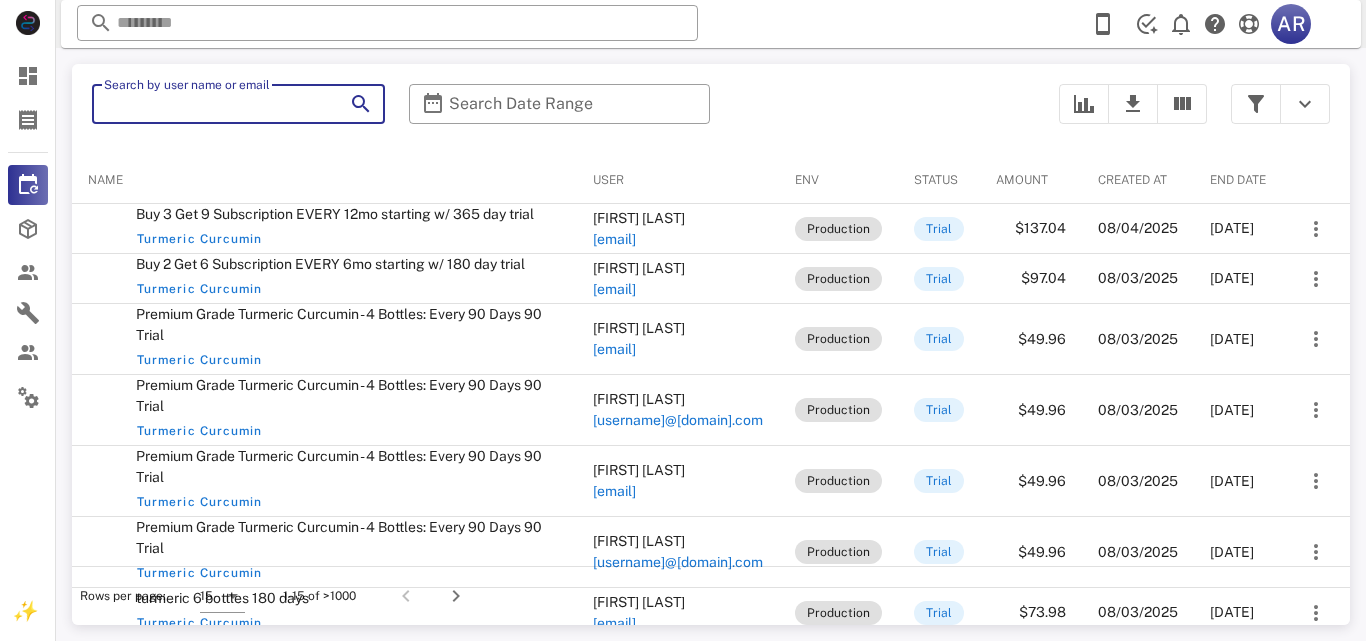 click on "Search by user name or email" at bounding box center (210, 104) 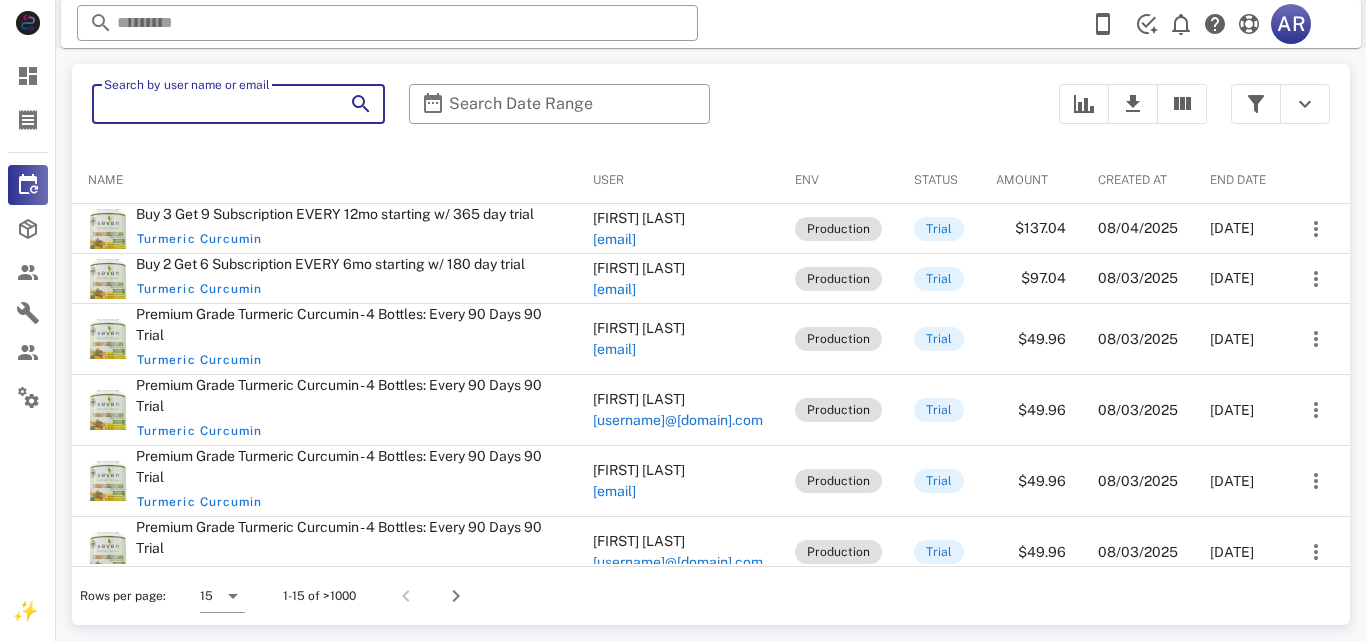 paste on "**********" 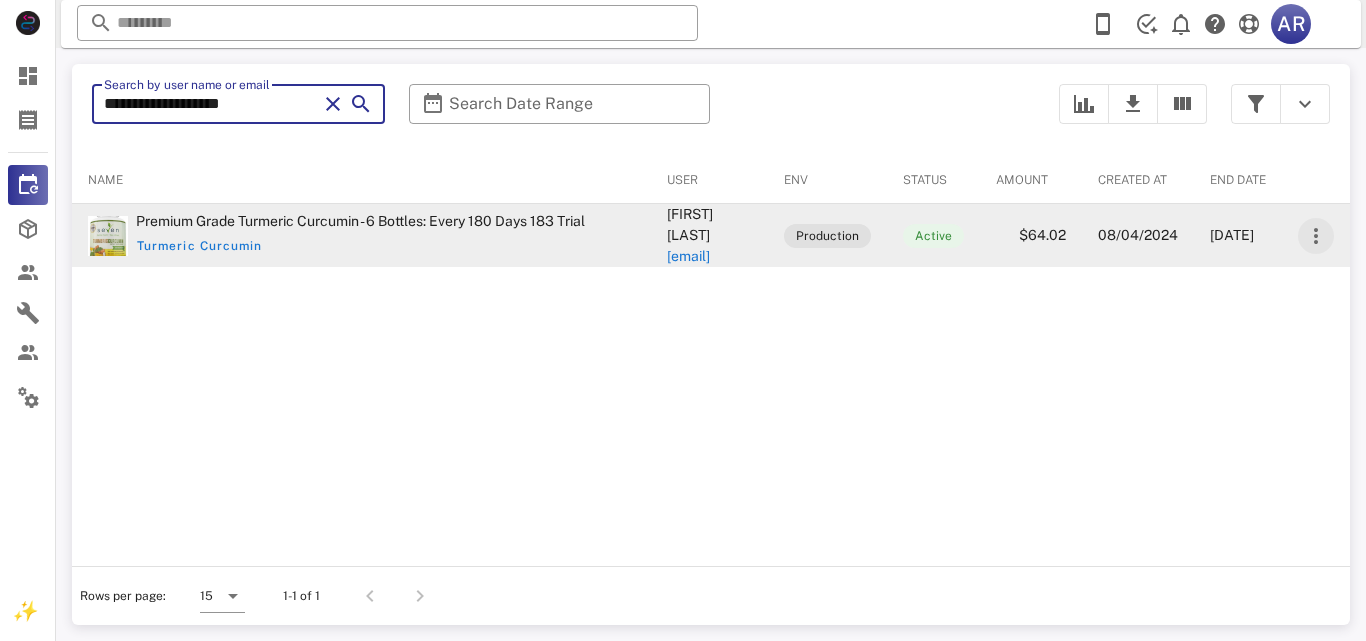 type on "**********" 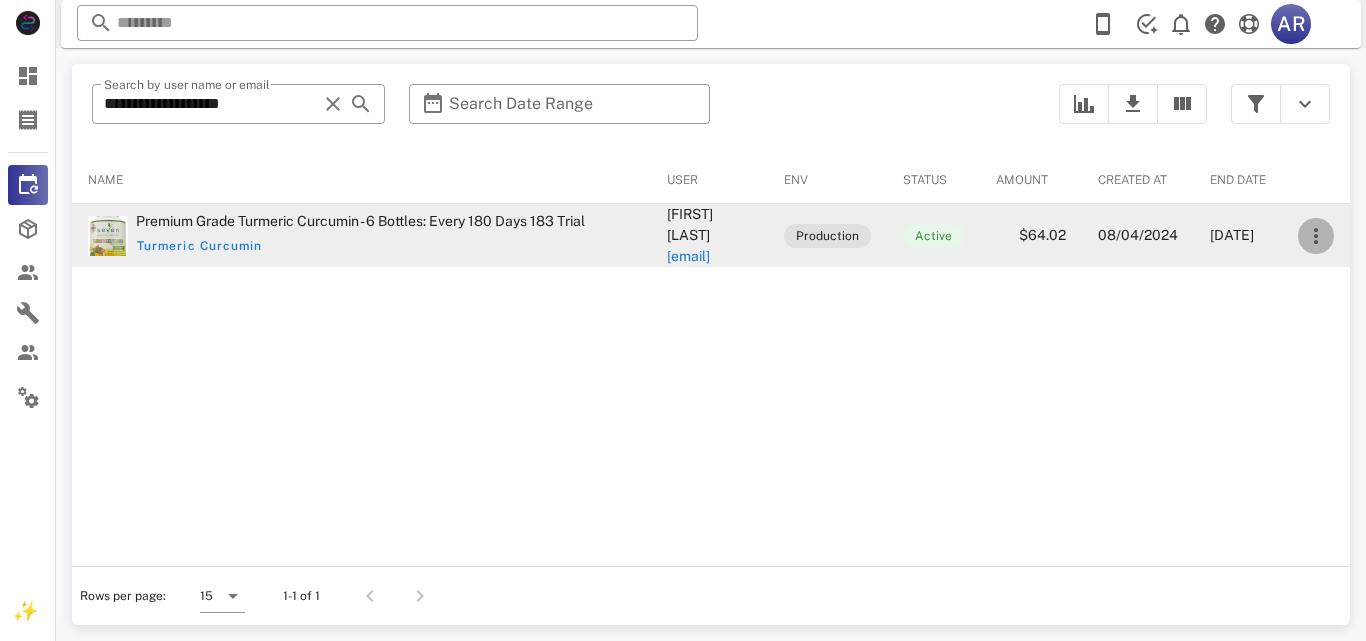click at bounding box center (1316, 236) 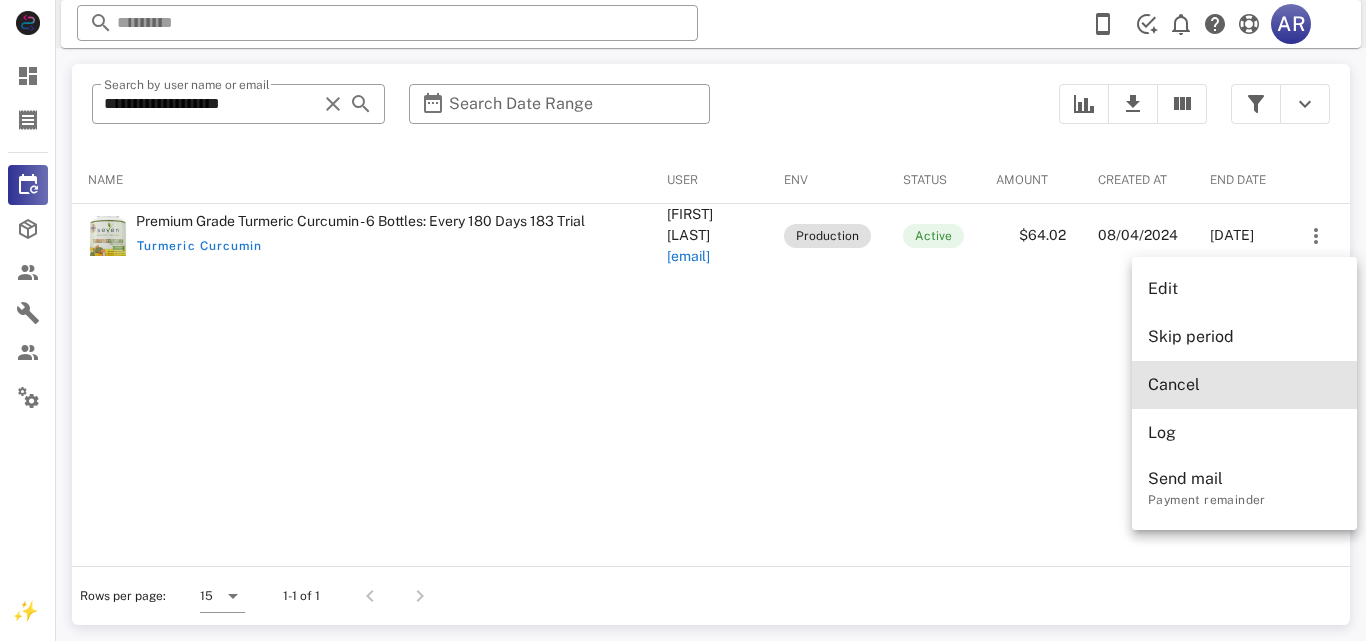 click on "Cancel" at bounding box center [1244, 384] 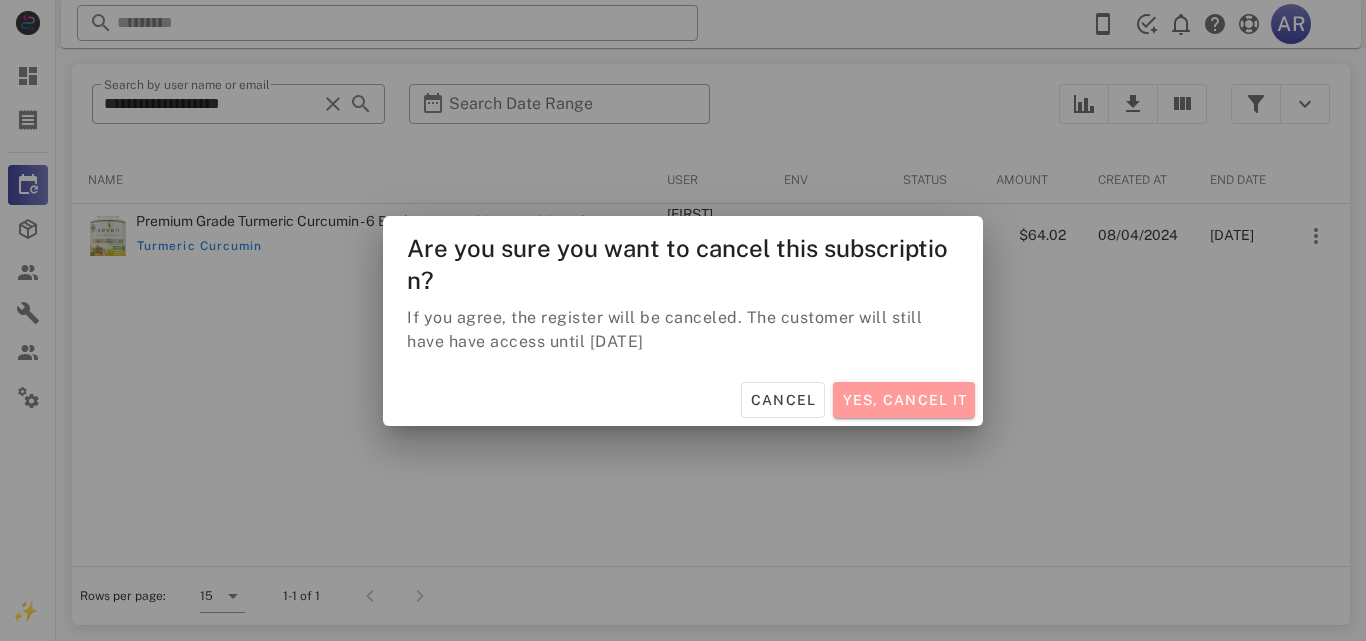 click on "Yes, cancel it" at bounding box center [904, 400] 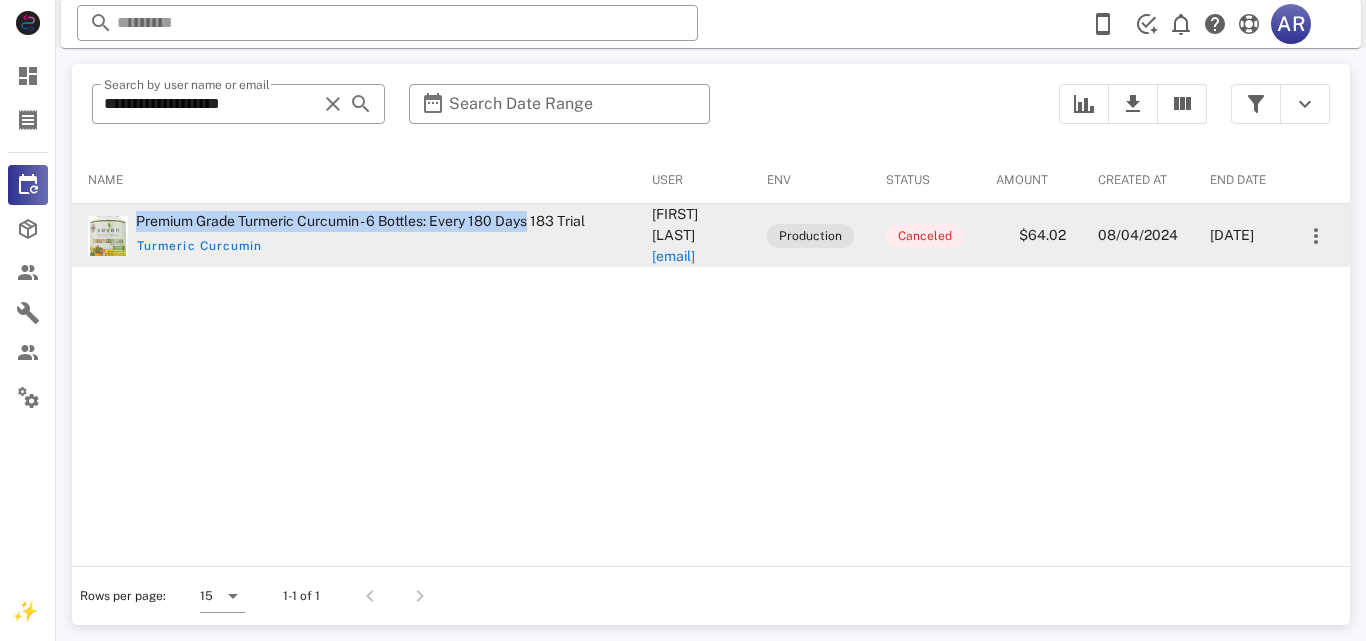 drag, startPoint x: 138, startPoint y: 210, endPoint x: 541, endPoint y: 209, distance: 403.00125 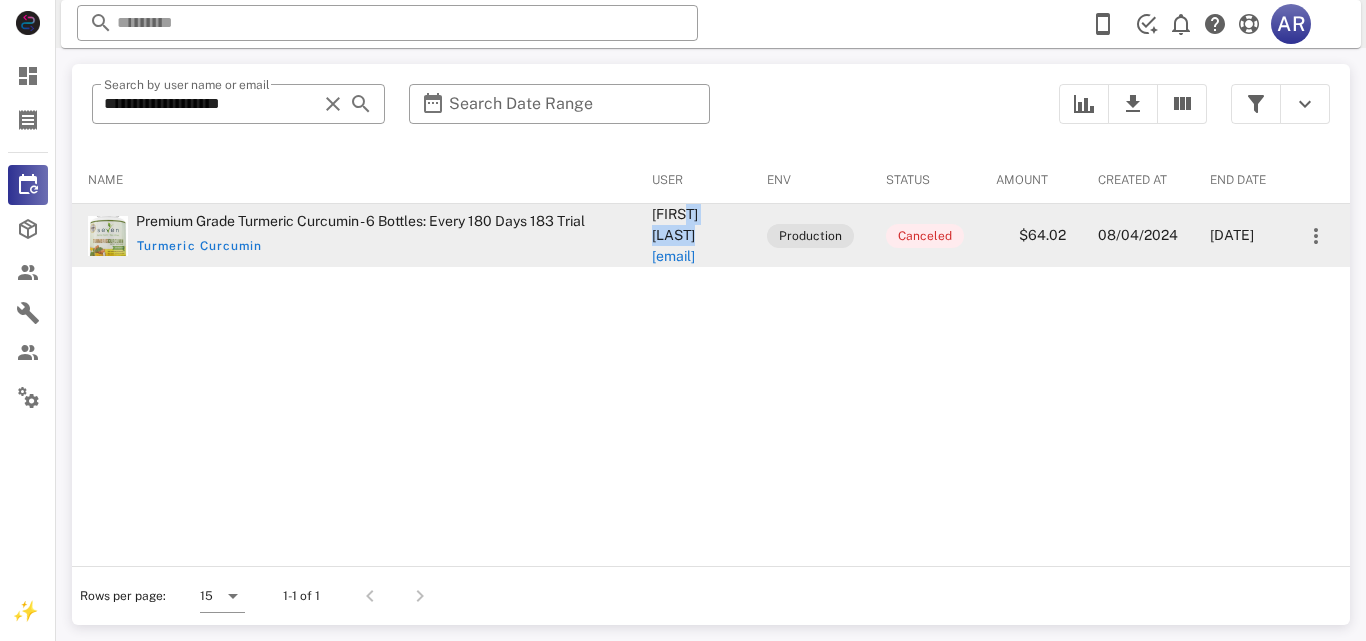 drag, startPoint x: 622, startPoint y: 225, endPoint x: 715, endPoint y: 223, distance: 93.0215 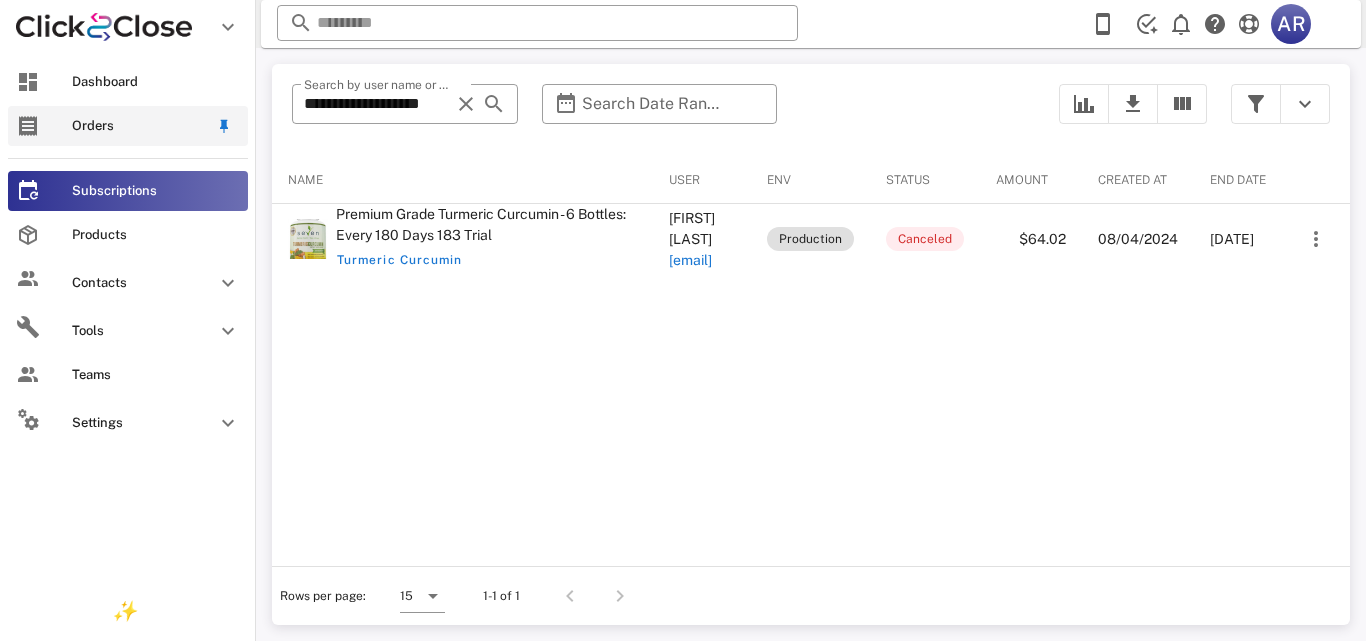 click on "Orders" at bounding box center (128, 126) 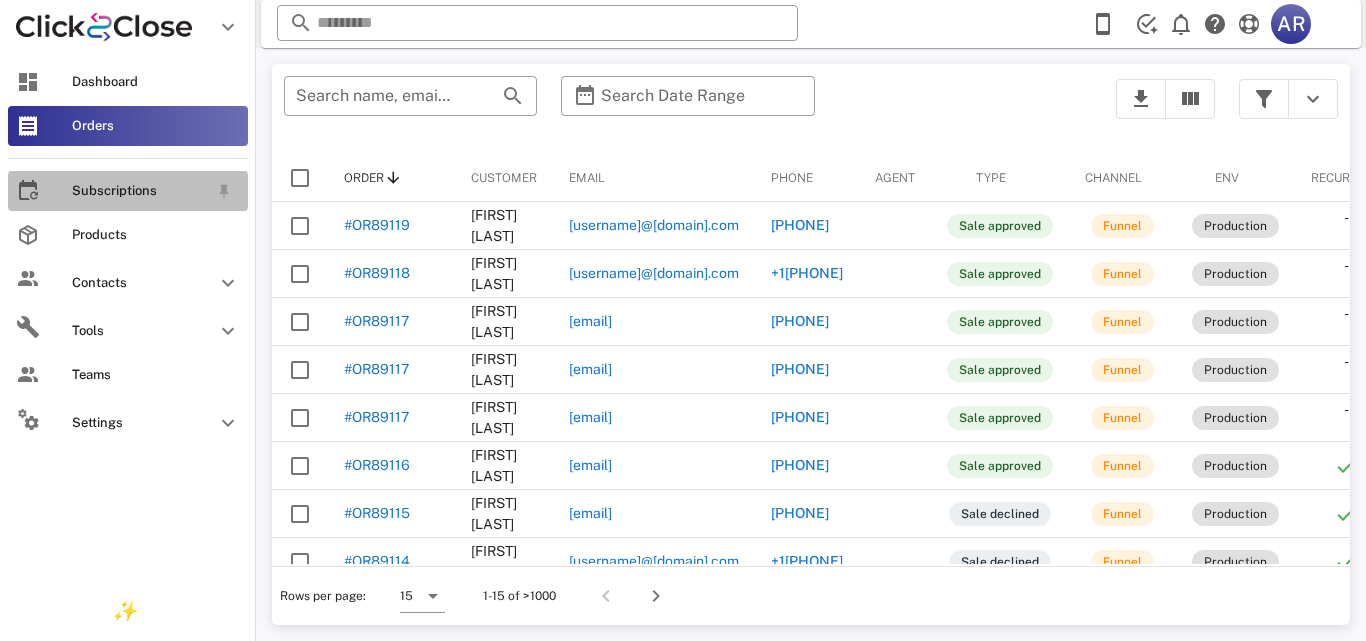 click on "Subscriptions" at bounding box center (128, 191) 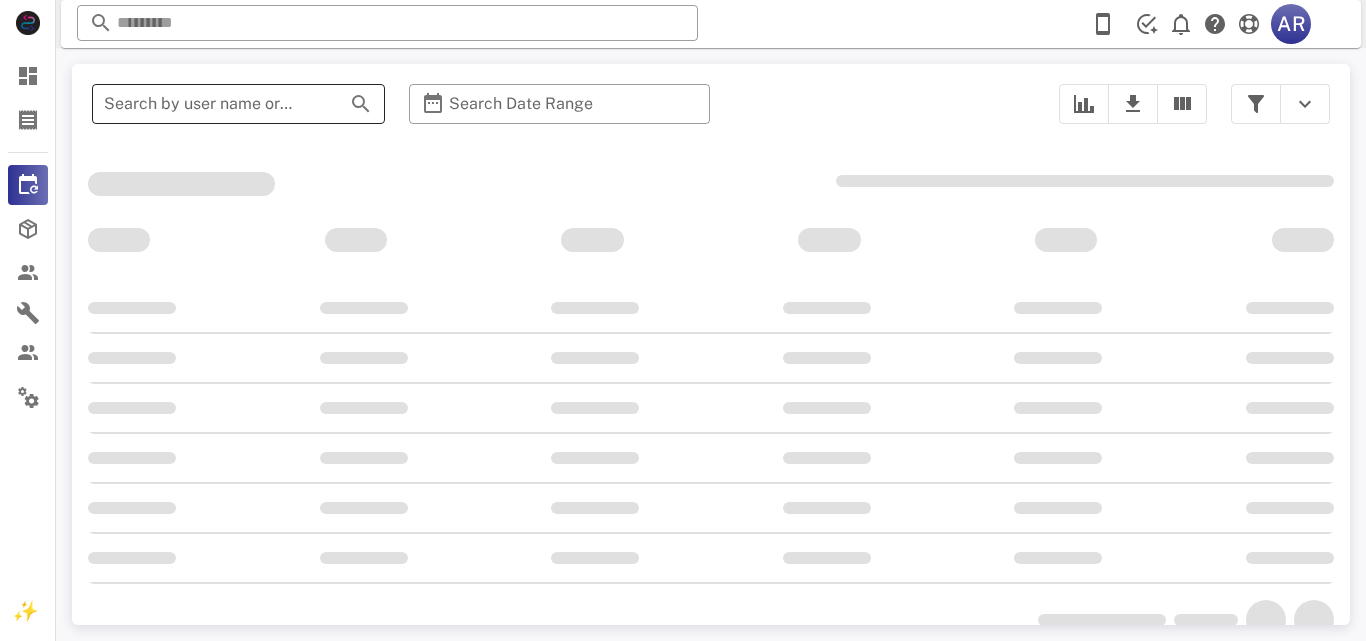 click at bounding box center [361, 104] 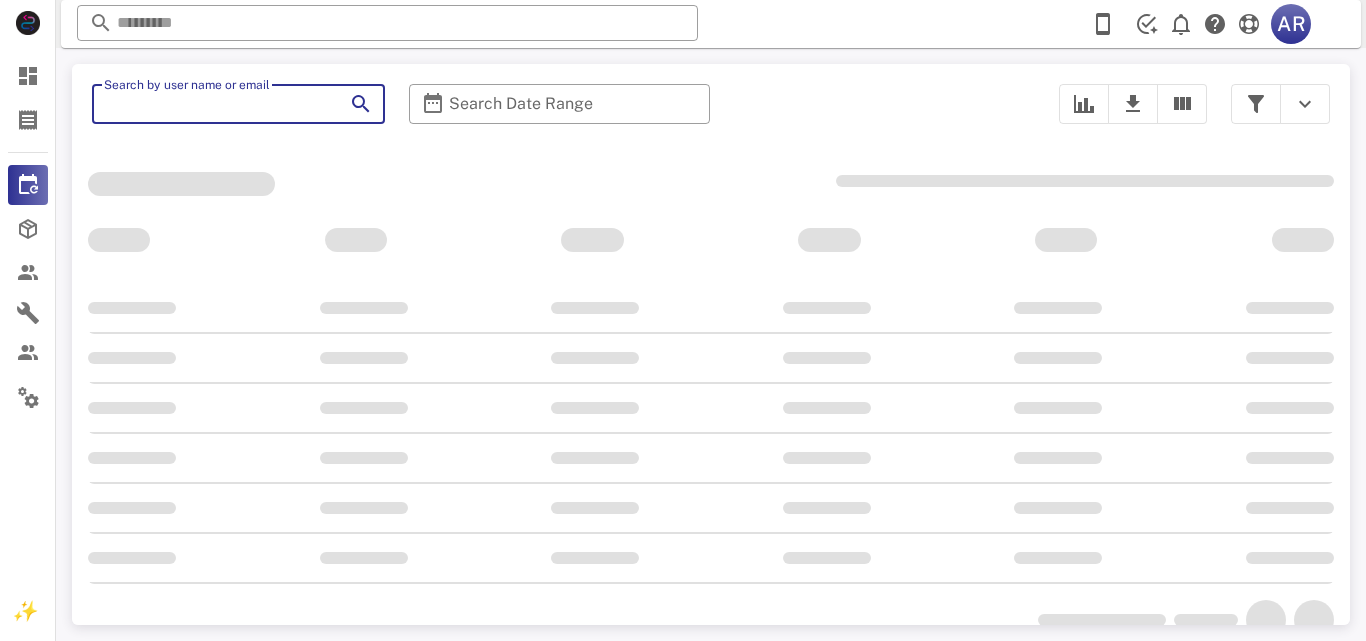 paste on "**********" 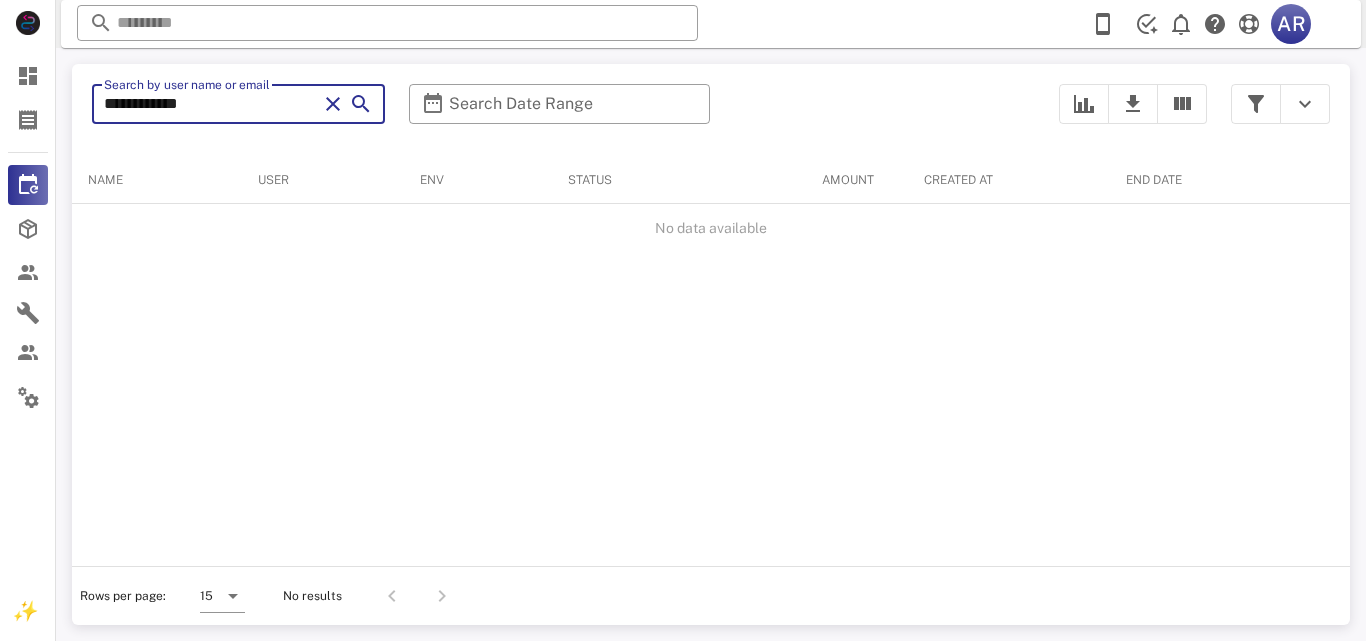 click on "**********" at bounding box center (210, 104) 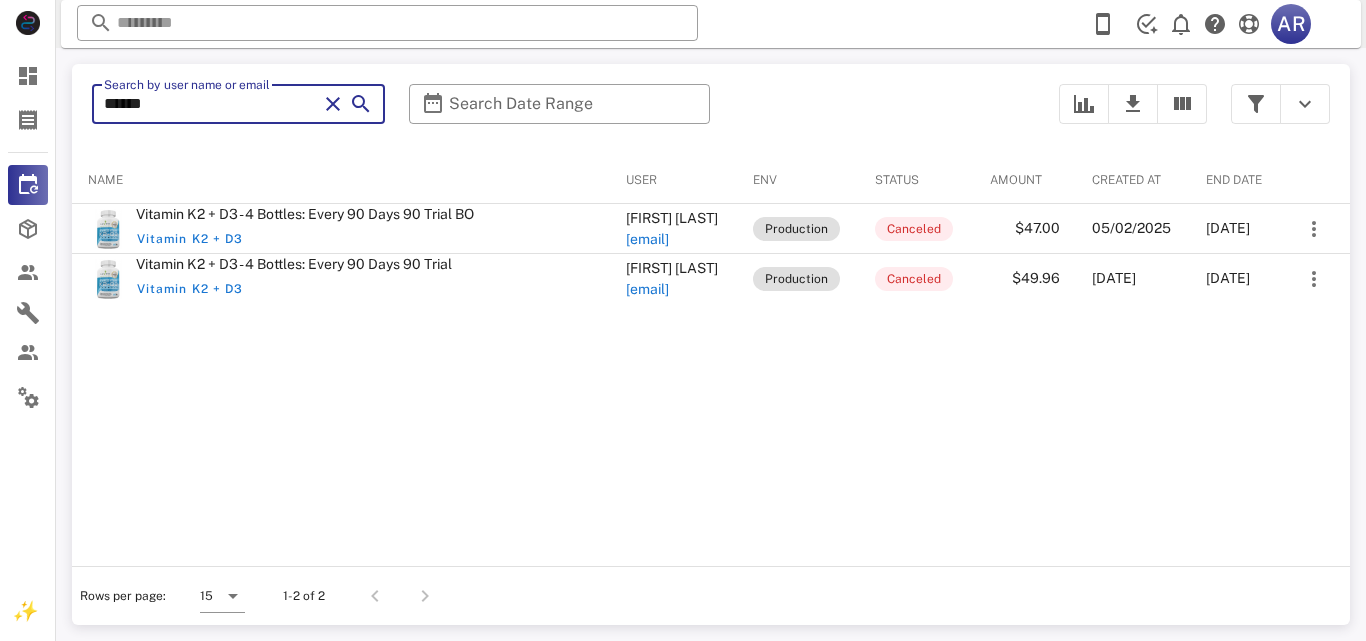 type on "******" 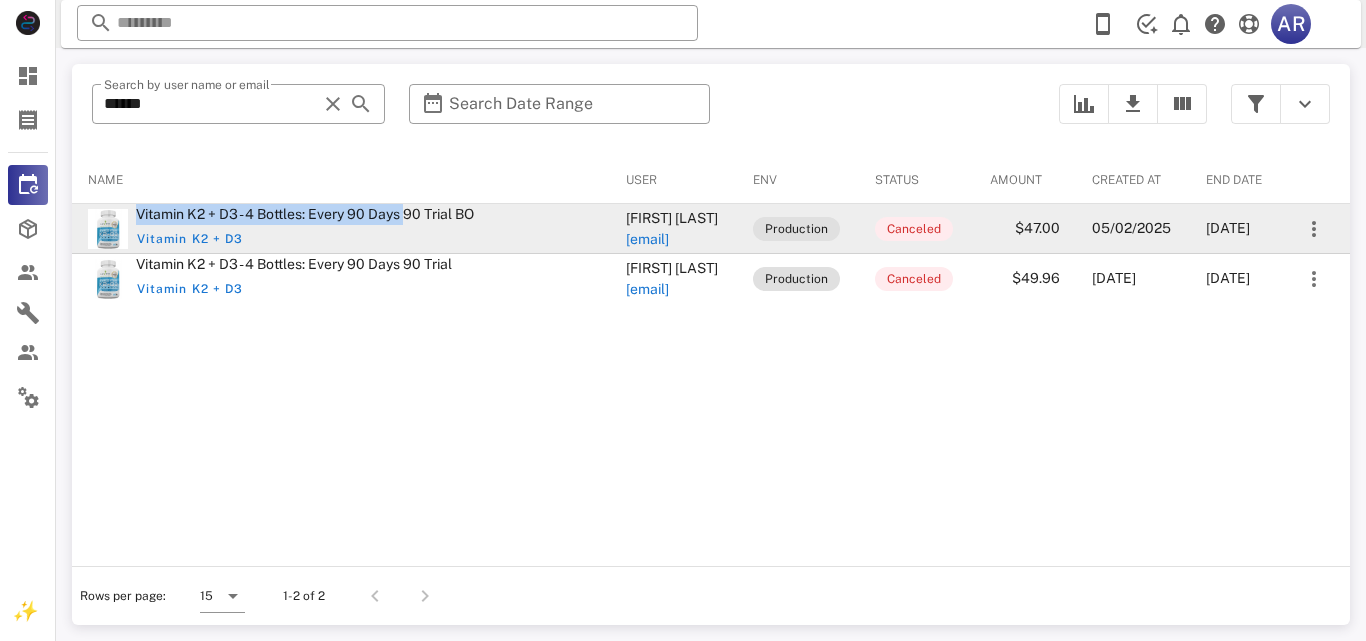 drag, startPoint x: 136, startPoint y: 212, endPoint x: 410, endPoint y: 215, distance: 274.01642 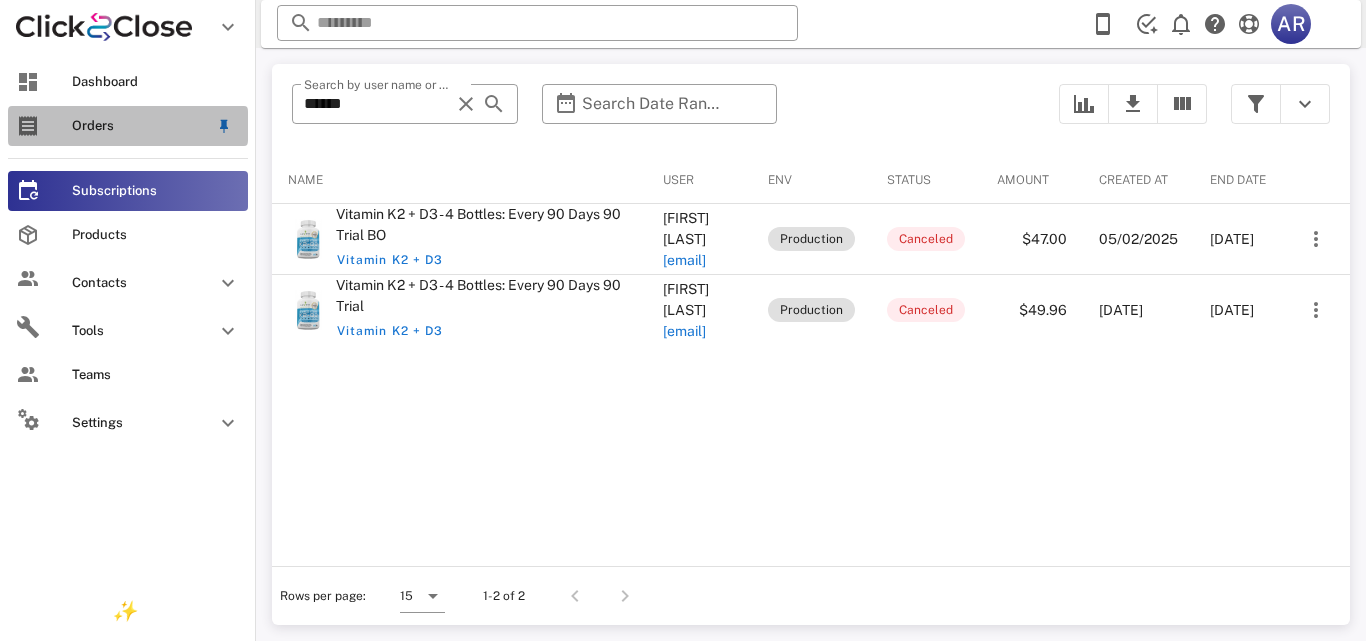 click at bounding box center (28, 126) 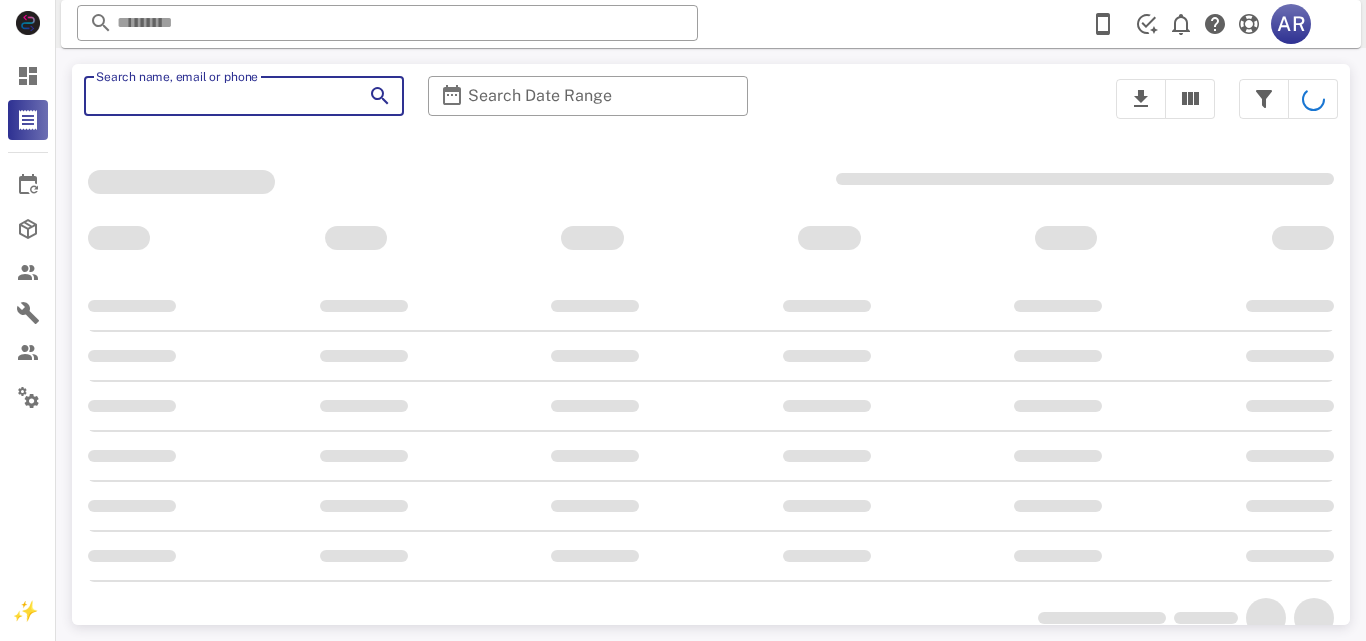 click on "Search name, email or phone" at bounding box center (216, 96) 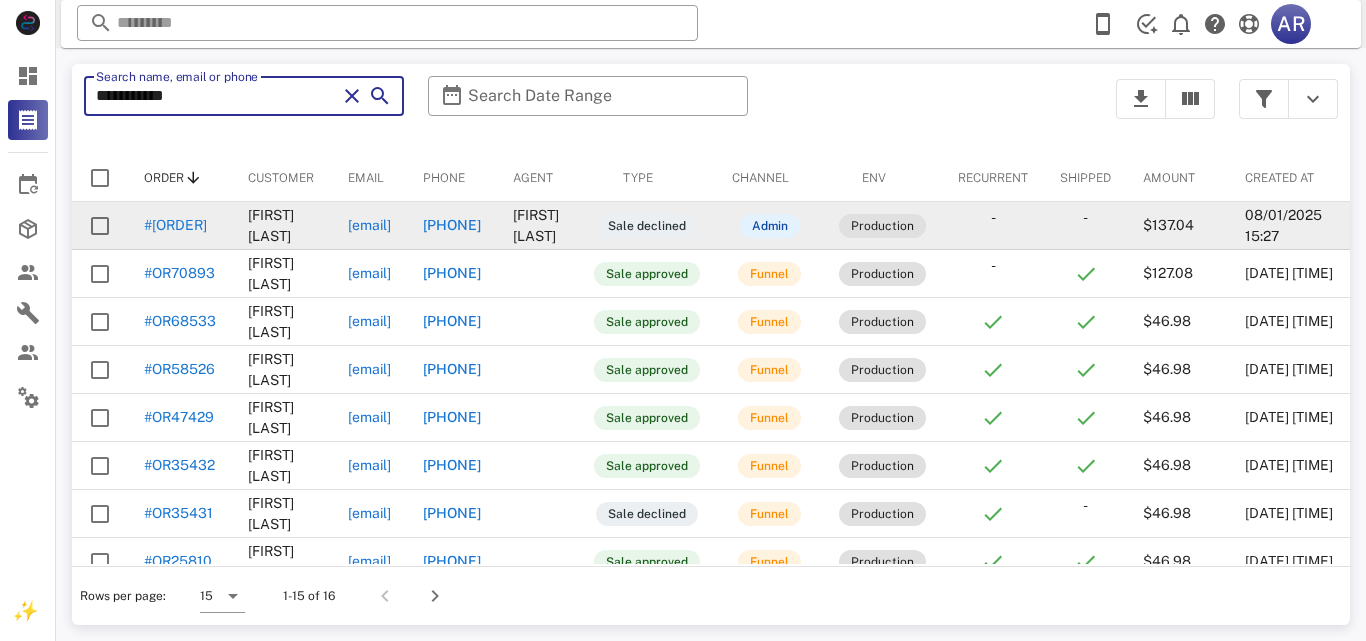 type on "**********" 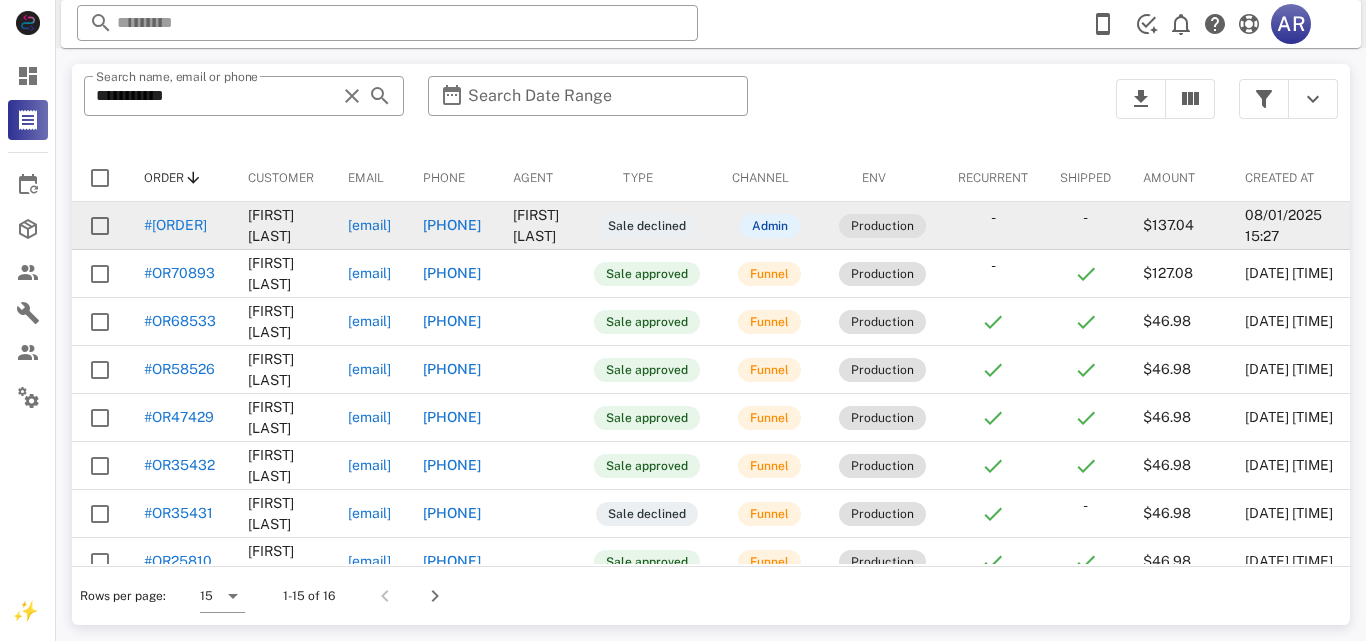 click on "[EMAIL]" at bounding box center [369, 225] 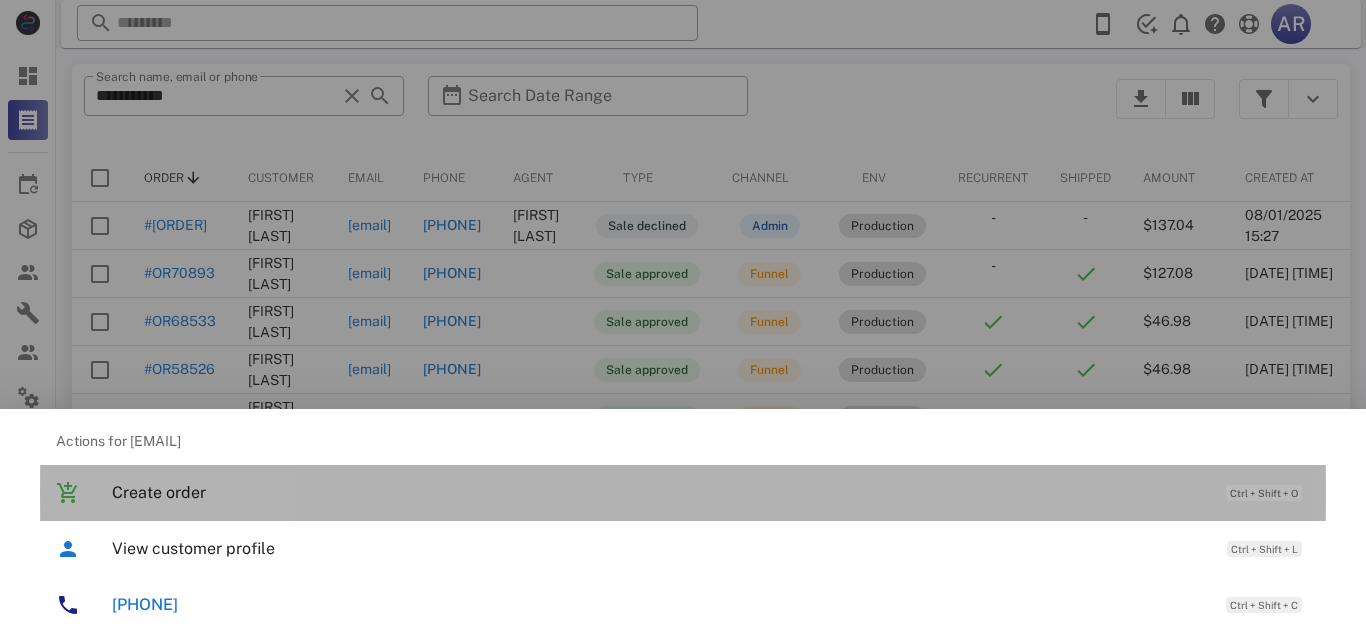 click on "Create order" at bounding box center [659, 492] 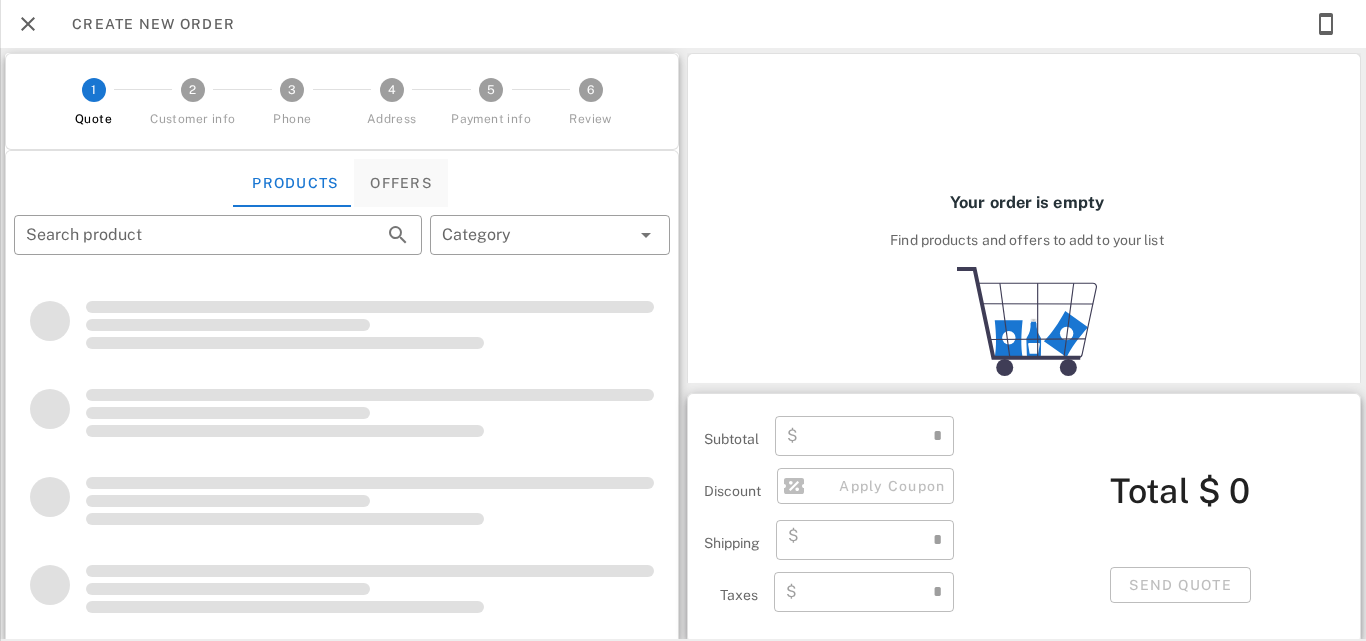 type on "**********" 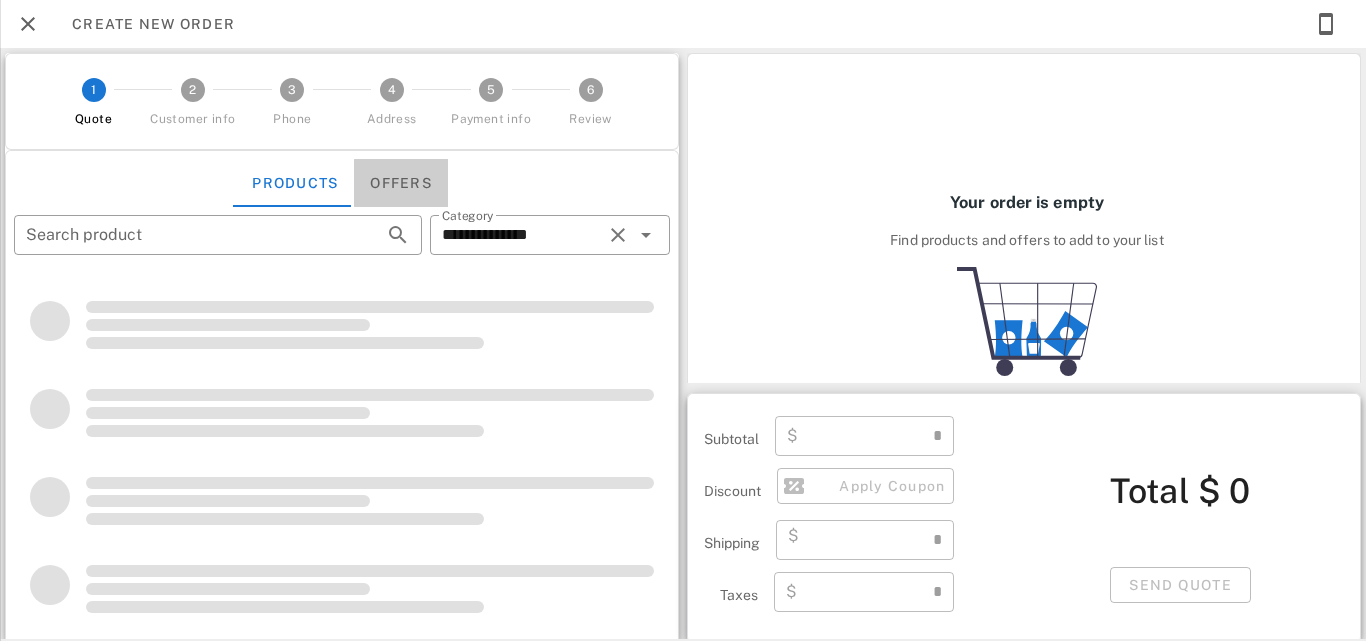 click on "Offers" at bounding box center [401, 183] 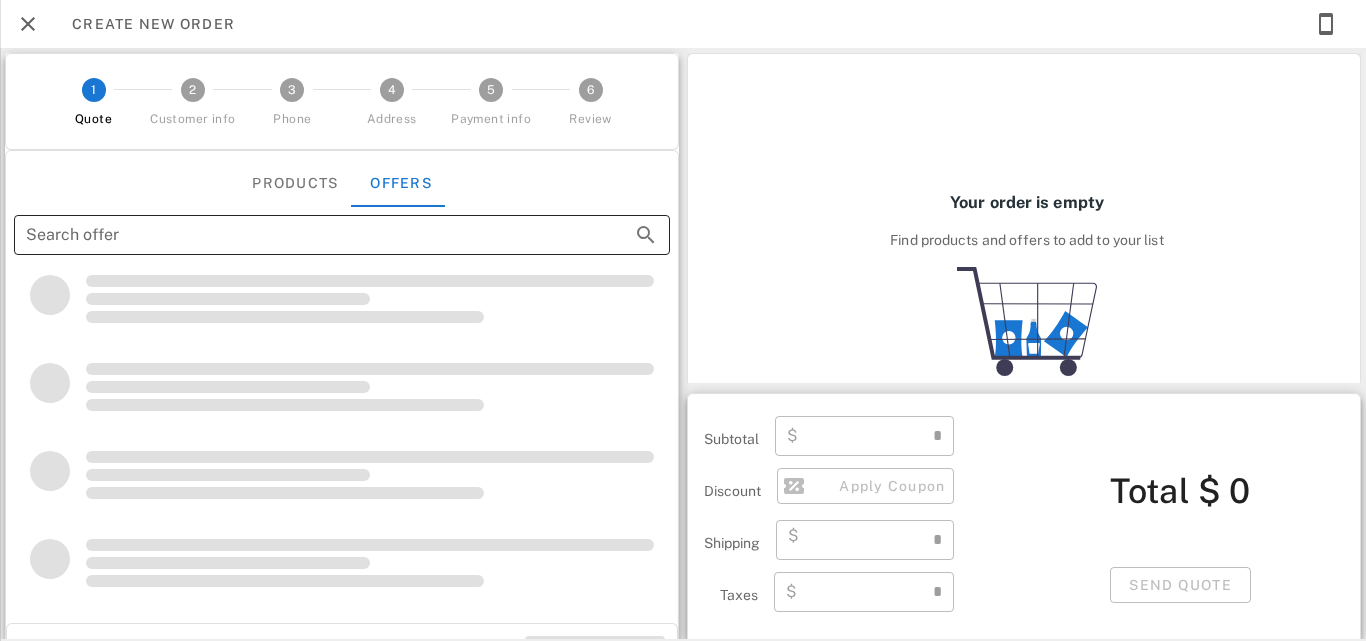 type on "****" 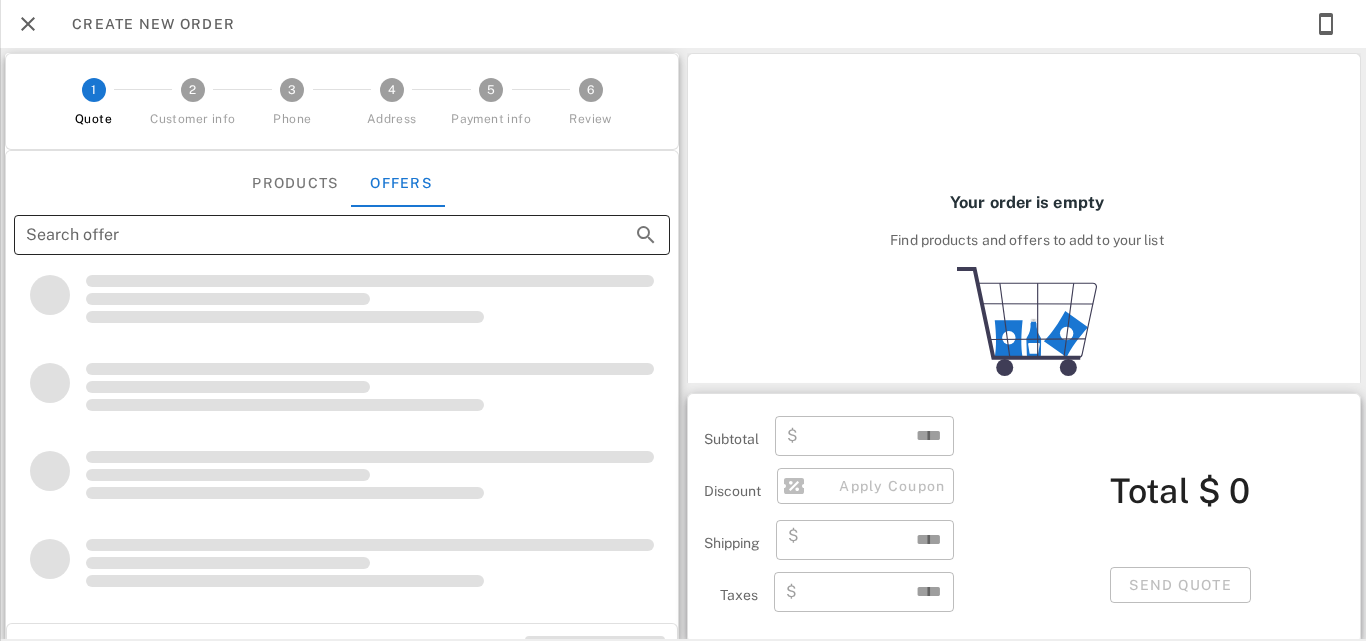 click on "Search offer" at bounding box center [314, 235] 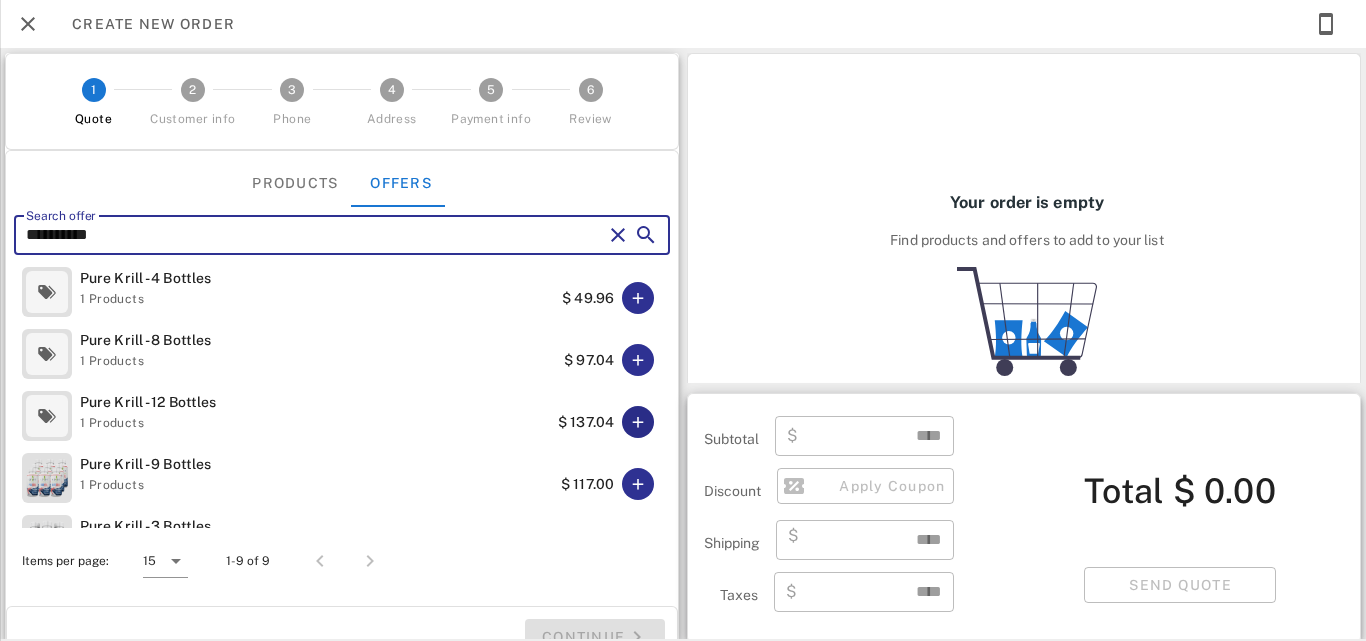 type on "**********" 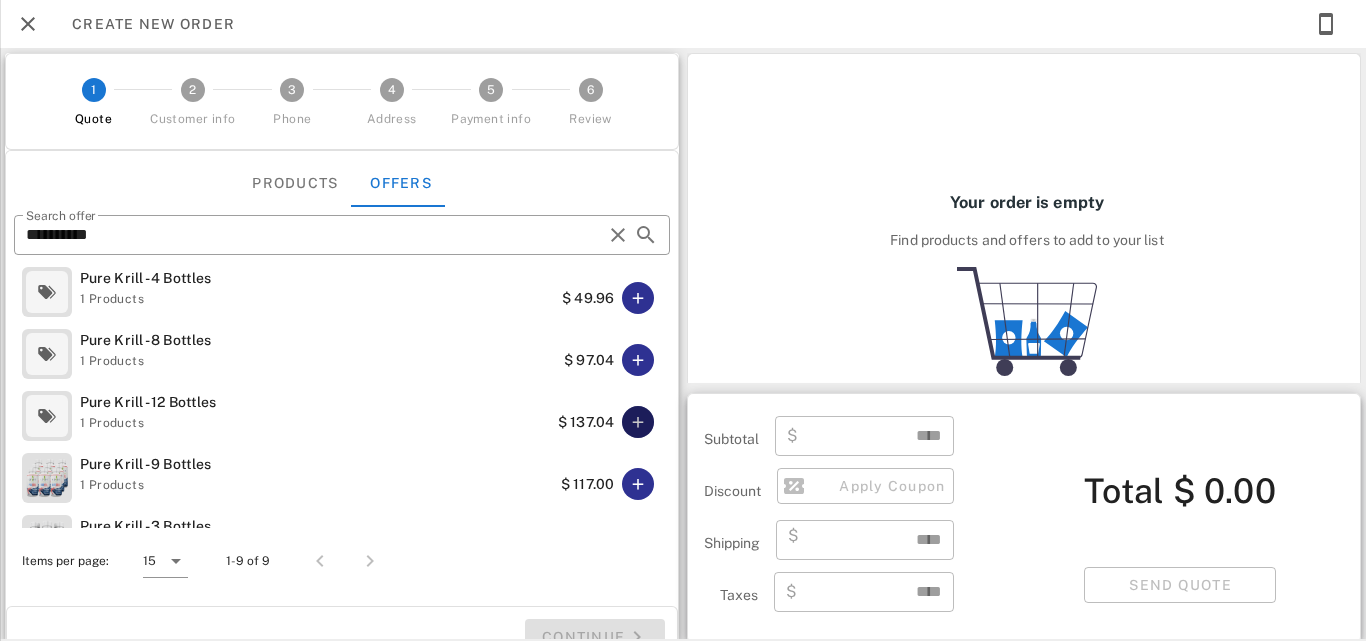 click at bounding box center (638, 422) 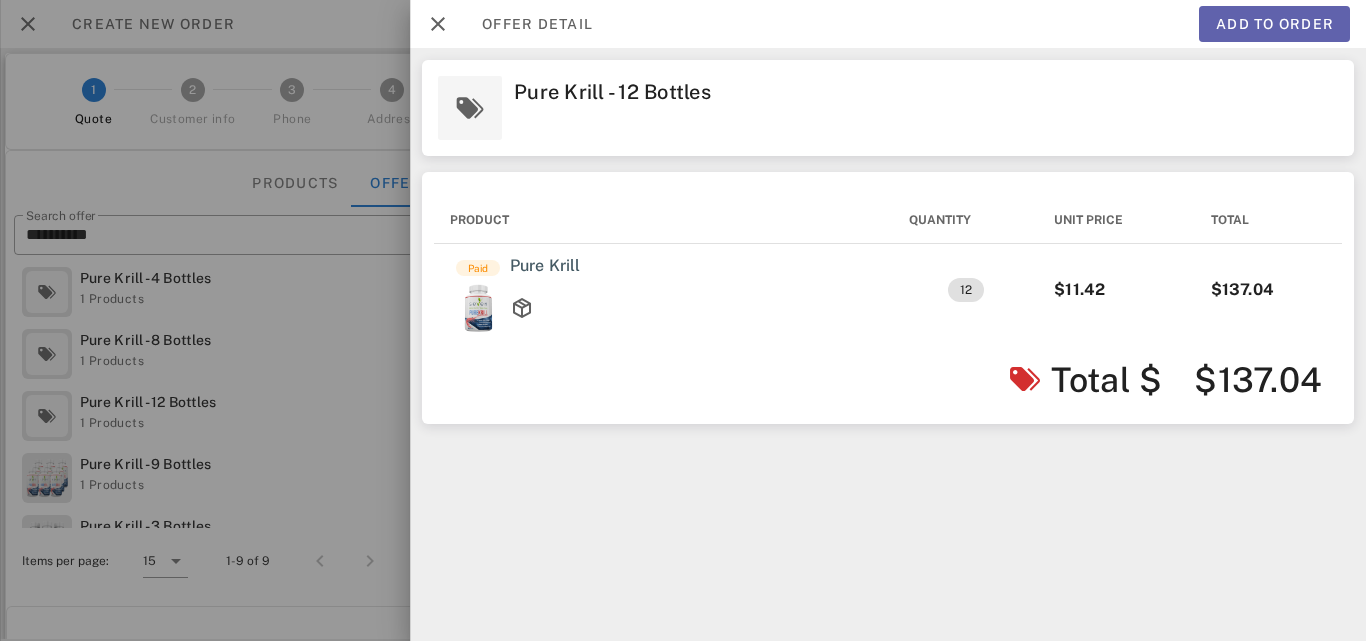 click on "Add to order" at bounding box center (1274, 24) 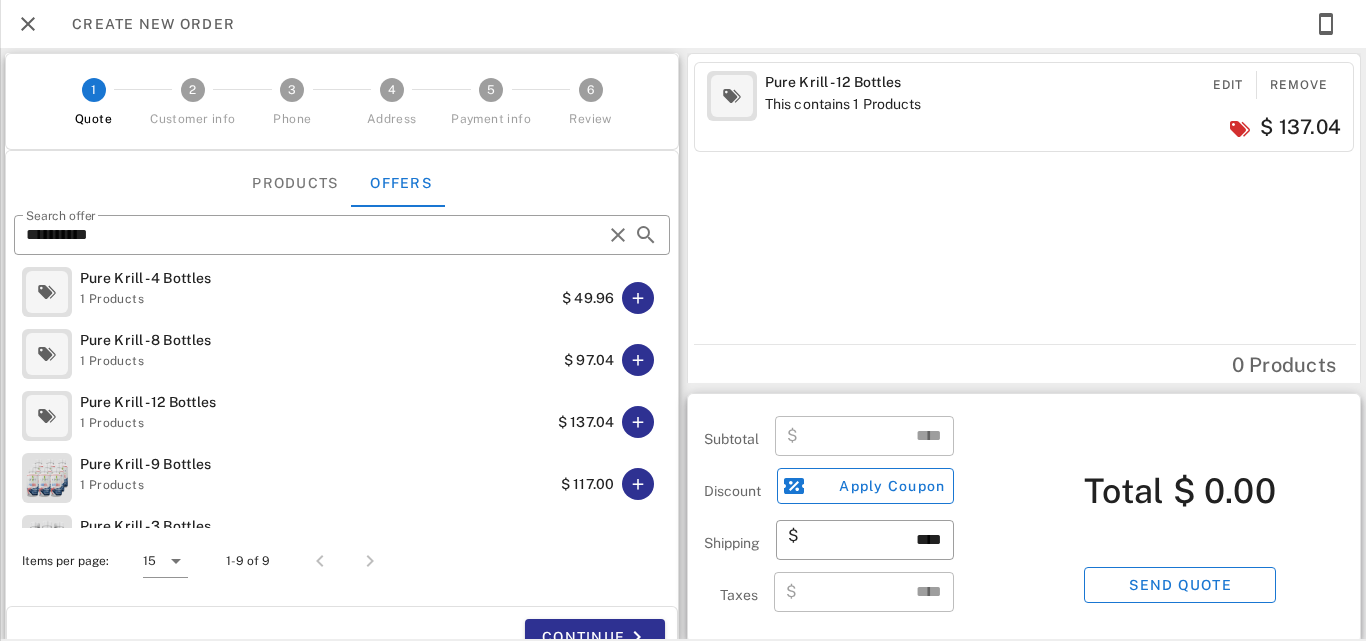 scroll, scrollTop: 8, scrollLeft: 0, axis: vertical 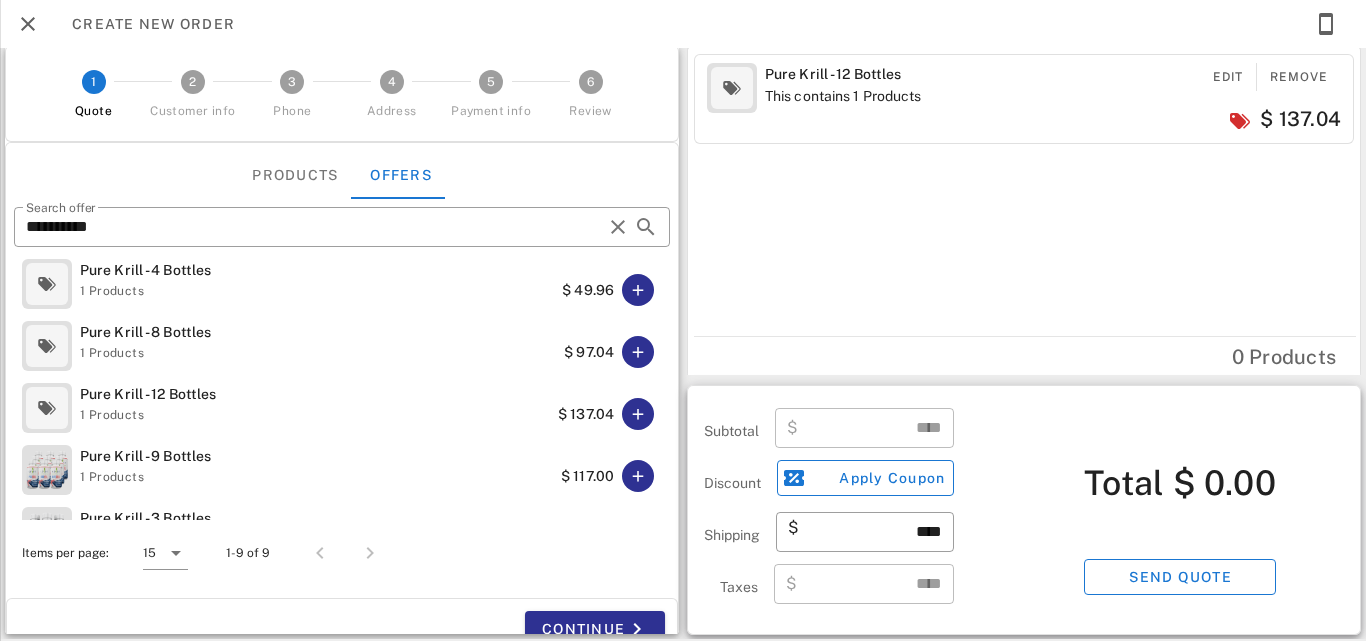 type on "******" 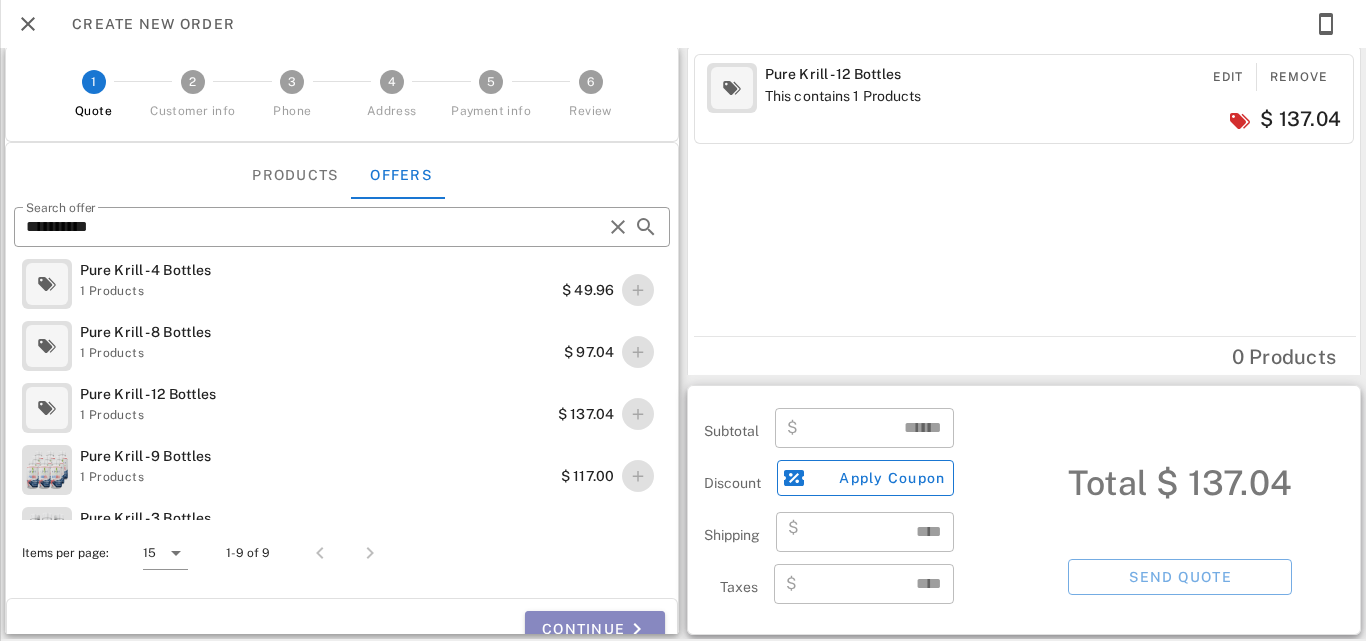 click on "Continue" at bounding box center (595, 629) 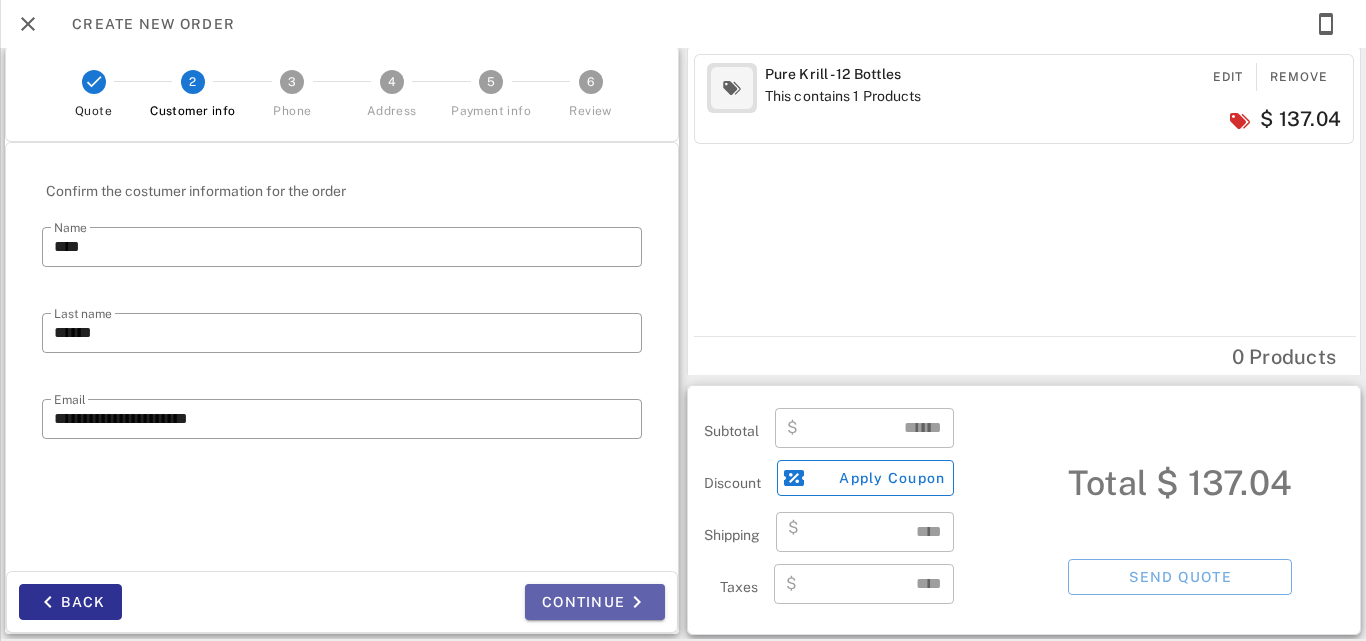 click on "Continue" at bounding box center (595, 602) 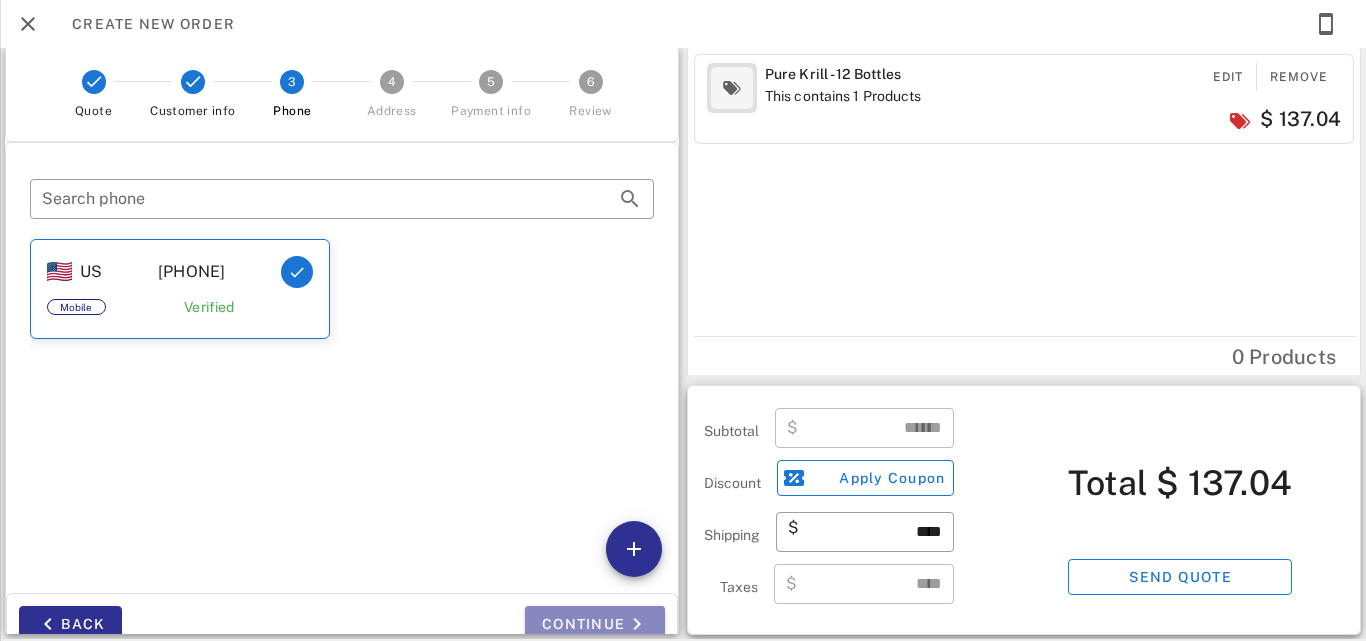 click on "Continue" at bounding box center [595, 624] 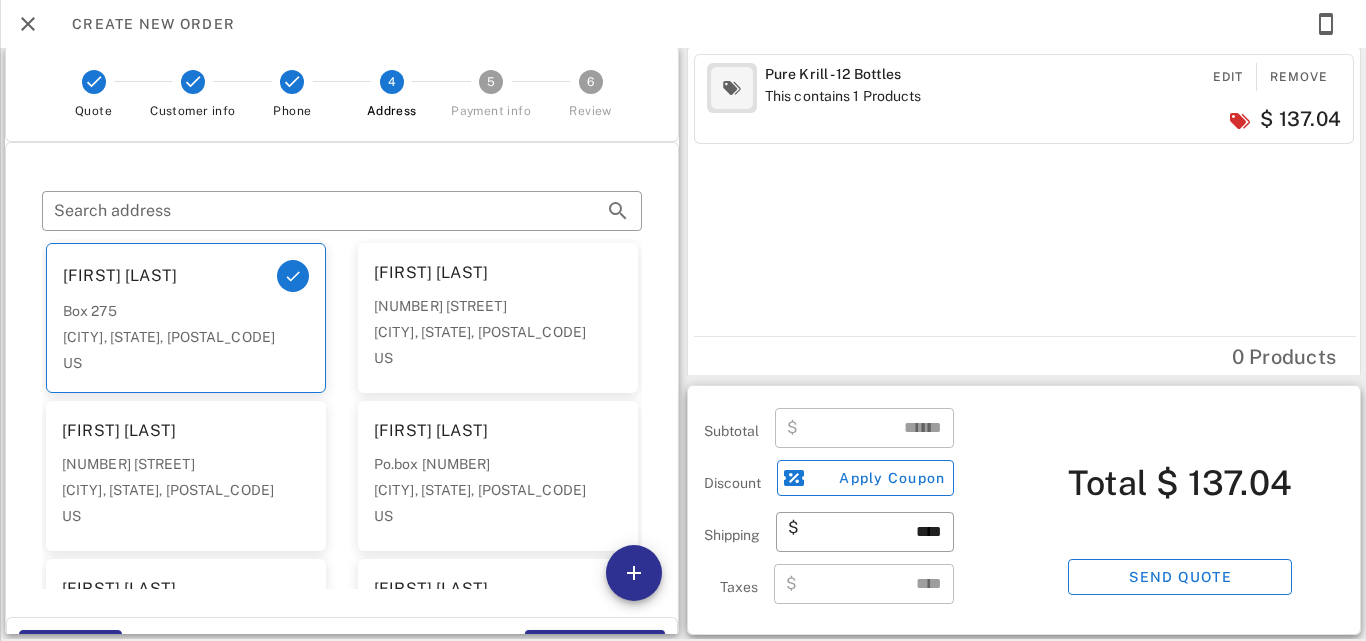 scroll, scrollTop: 136, scrollLeft: 0, axis: vertical 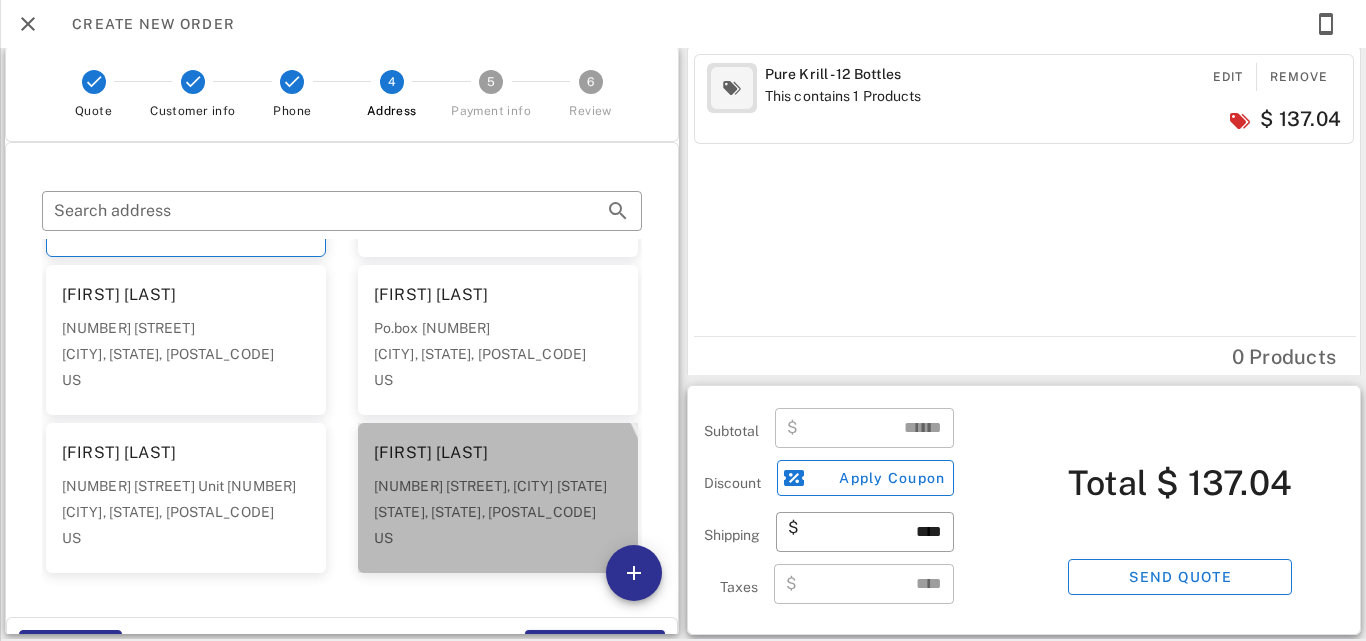 click on "[NUMBER] [STREET], [CITY] [STATE]" at bounding box center (498, 486) 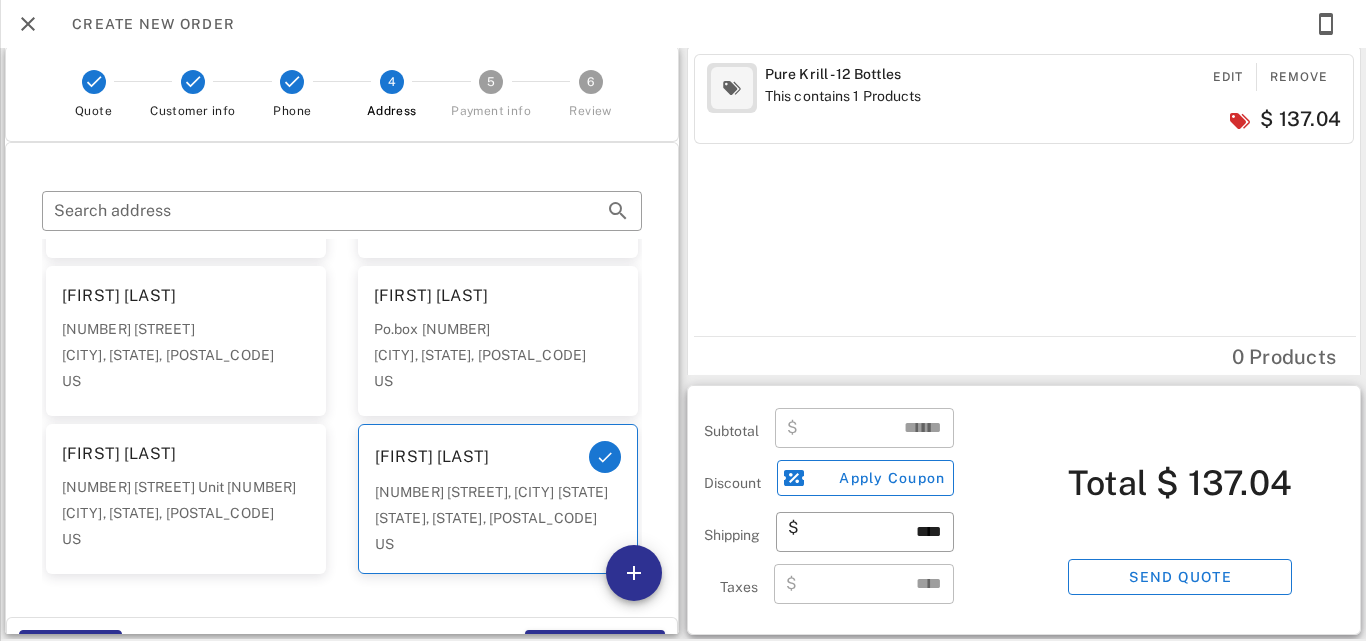 click on "**********" at bounding box center [683, 339] 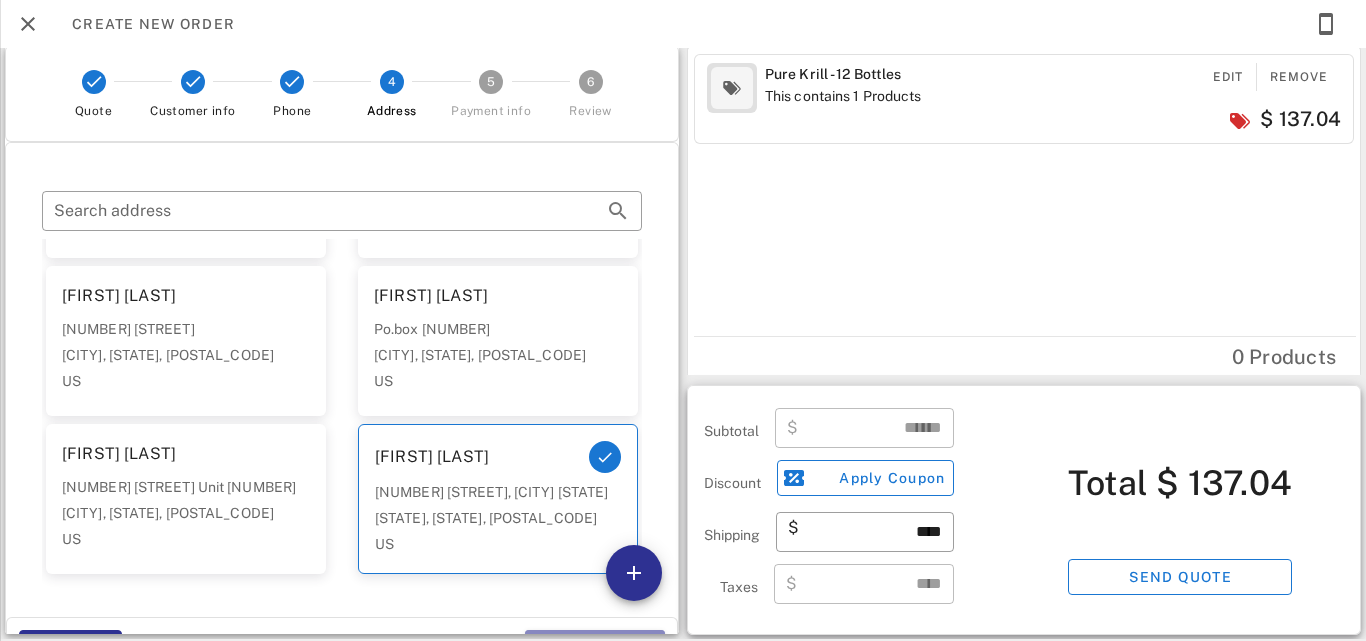 click on "Continue" at bounding box center (595, 648) 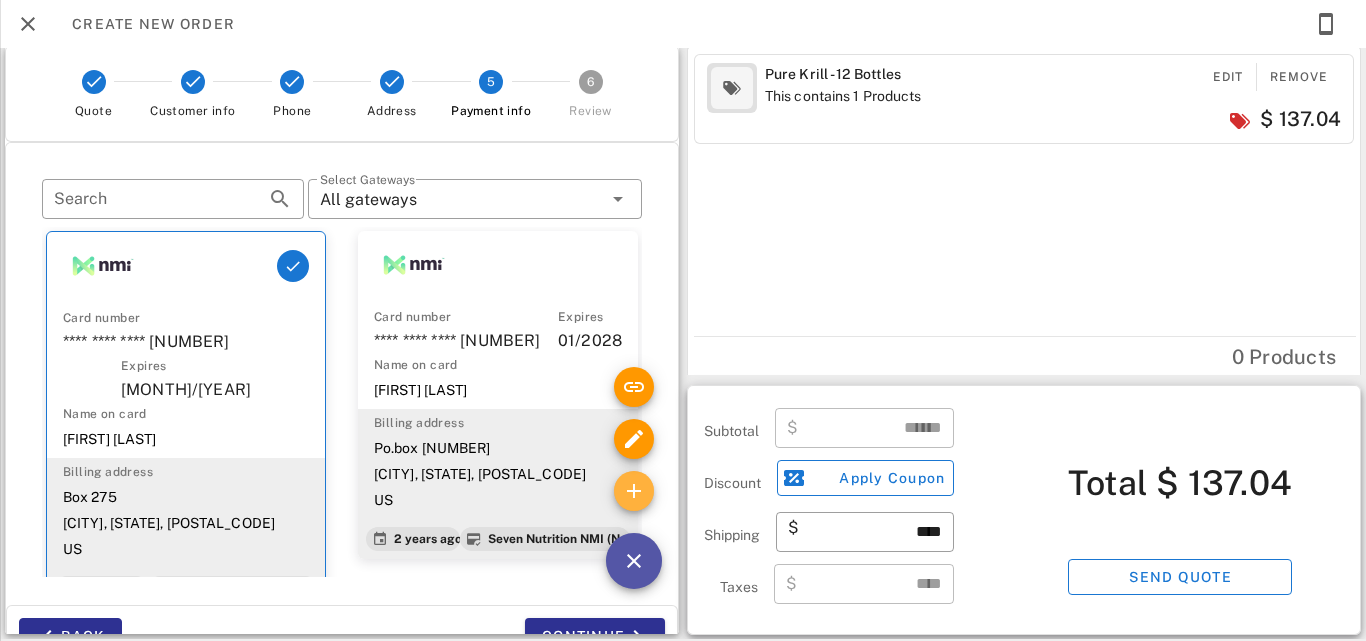 click at bounding box center [634, 491] 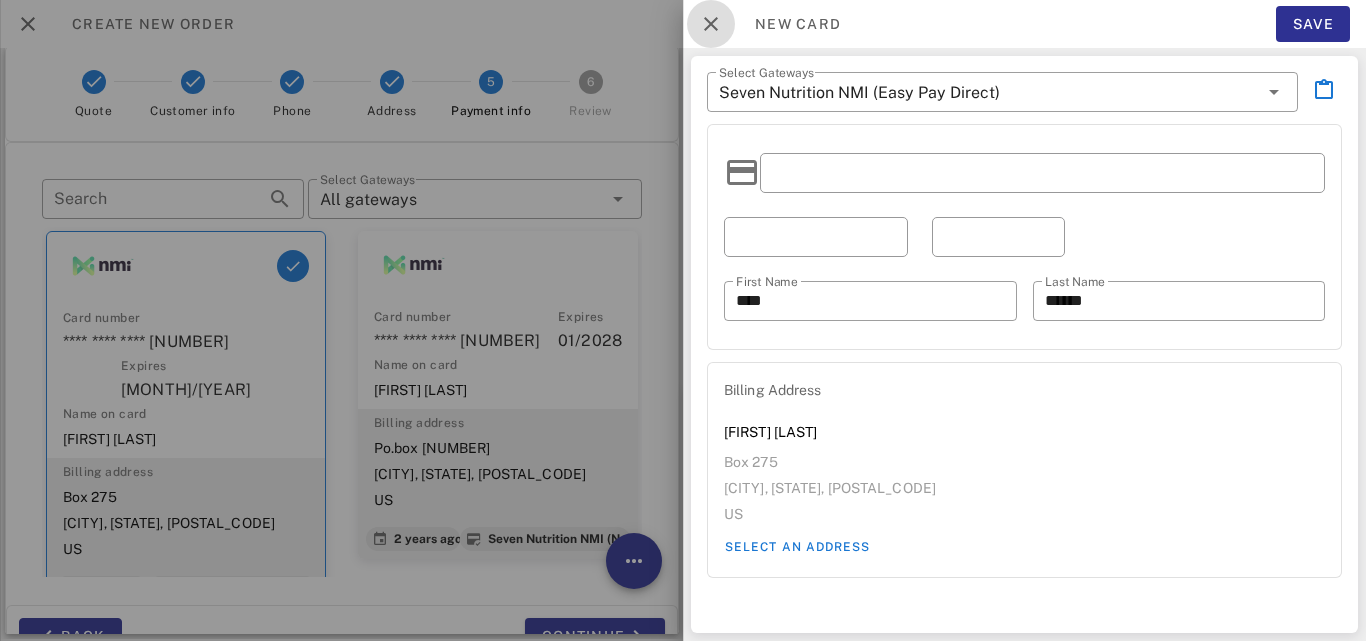 click at bounding box center [711, 24] 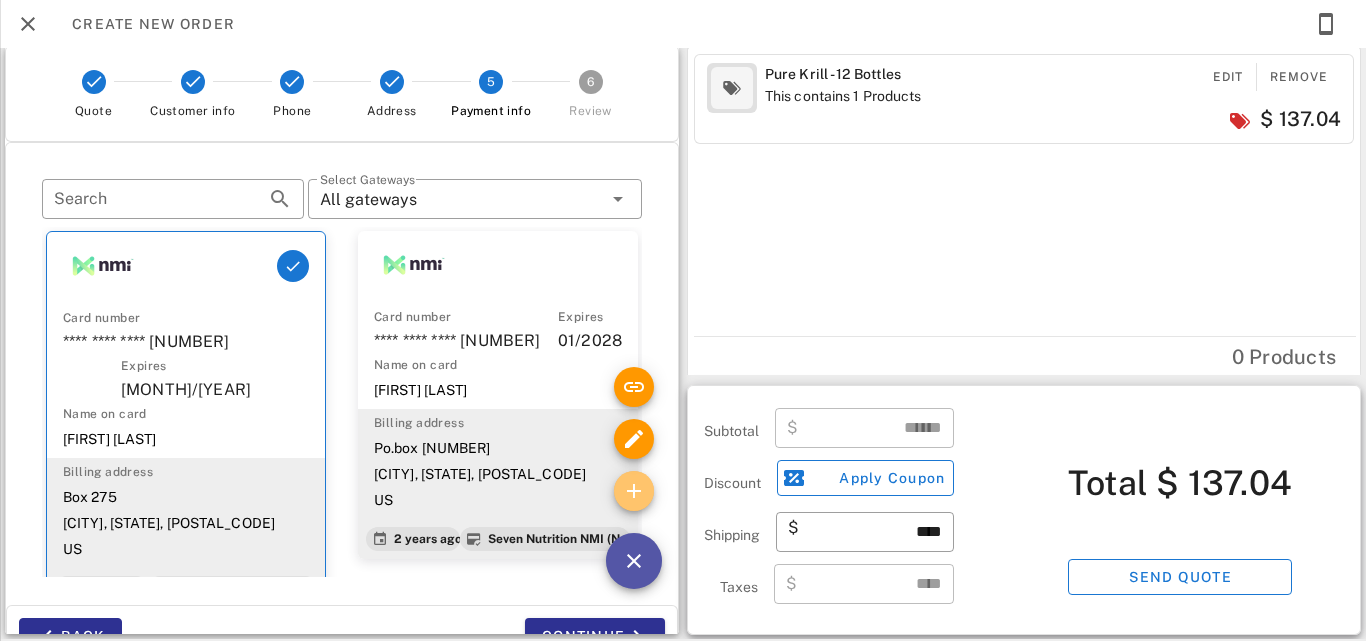 click at bounding box center [634, 491] 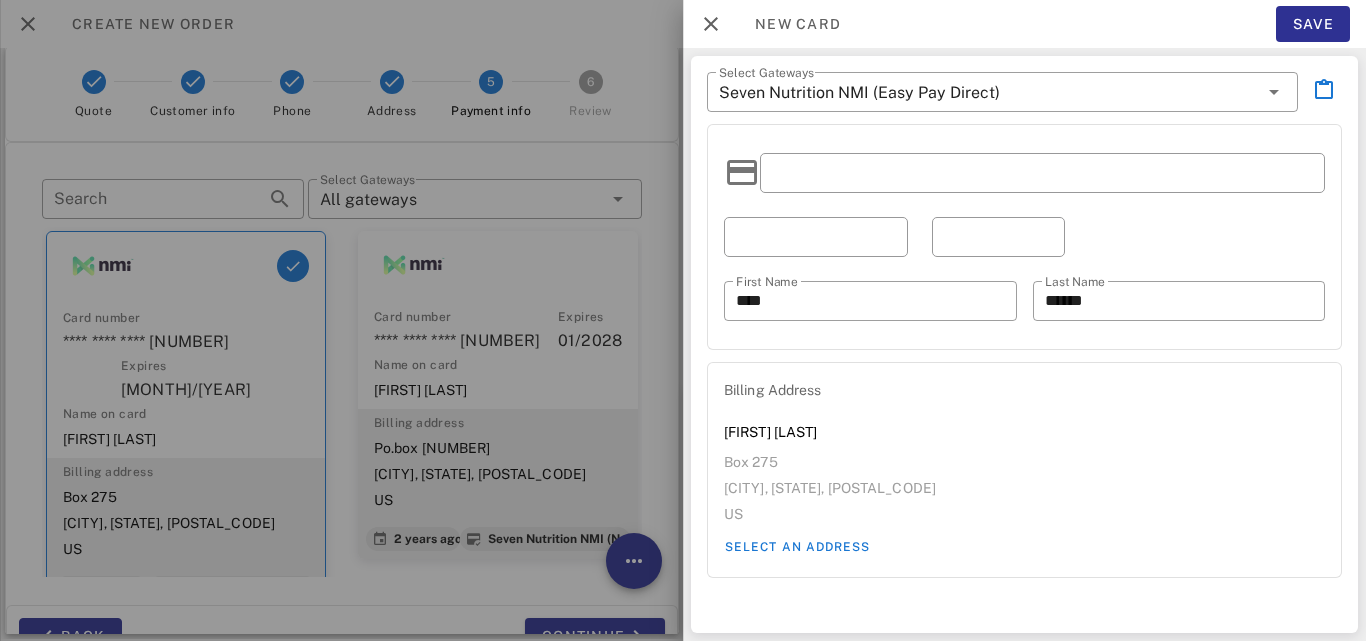 click at bounding box center [1042, 173] 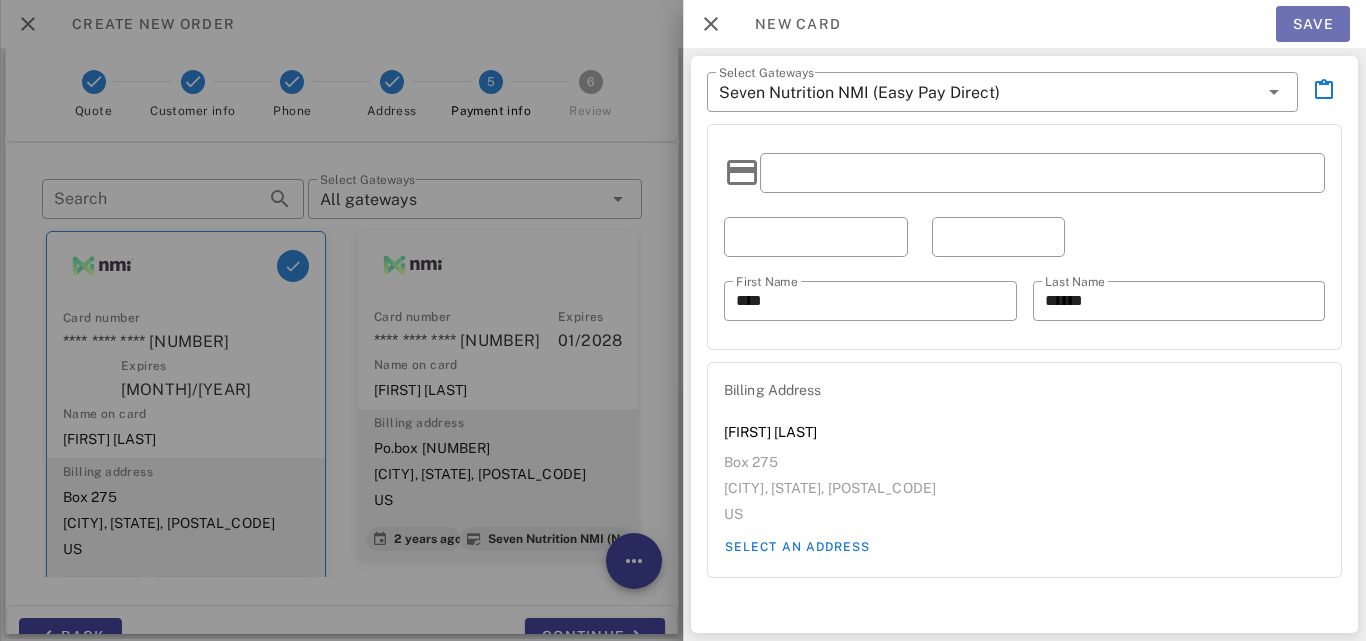 click on "Save" at bounding box center [1313, 24] 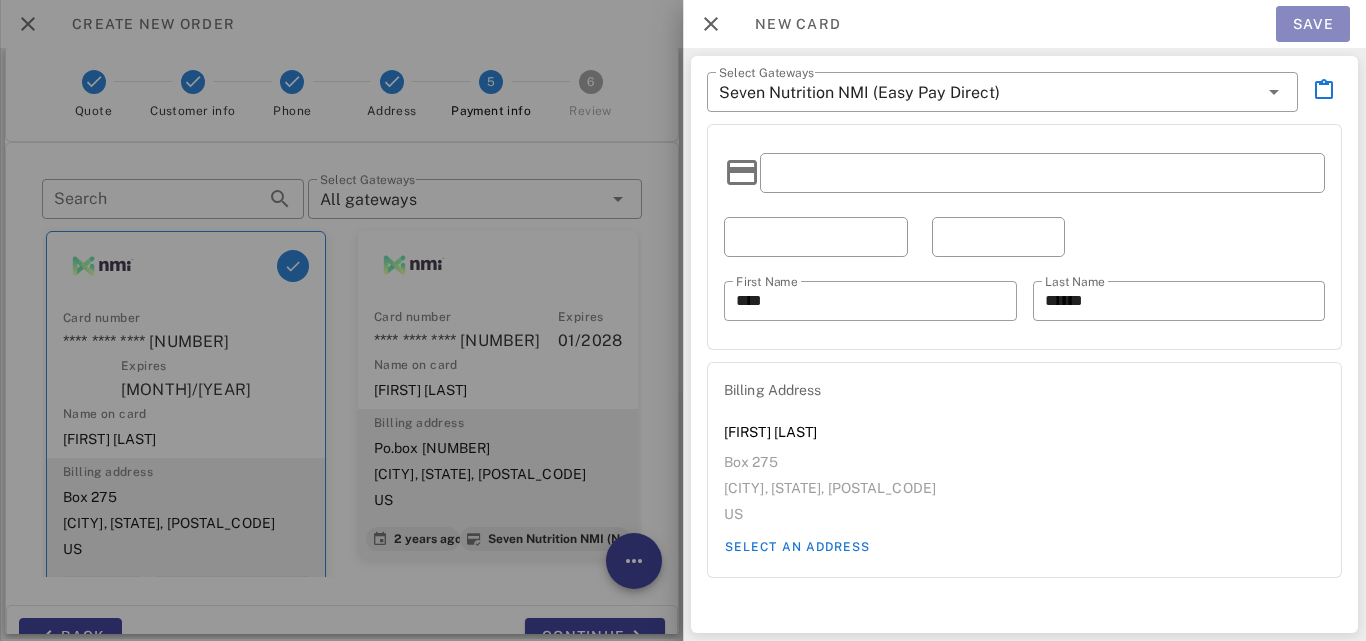 click on "Save" at bounding box center [1313, 24] 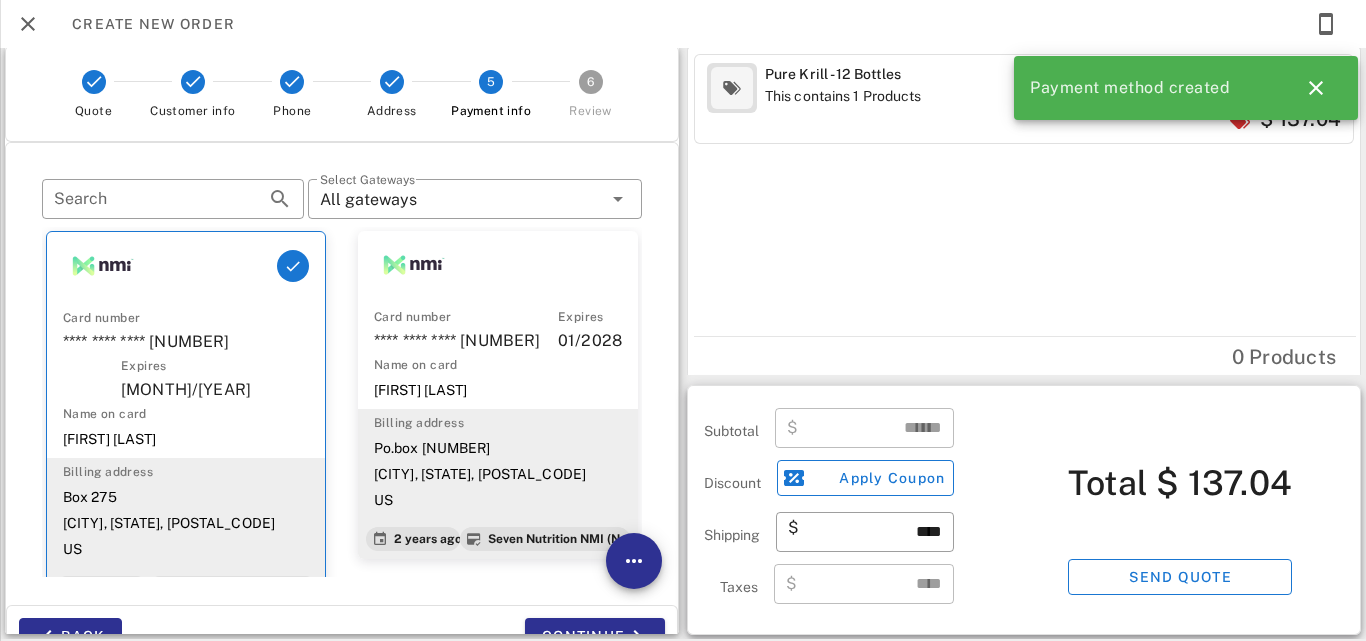 scroll, scrollTop: 336, scrollLeft: 0, axis: vertical 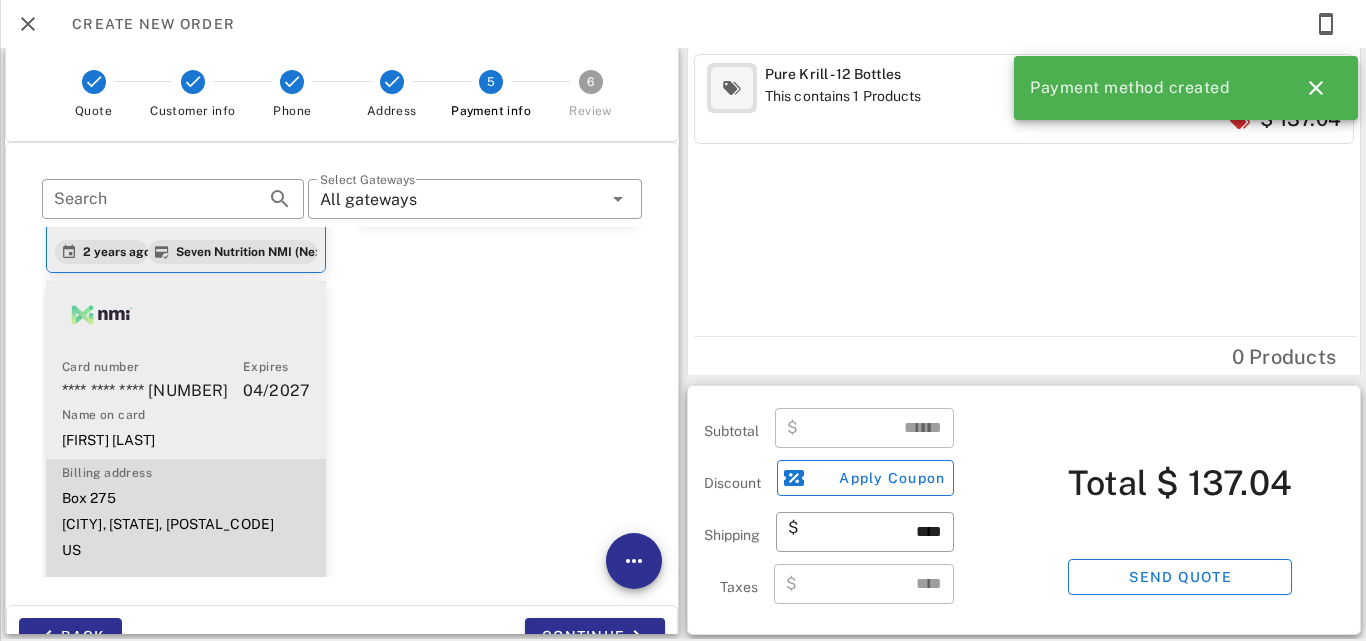click on "[CITY], [STATE], [POSTAL_CODE]" at bounding box center (186, 524) 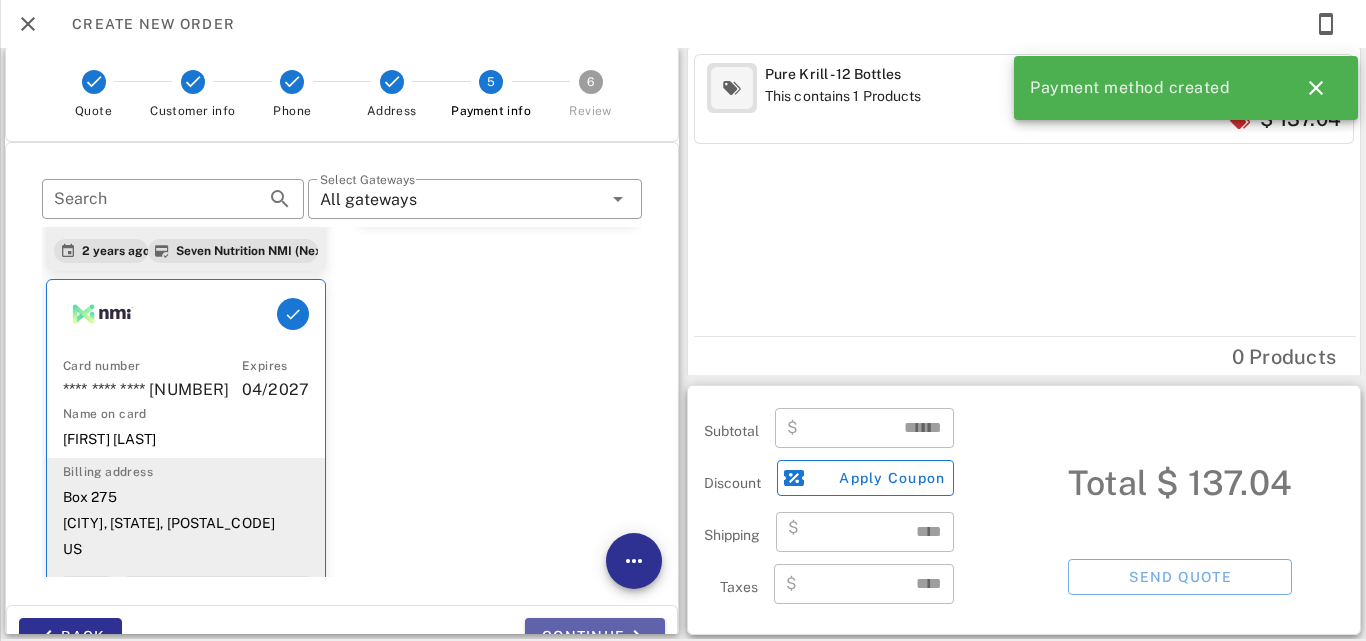 click on "Continue" at bounding box center (595, 636) 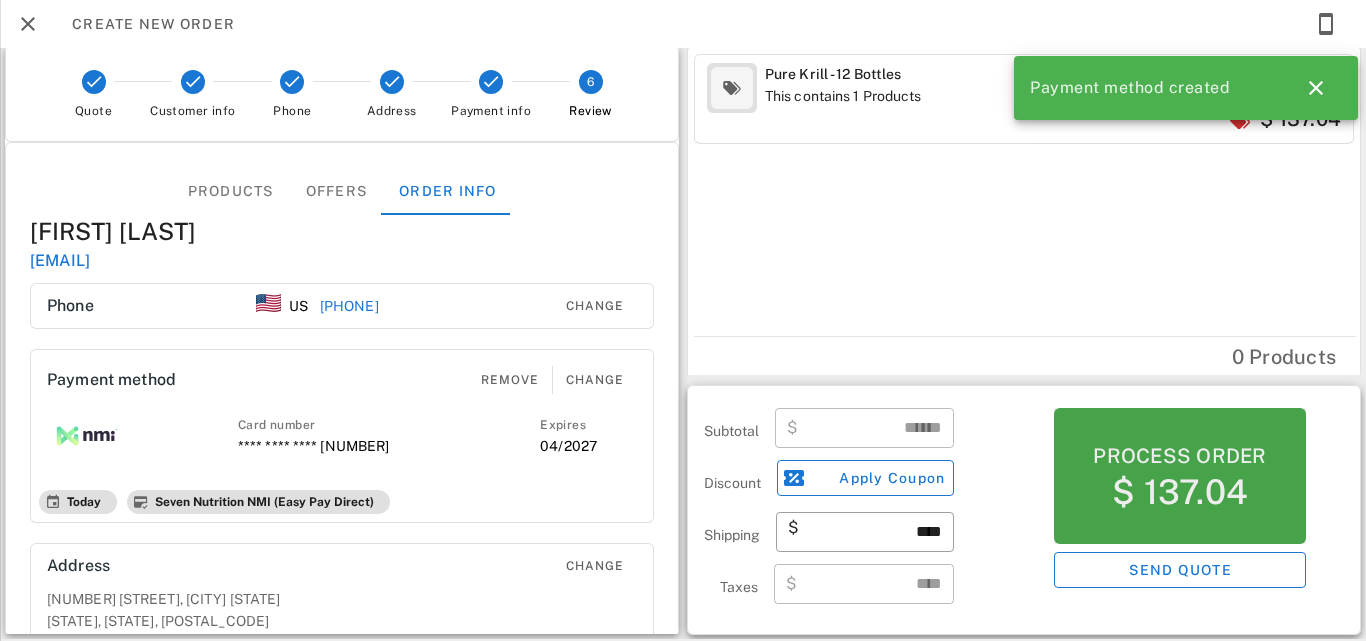 click on "Process order" at bounding box center (1179, 456) 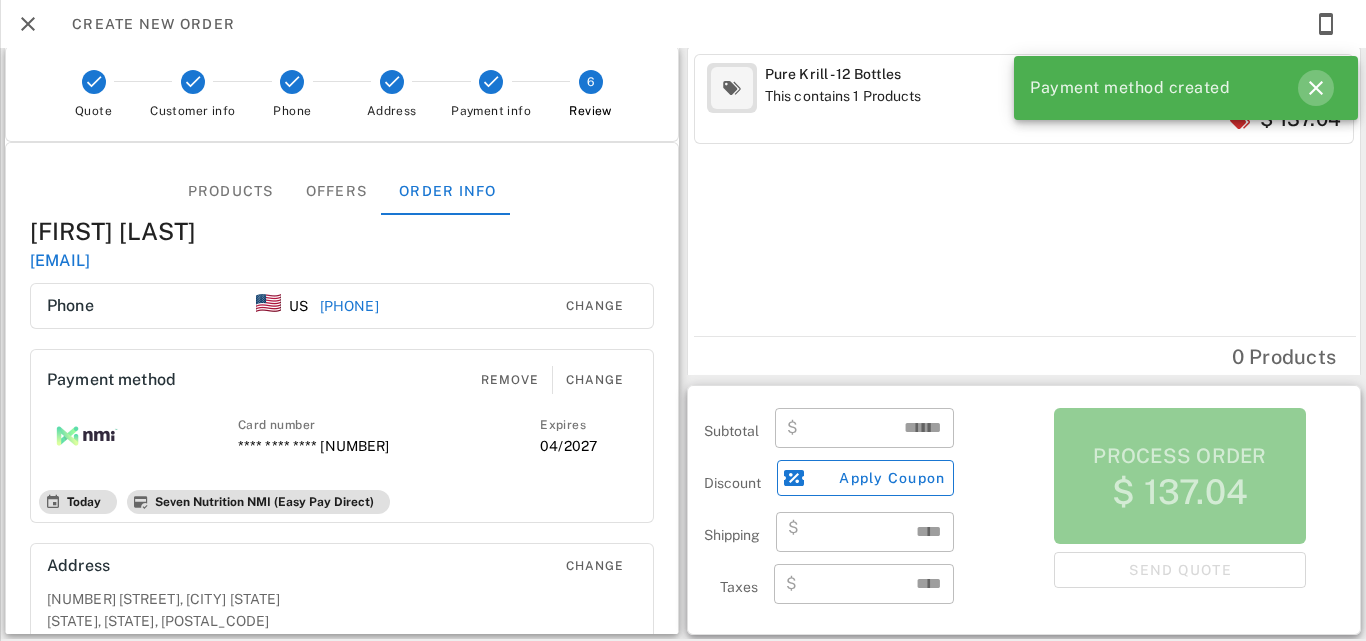 click at bounding box center (1316, 88) 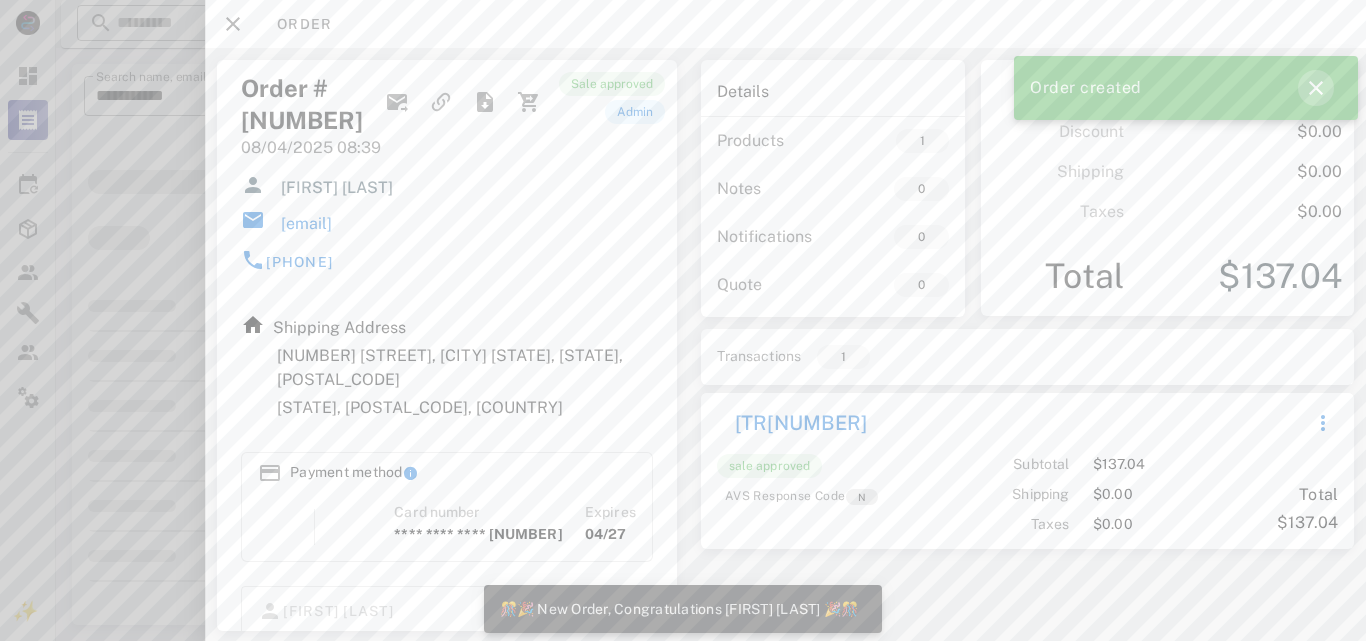 click at bounding box center (1316, 88) 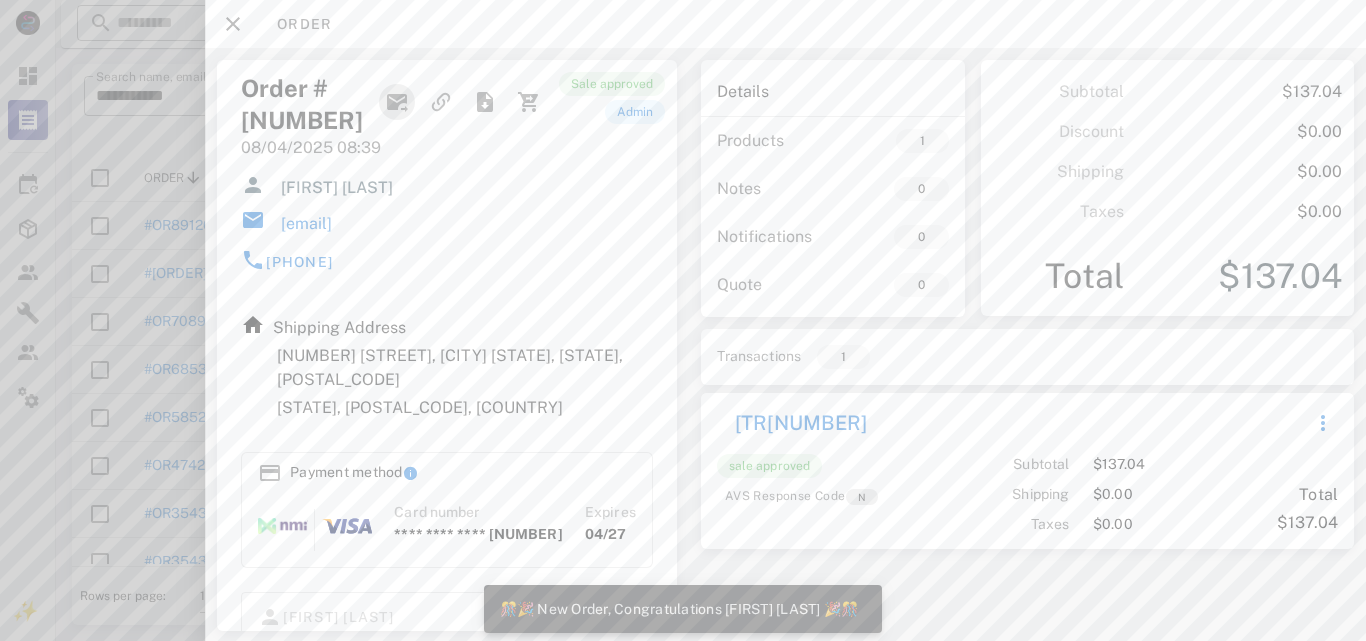 click at bounding box center (397, 102) 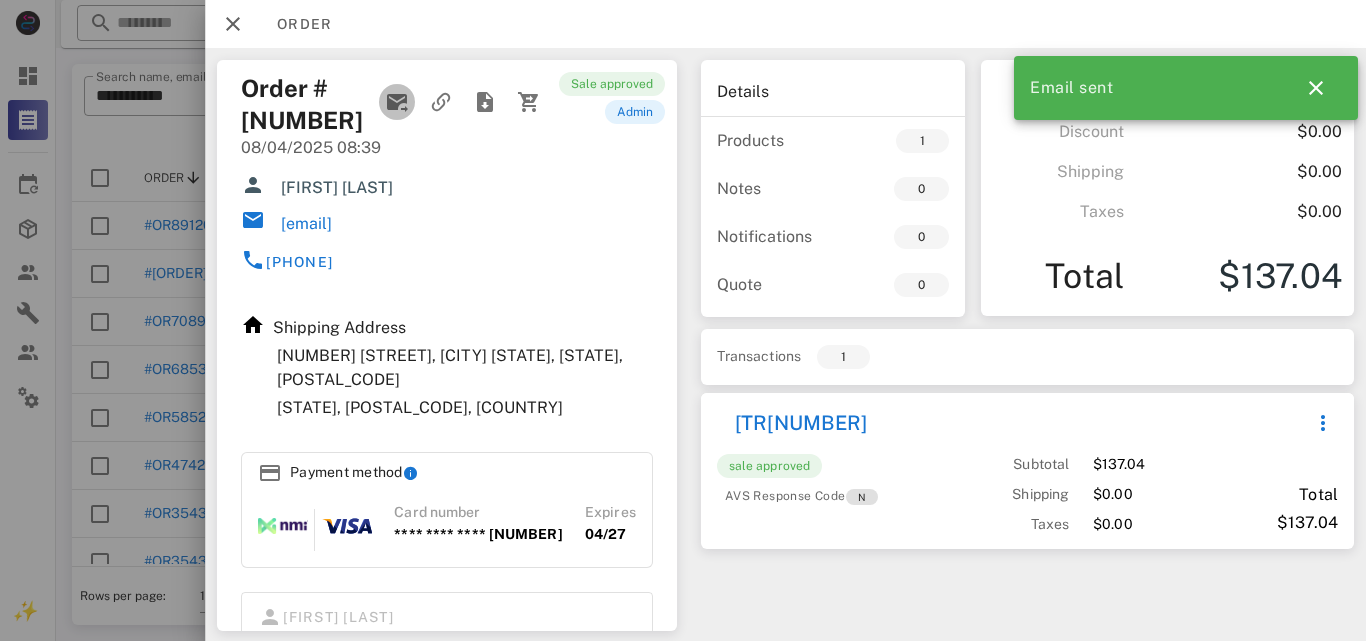 click at bounding box center [397, 102] 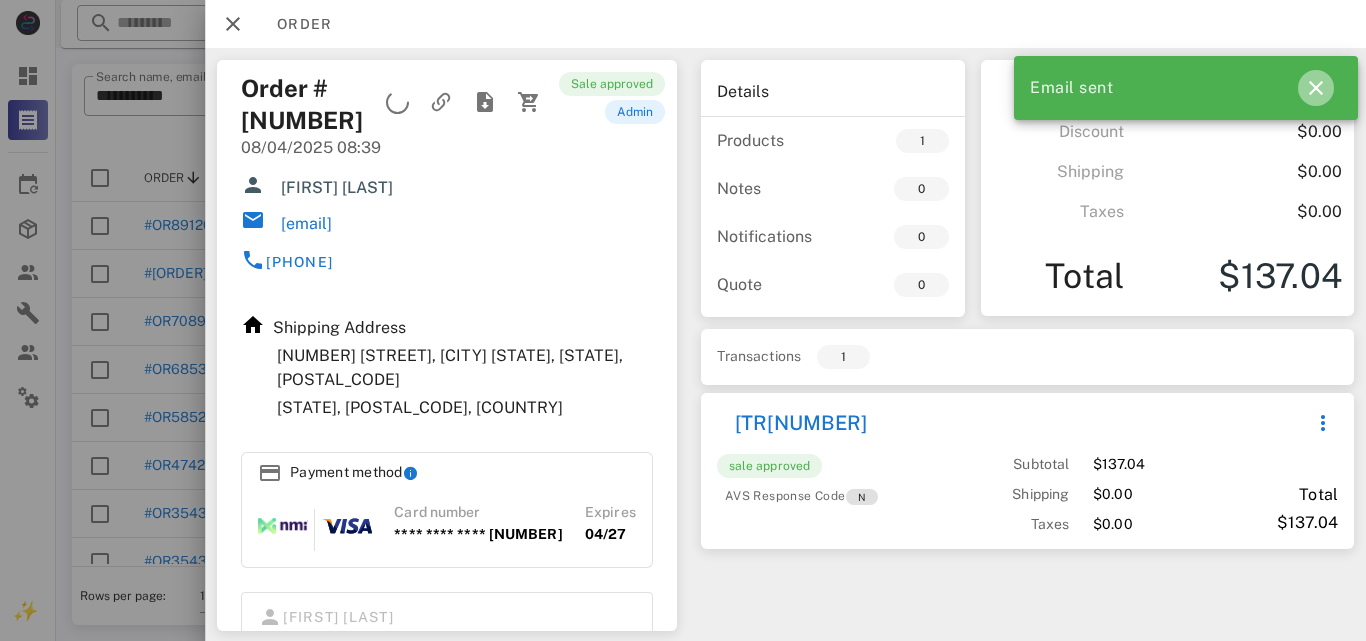 click at bounding box center [1316, 88] 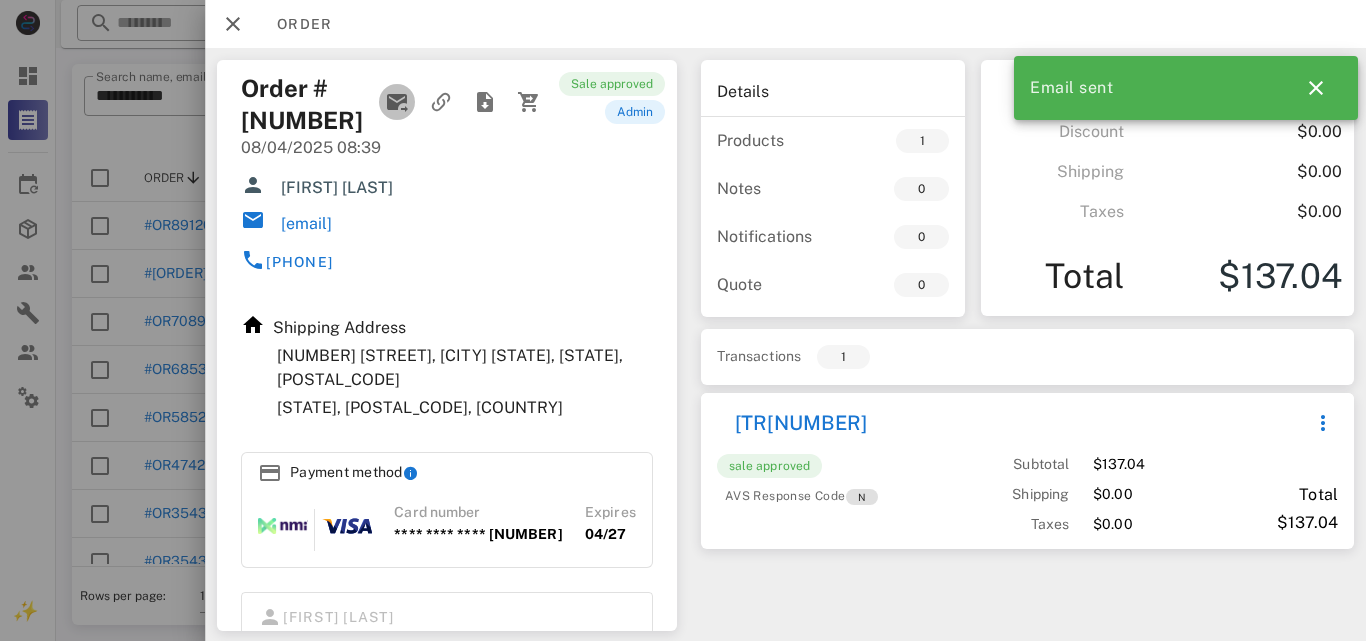 click at bounding box center [397, 102] 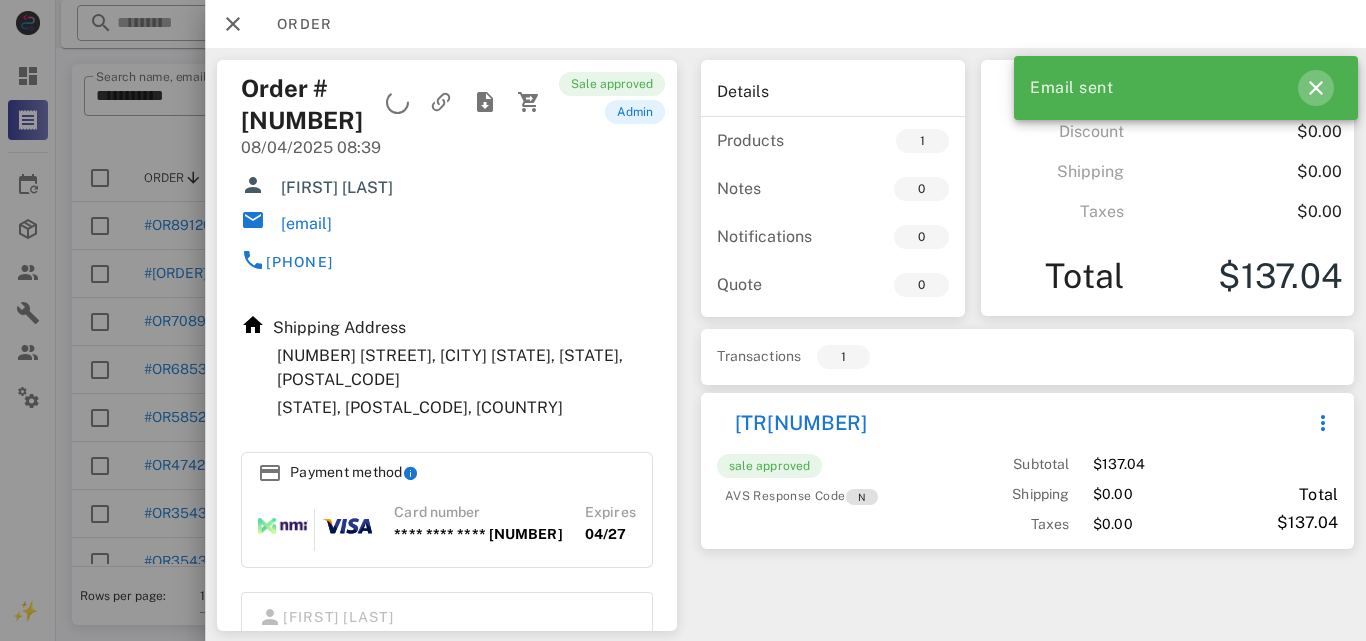 click at bounding box center [1316, 88] 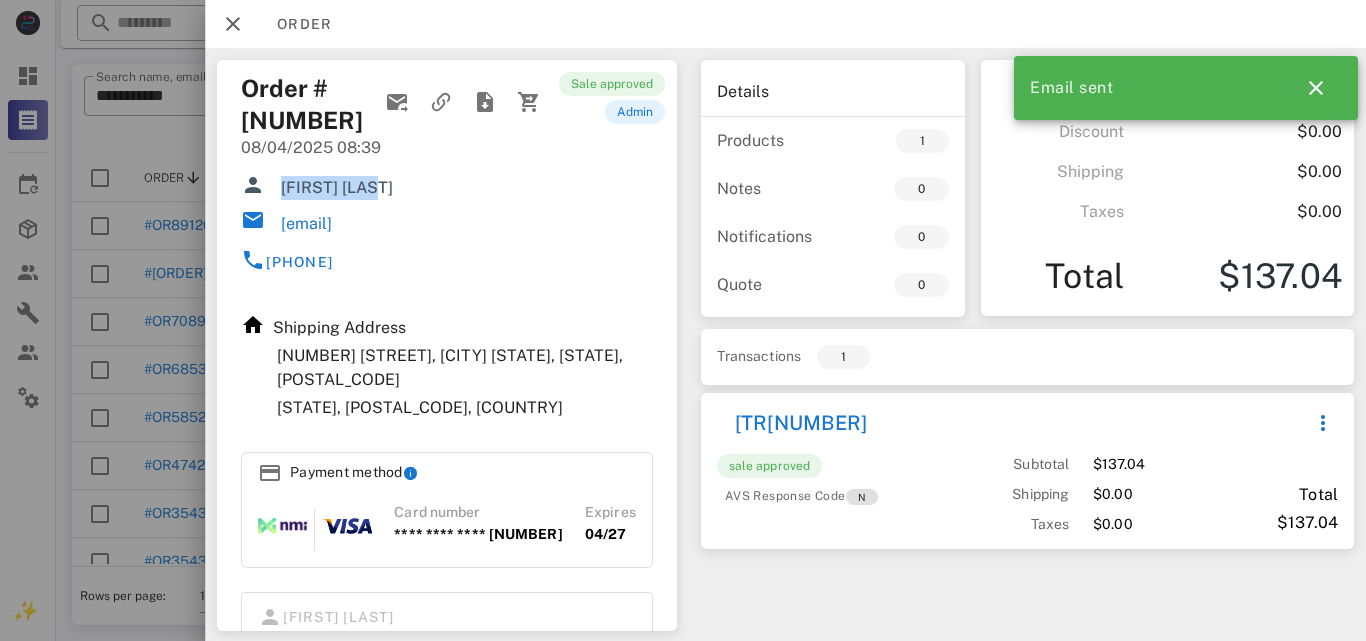 drag, startPoint x: 281, startPoint y: 193, endPoint x: 403, endPoint y: 179, distance: 122.80065 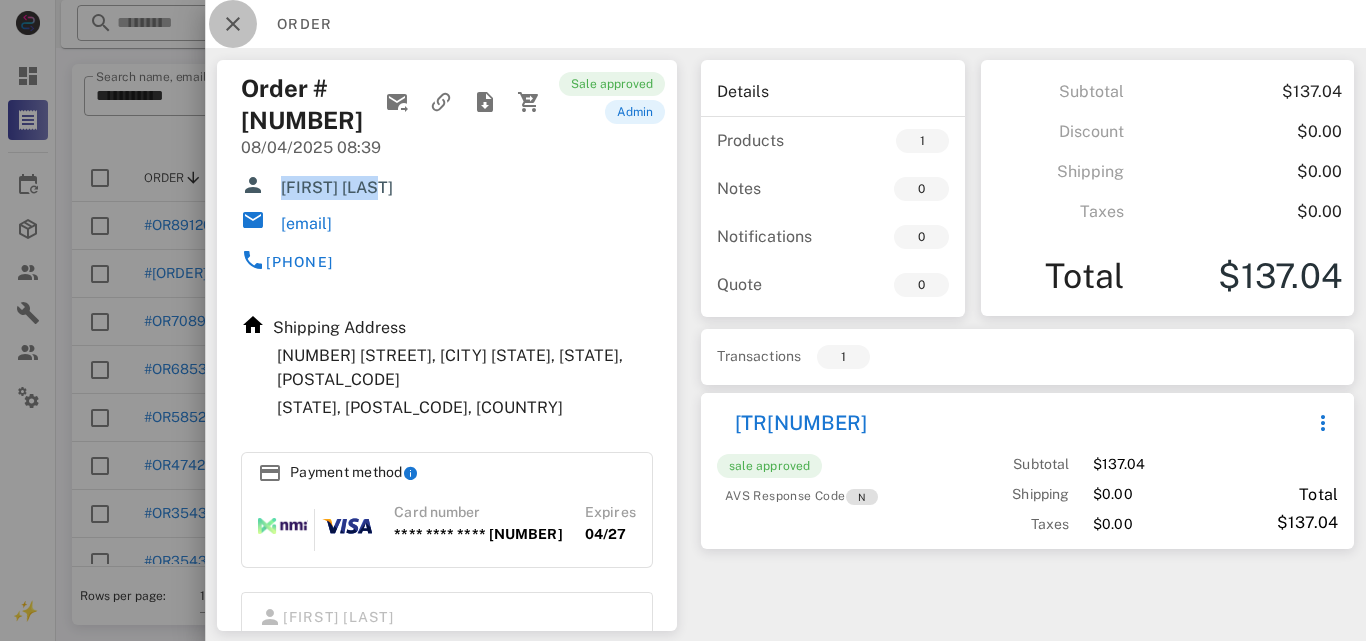 click at bounding box center (233, 24) 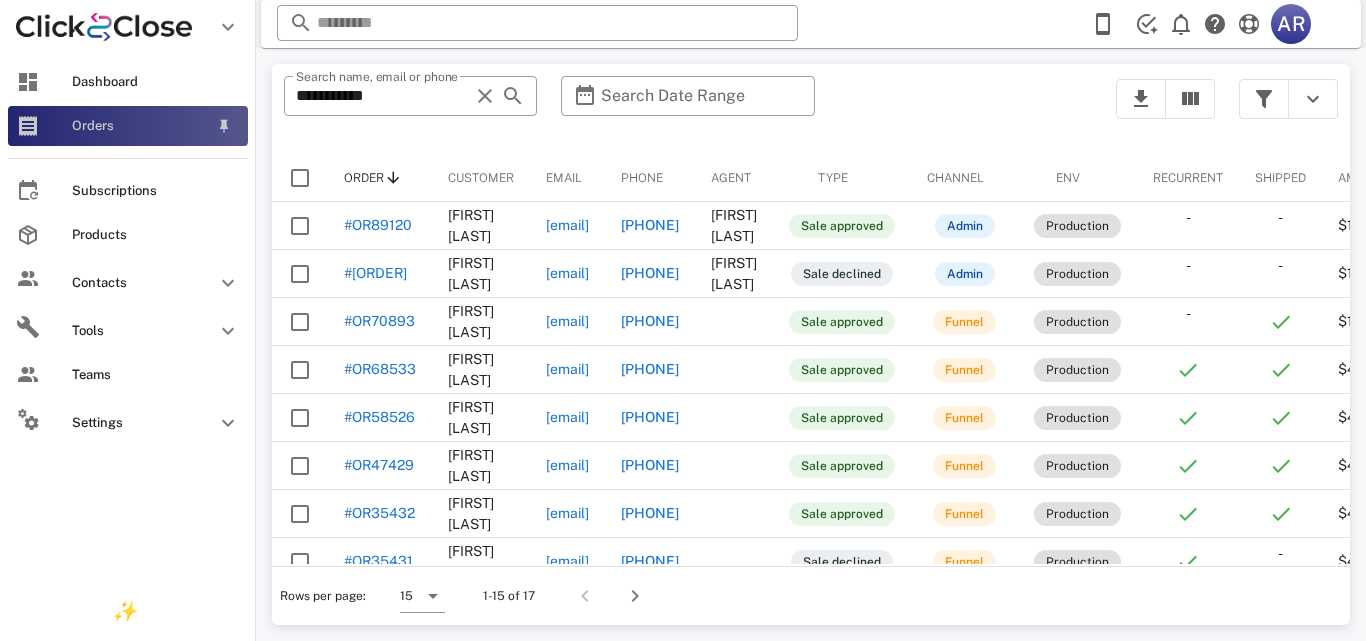 click on "Orders" at bounding box center [128, 126] 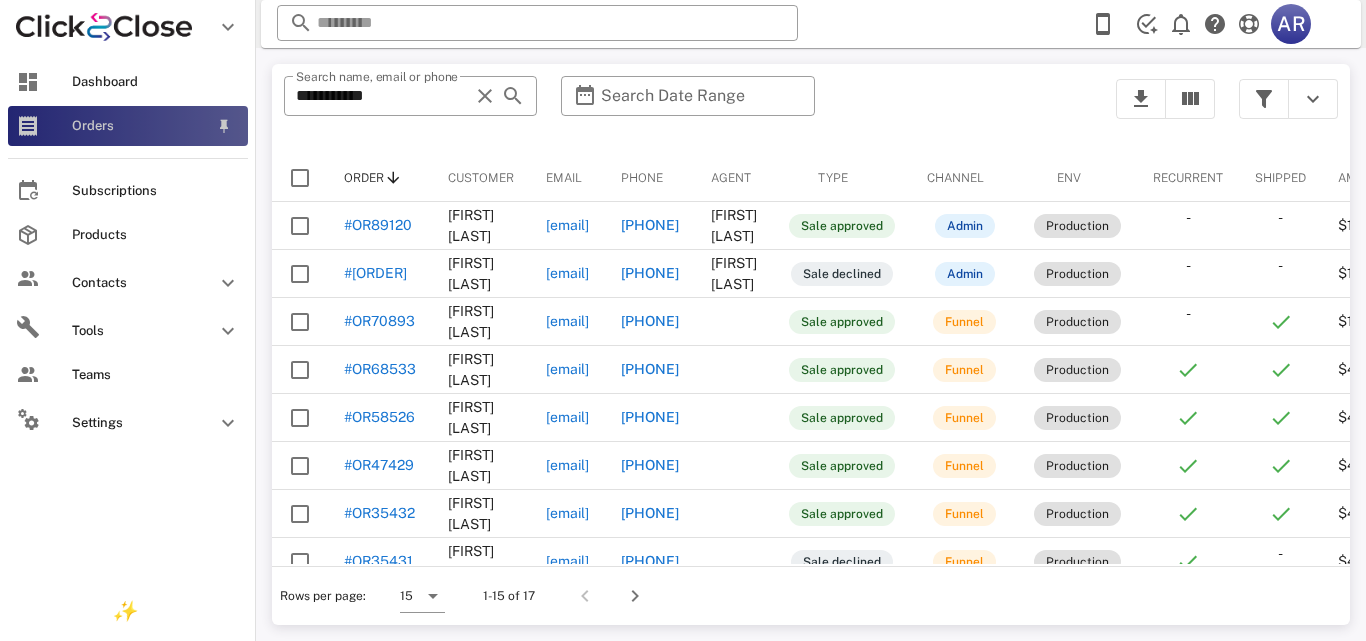 click on "Orders" at bounding box center [140, 126] 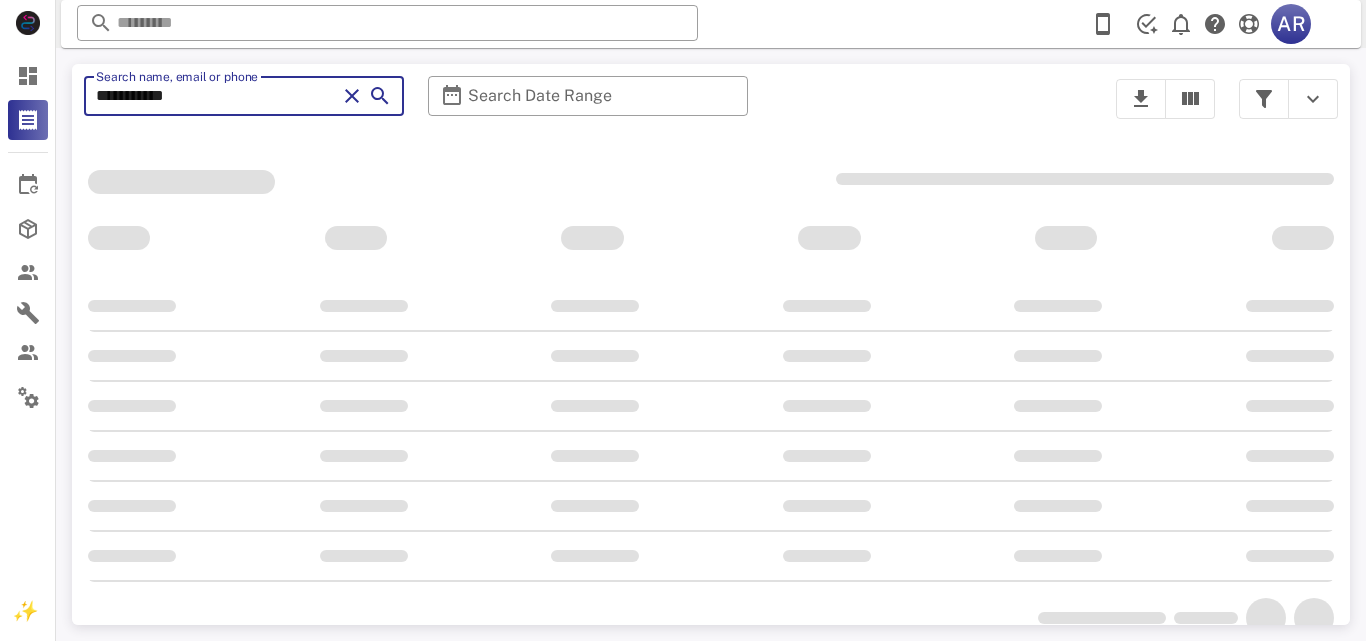 click on "**********" at bounding box center [216, 96] 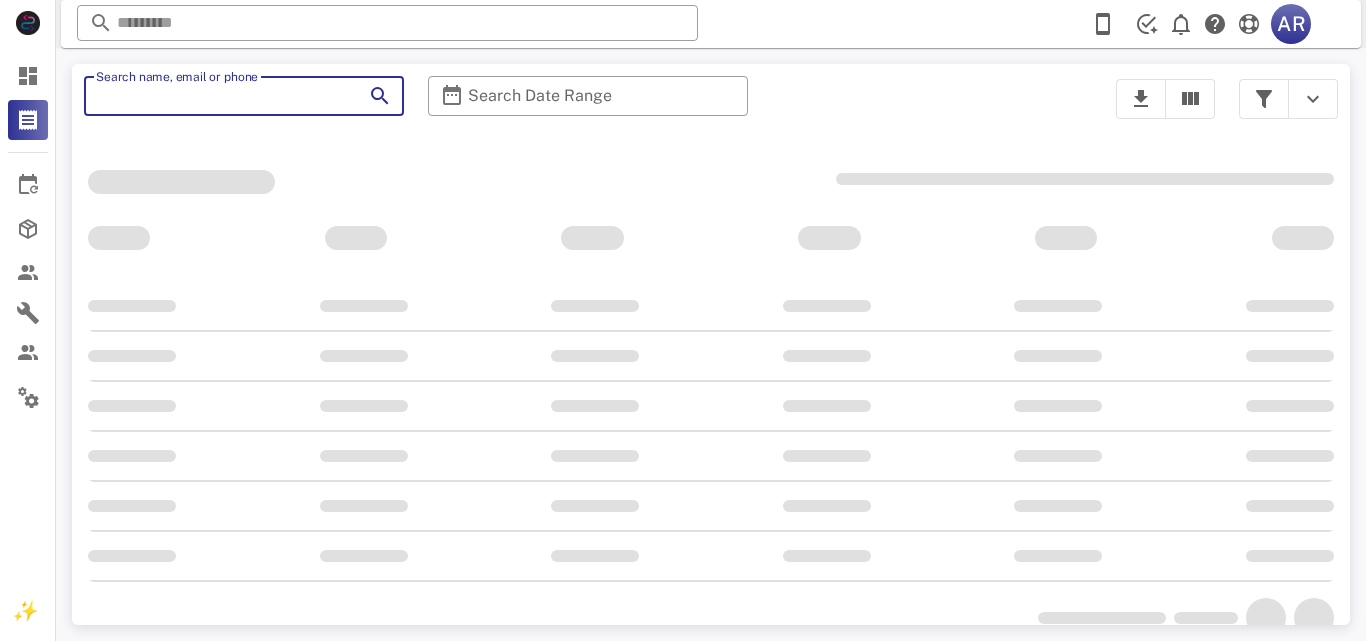 paste on "**********" 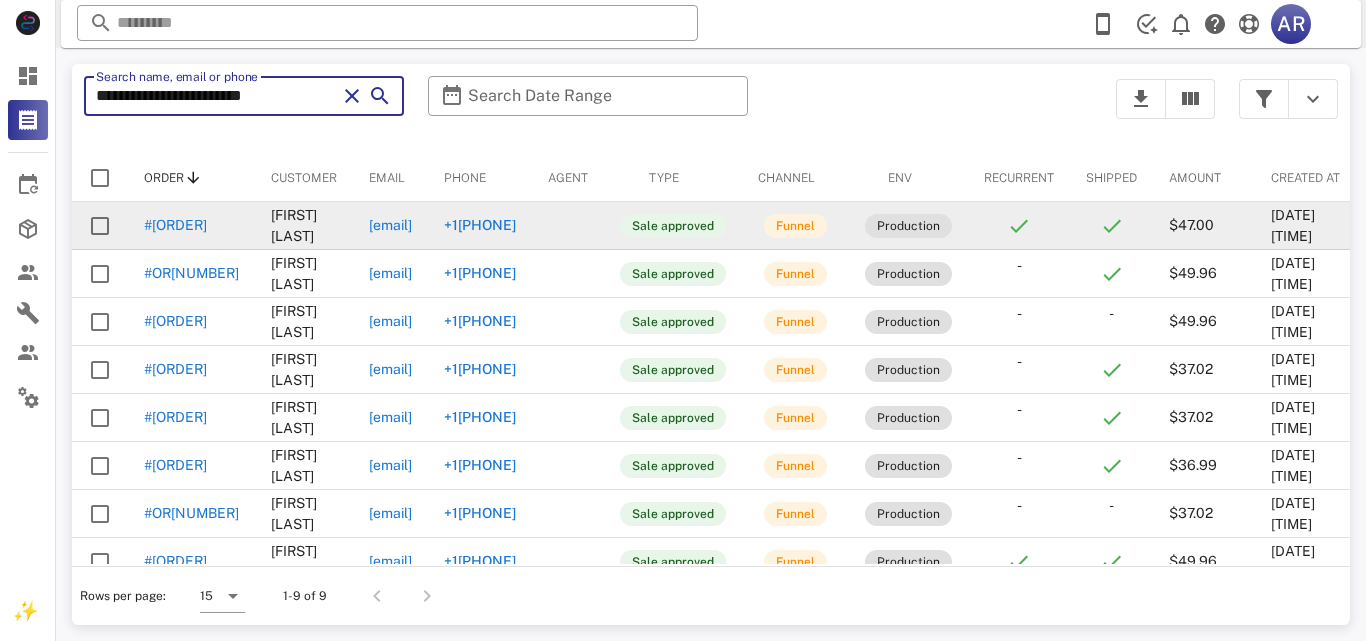type on "**********" 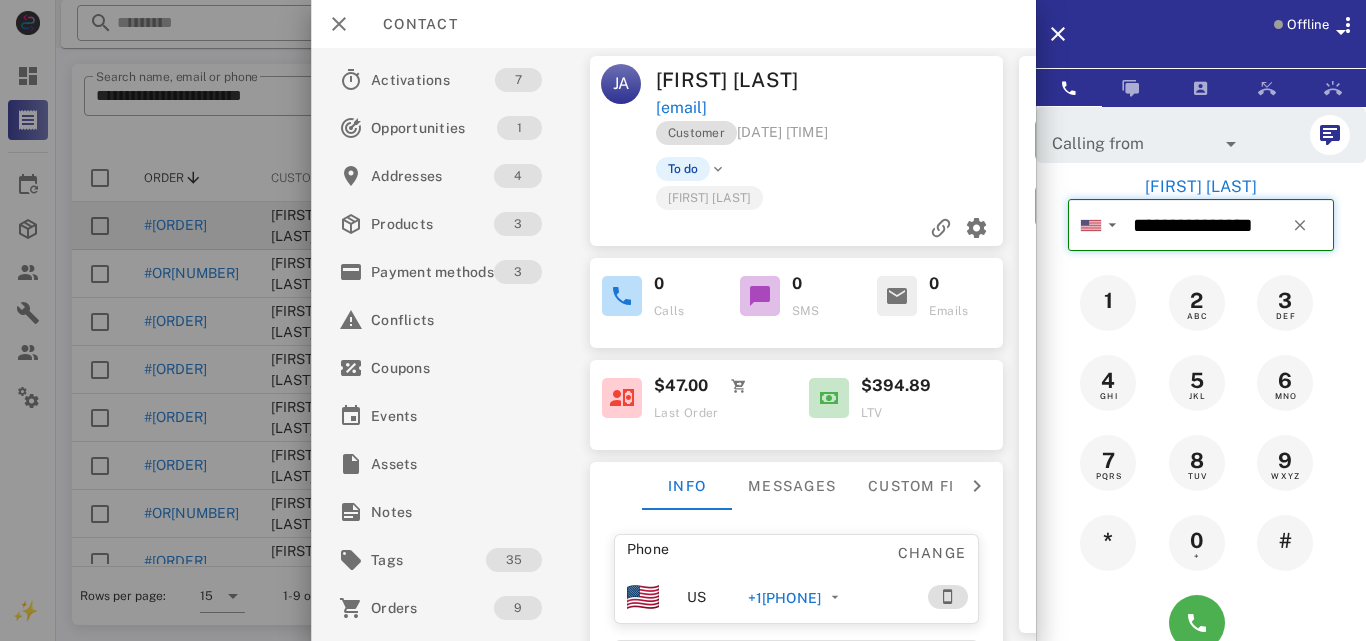 drag, startPoint x: 1129, startPoint y: 213, endPoint x: 1280, endPoint y: 216, distance: 151.0298 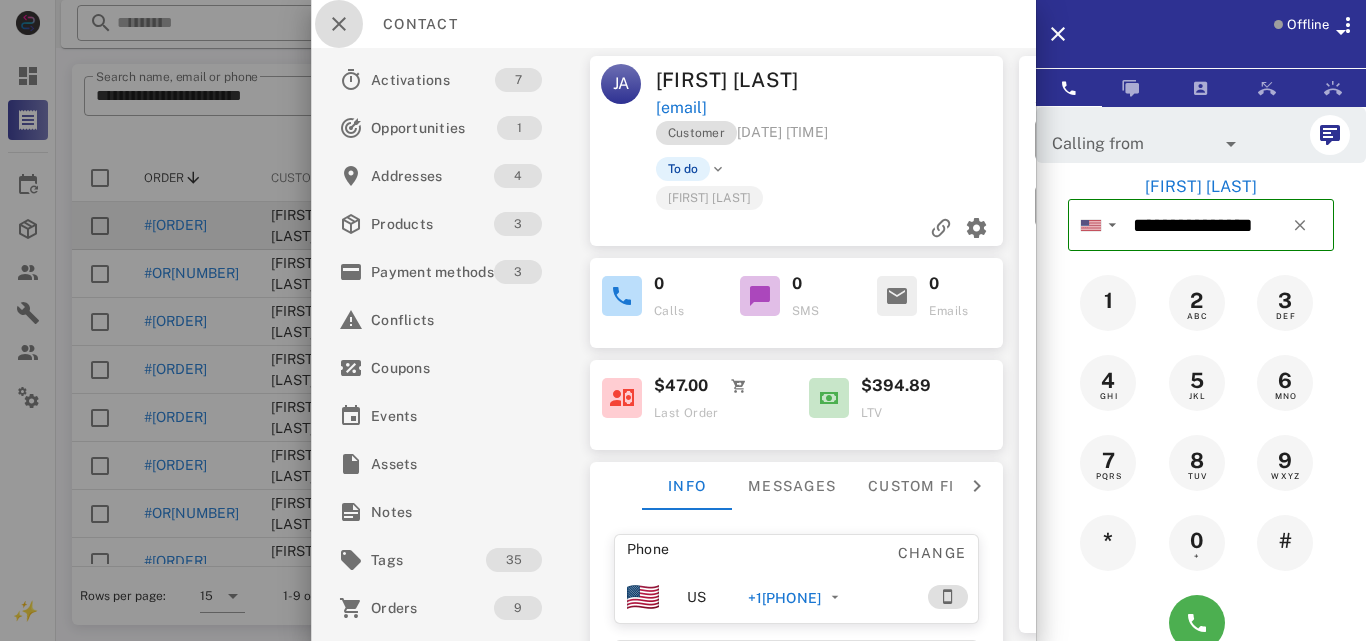 click at bounding box center (339, 24) 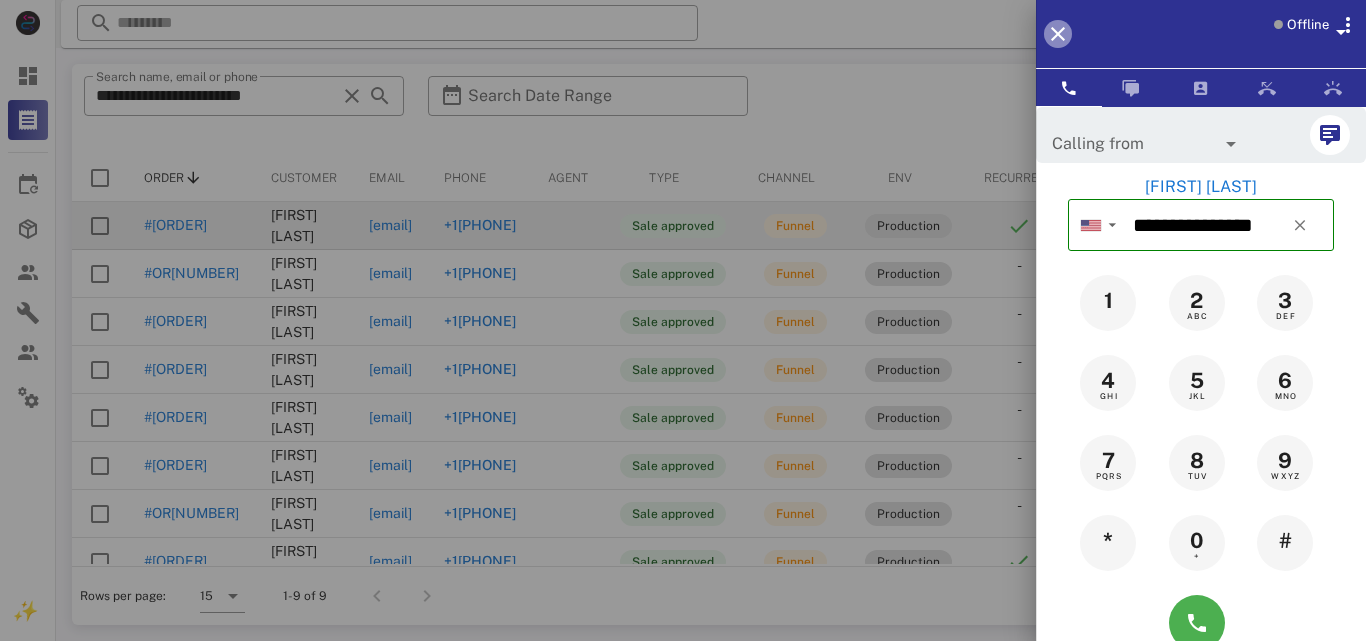 click at bounding box center [1058, 34] 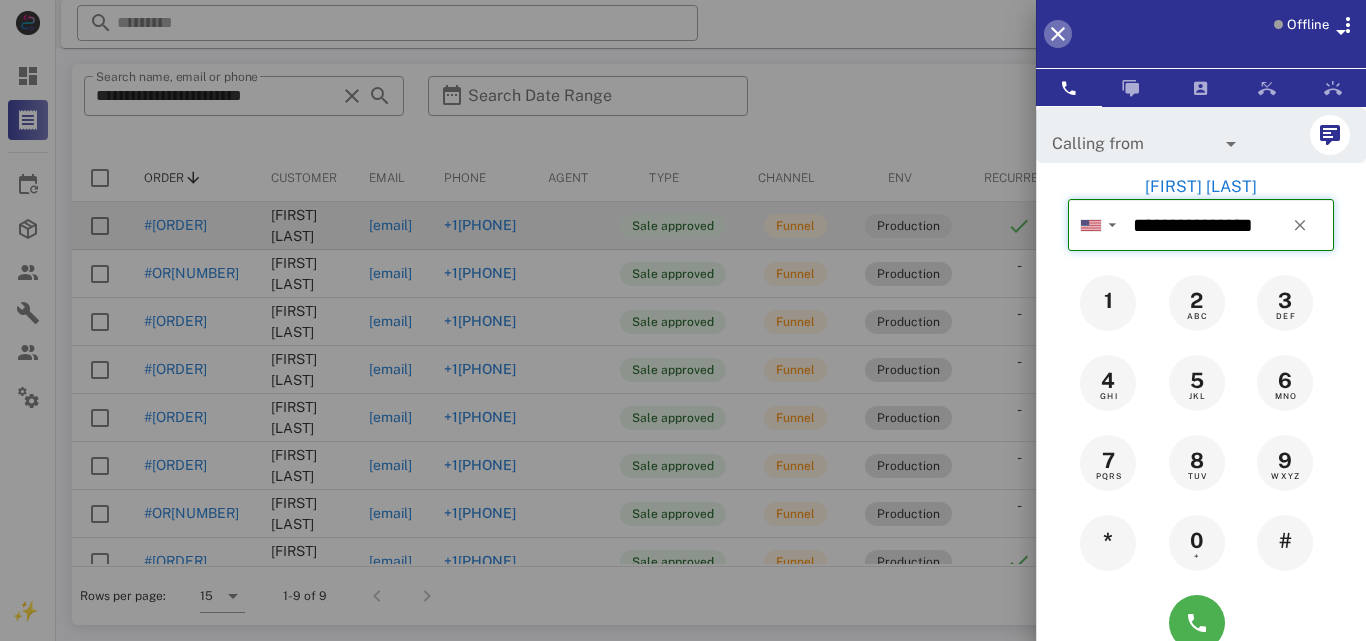 type 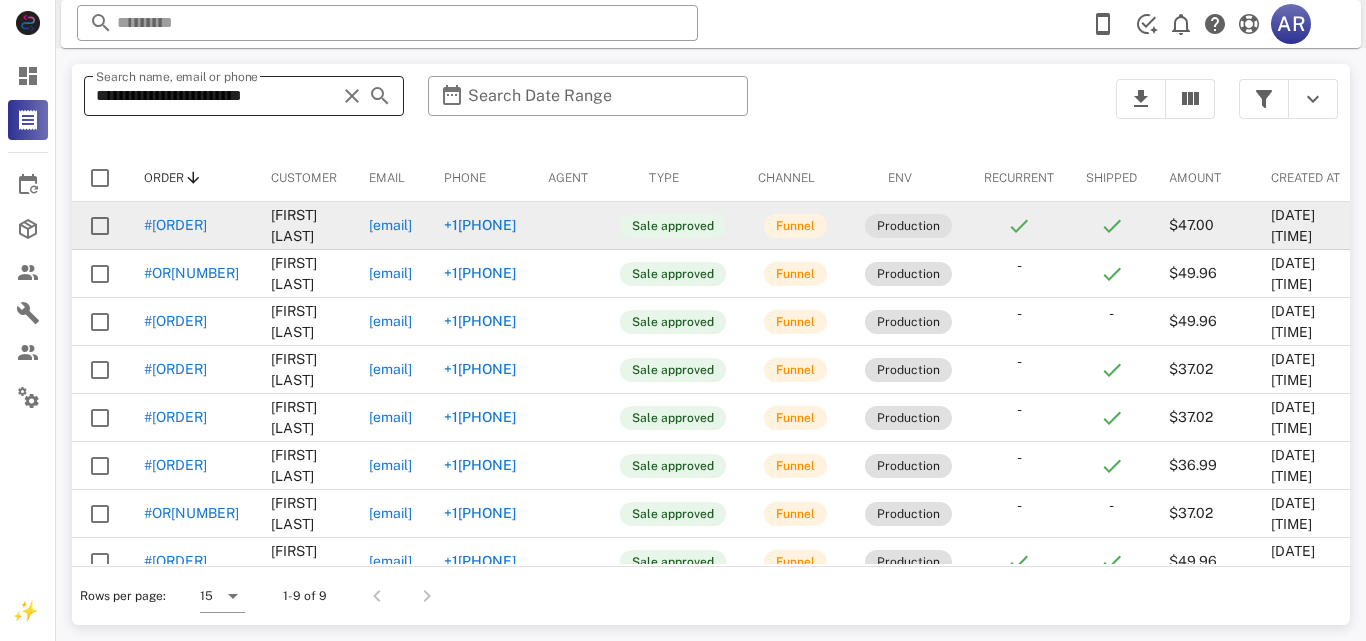 click at bounding box center [352, 96] 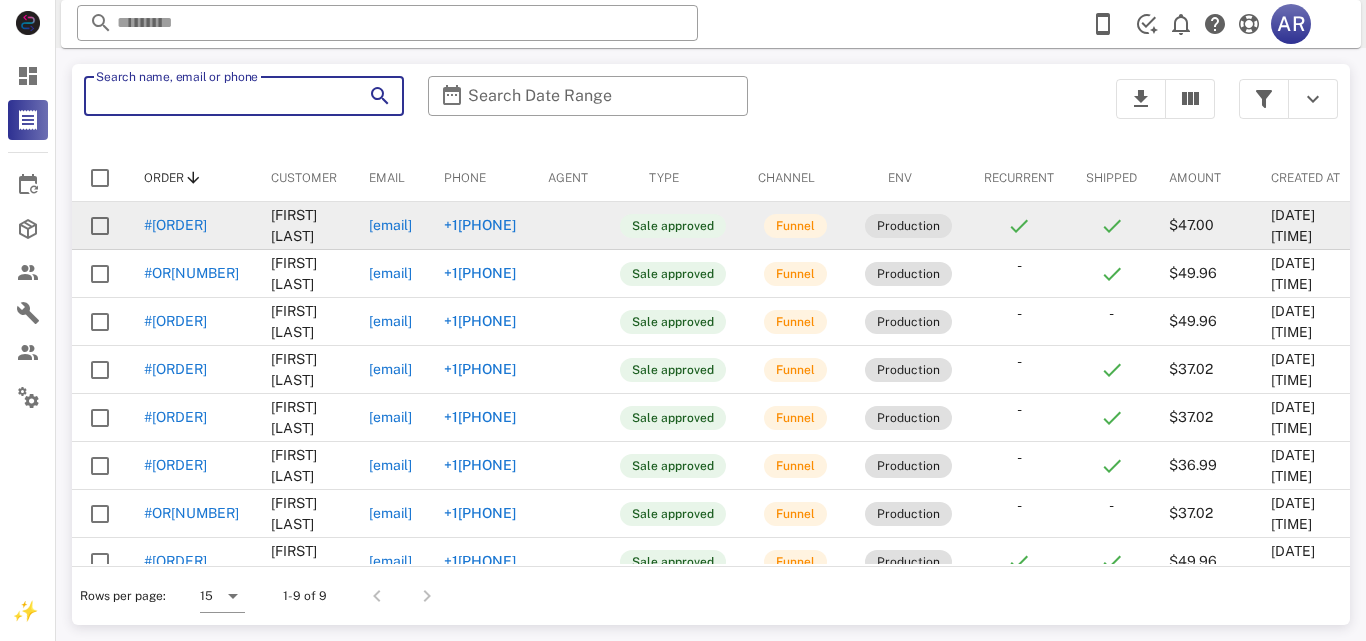 click on "Search name, email or phone" at bounding box center [216, 96] 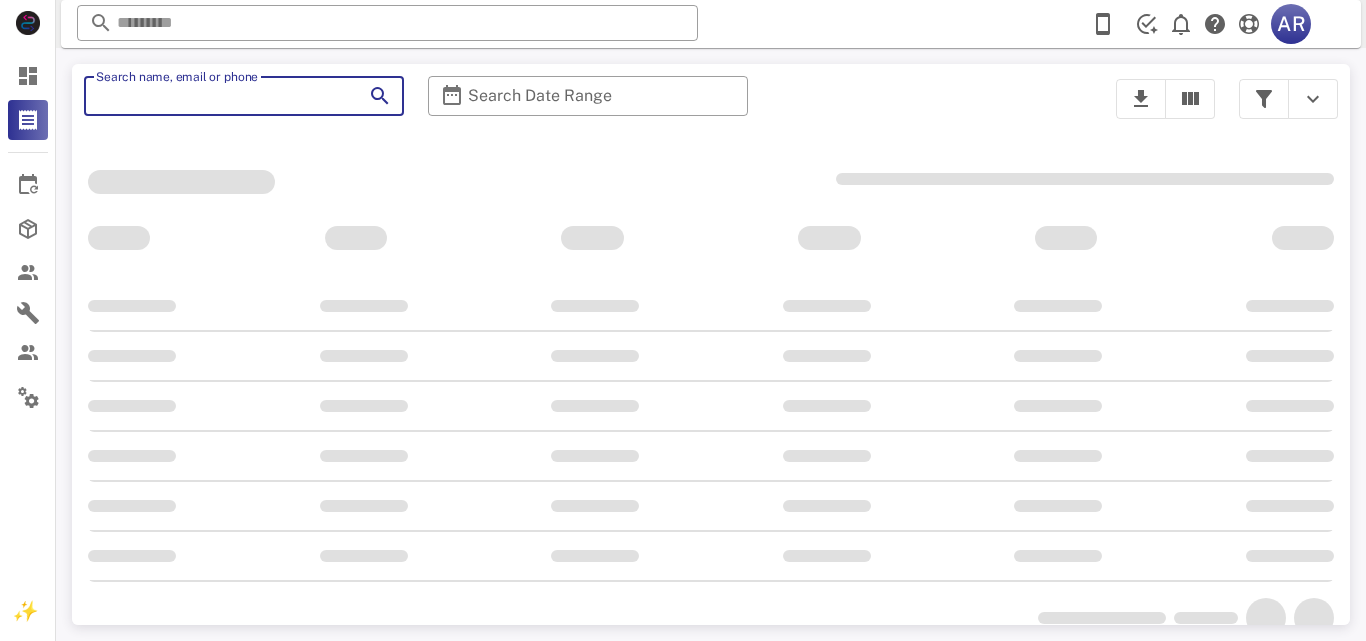 paste on "**********" 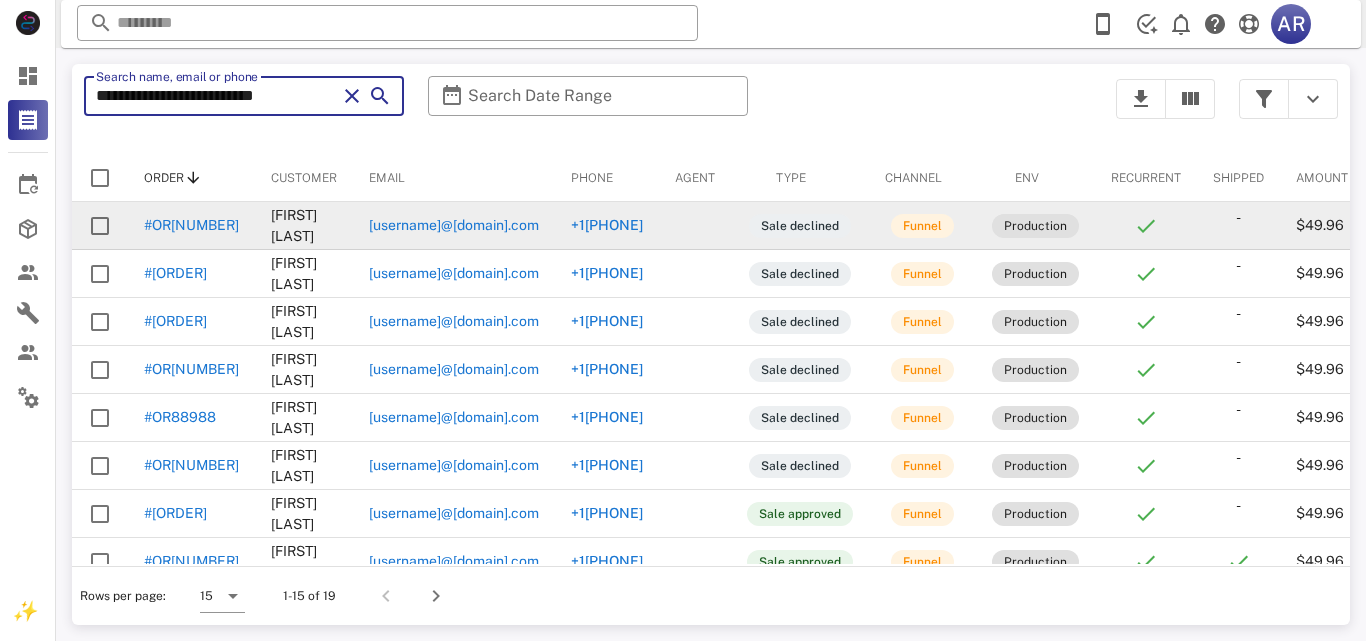 type on "**********" 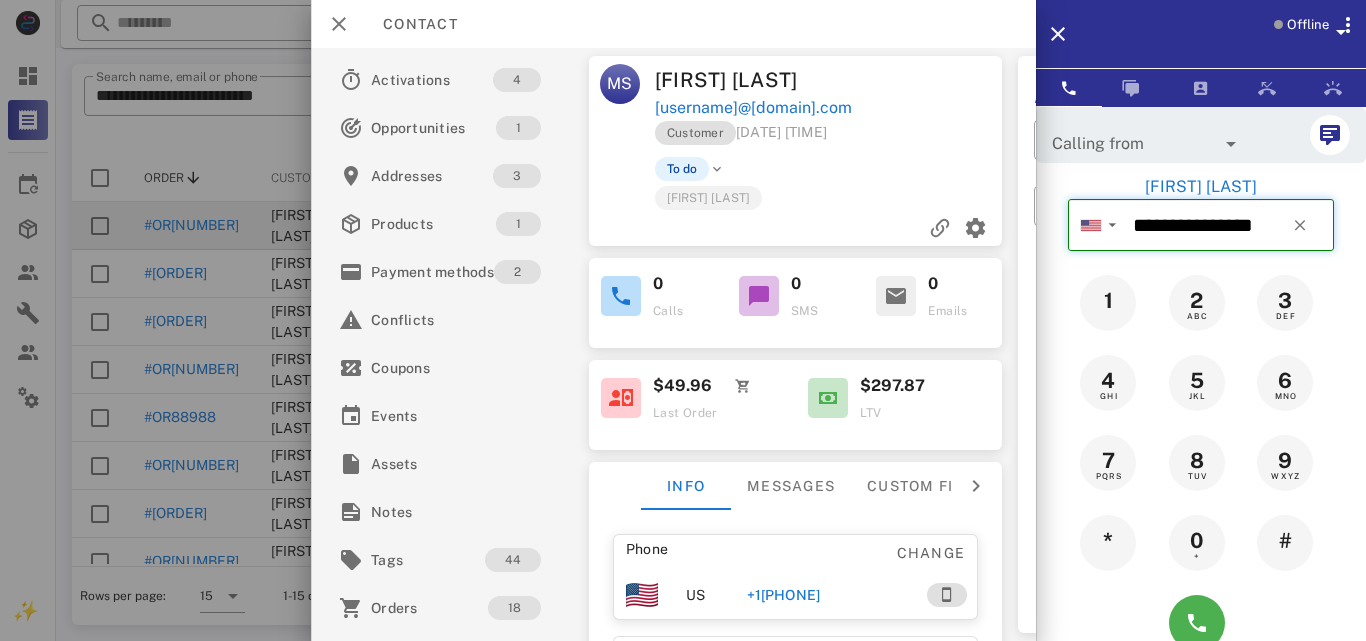 drag, startPoint x: 1130, startPoint y: 219, endPoint x: 1284, endPoint y: 216, distance: 154.02922 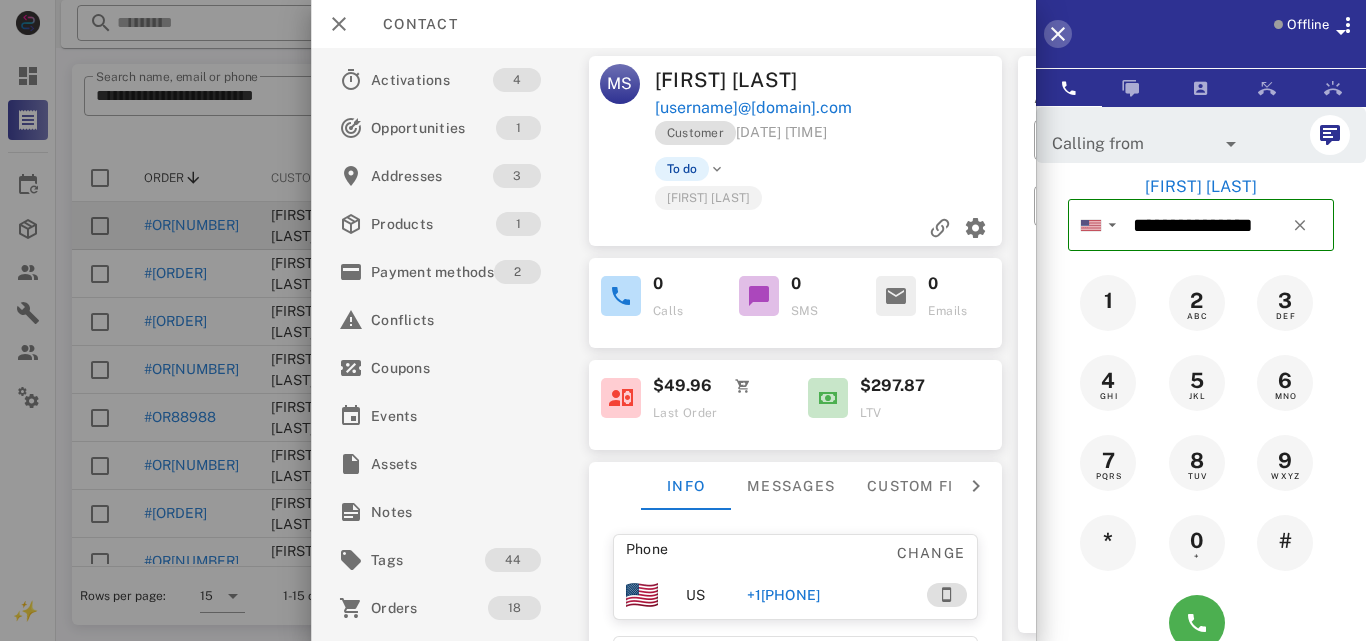click at bounding box center [1058, 34] 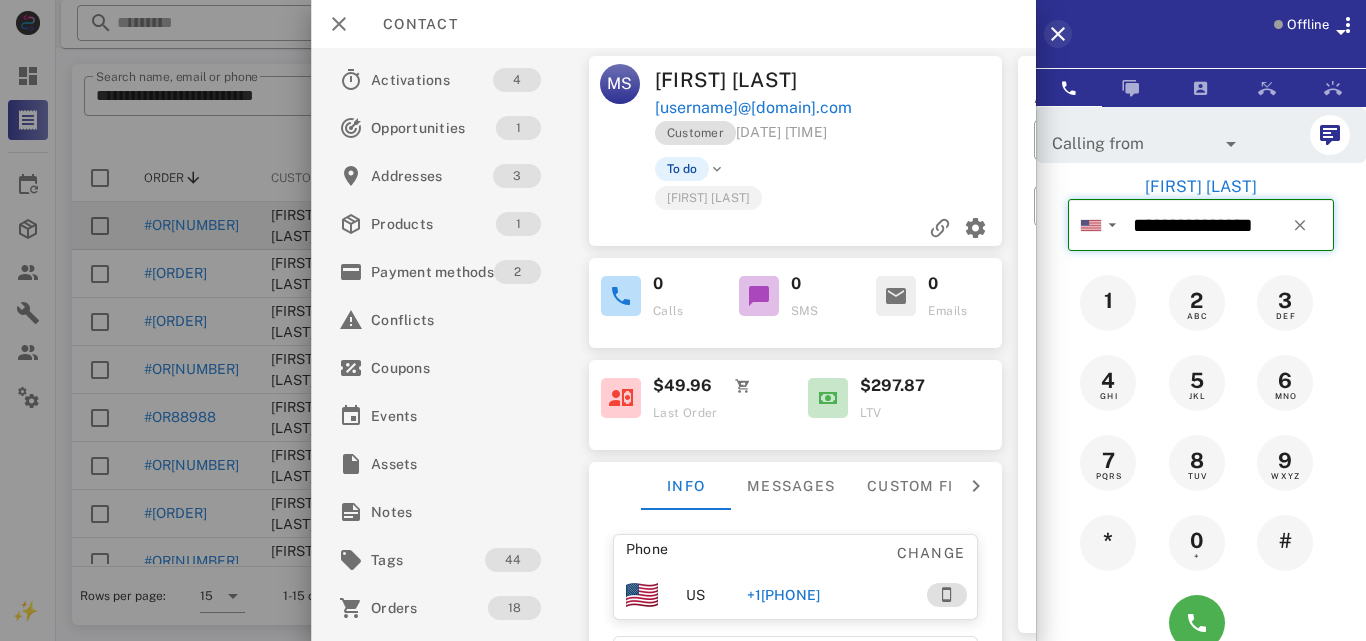 type 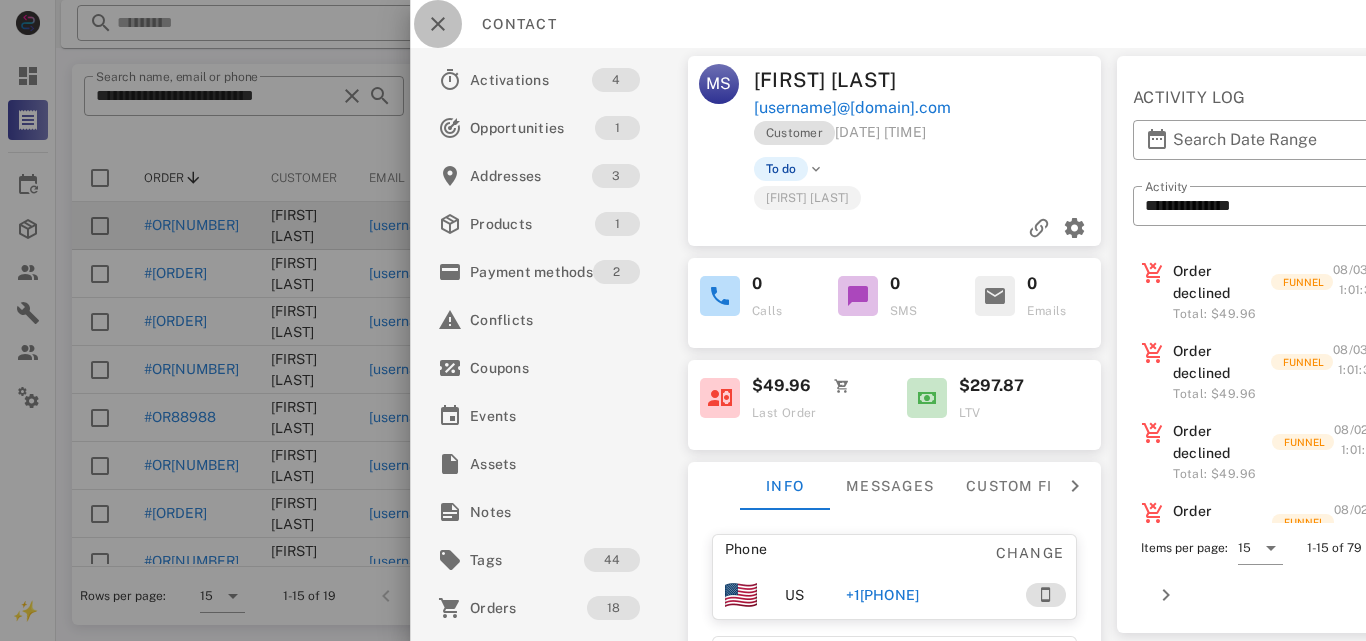 click at bounding box center (438, 24) 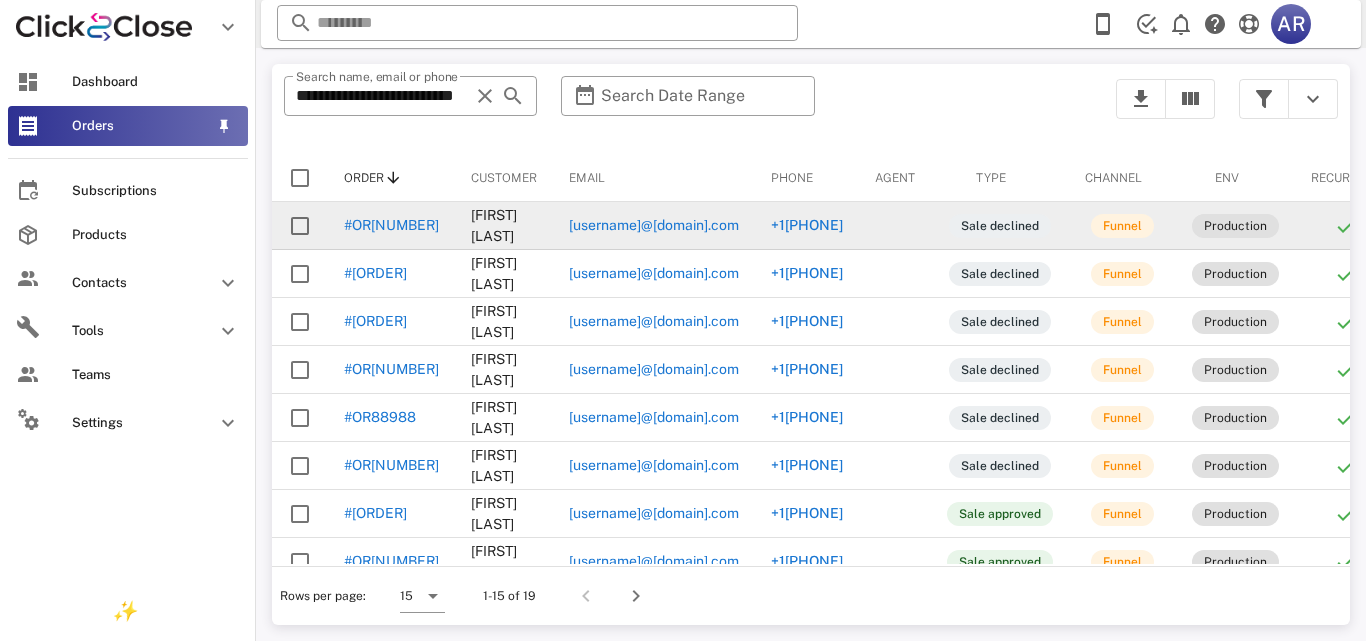 click at bounding box center (28, 126) 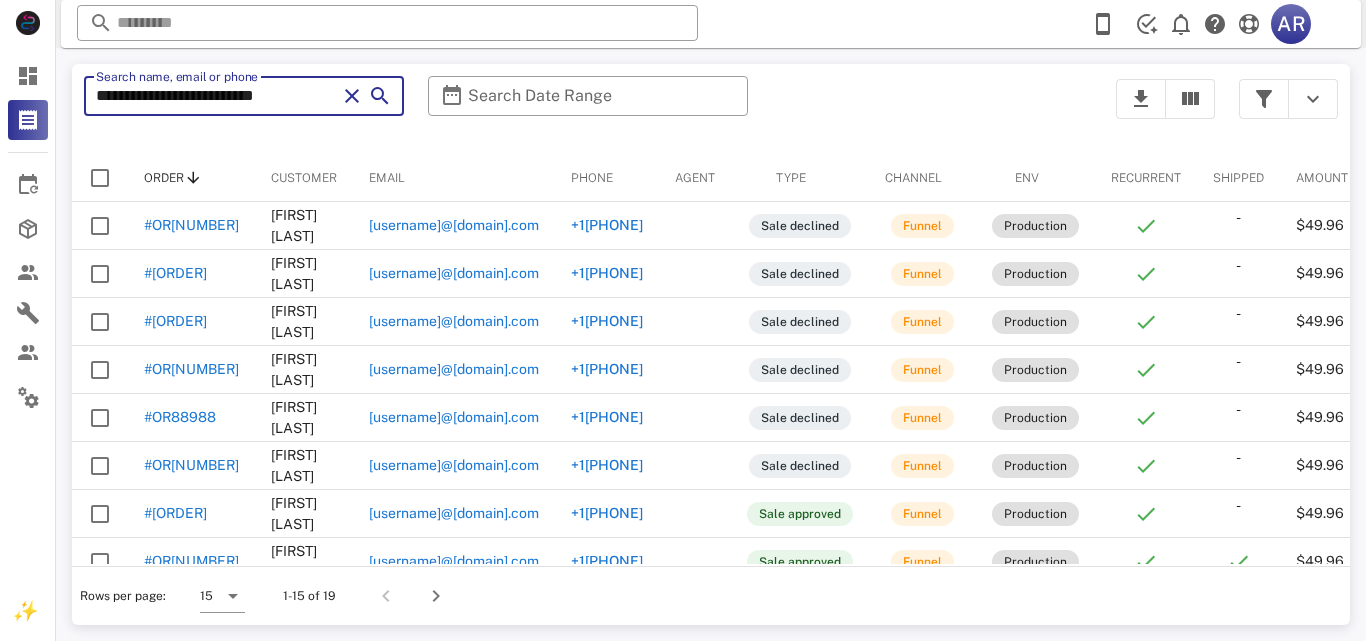 click on "**********" at bounding box center (216, 96) 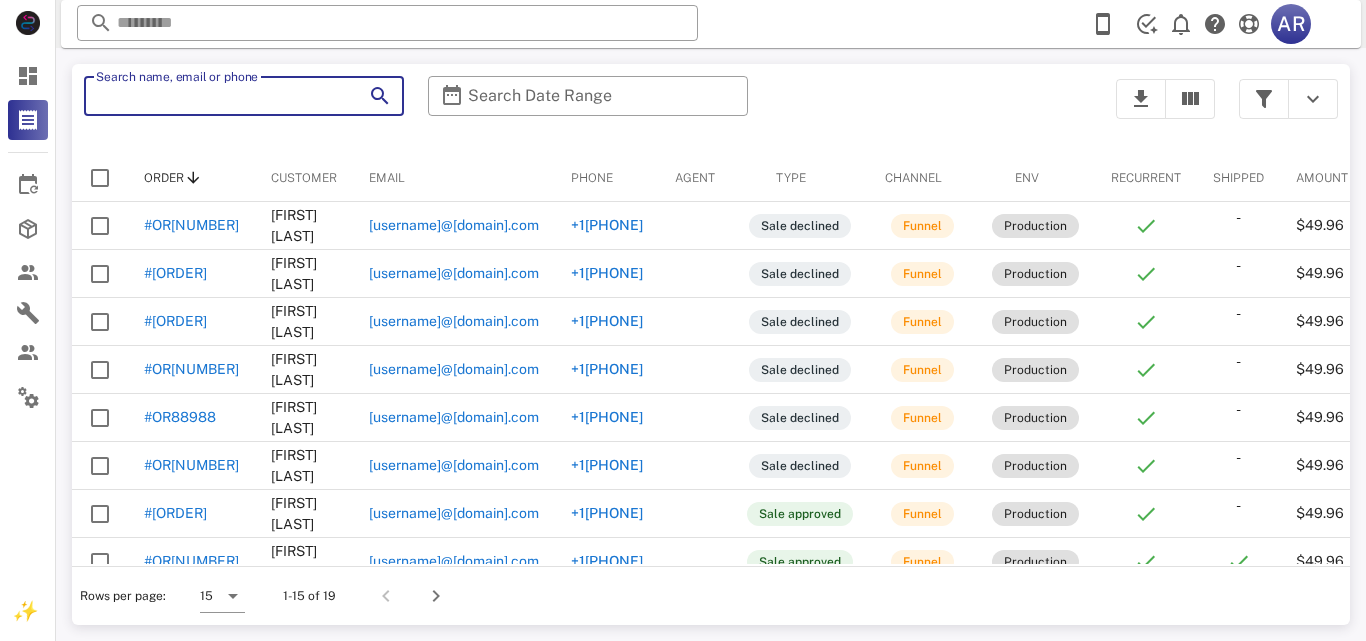paste on "**********" 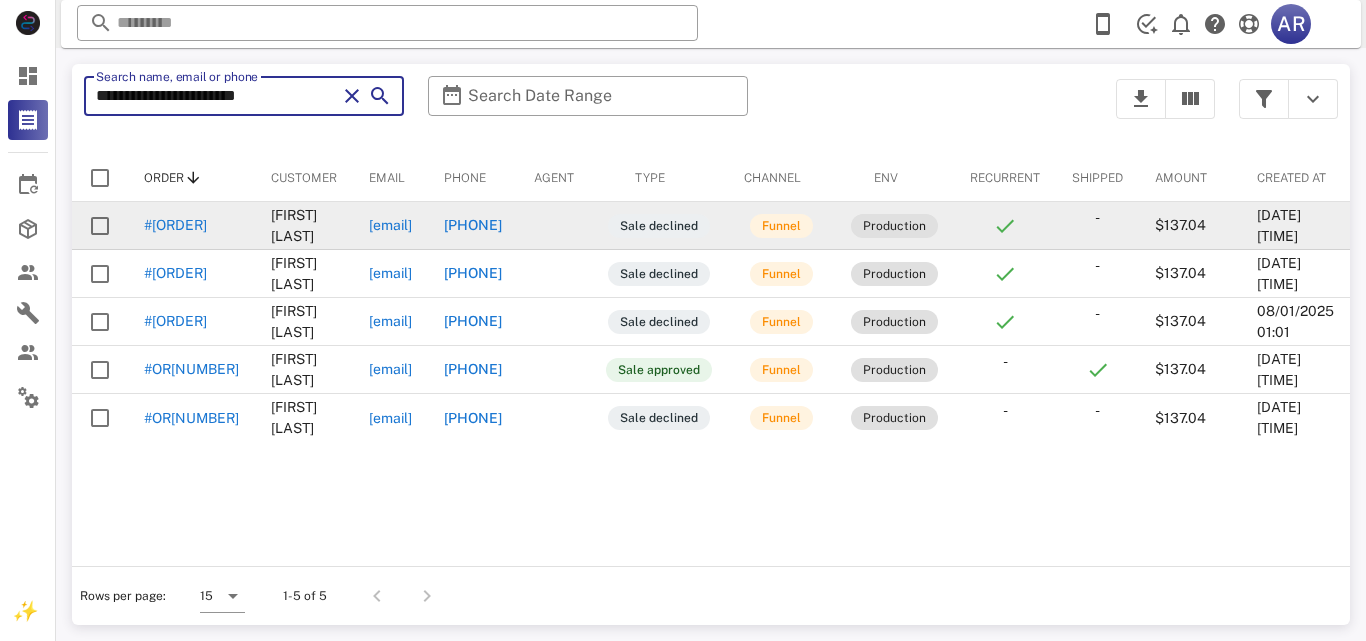 type on "**********" 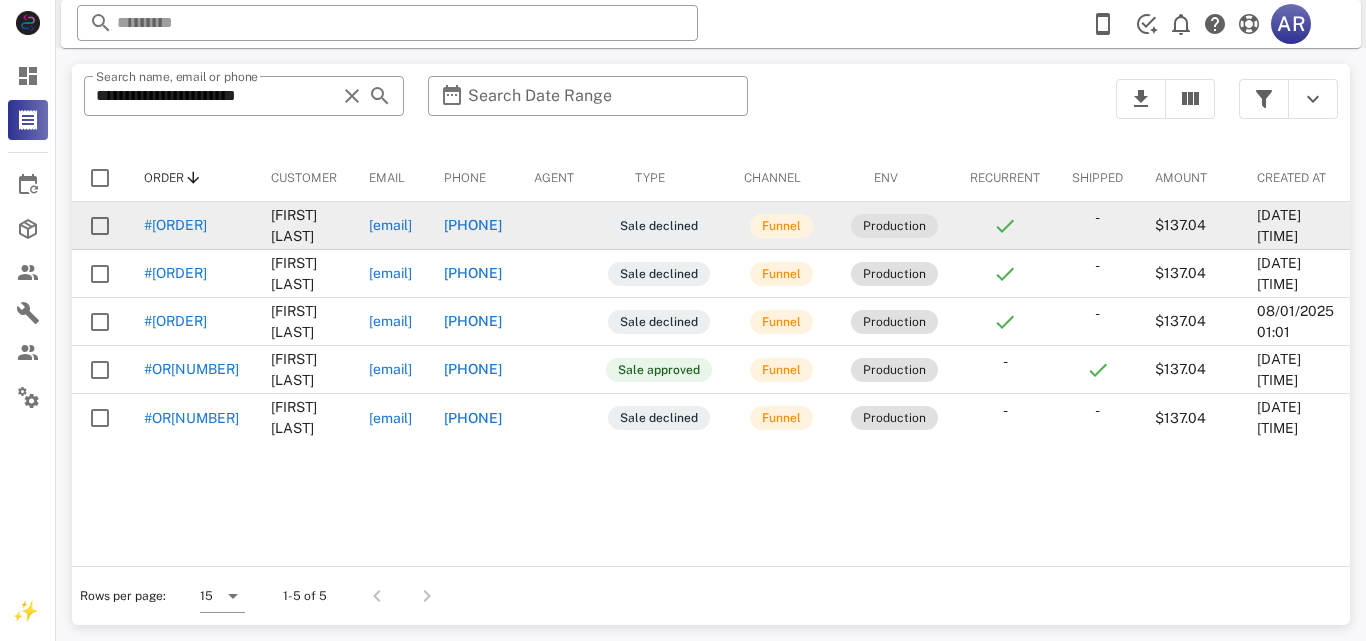 click on "[PHONE]" at bounding box center (473, 225) 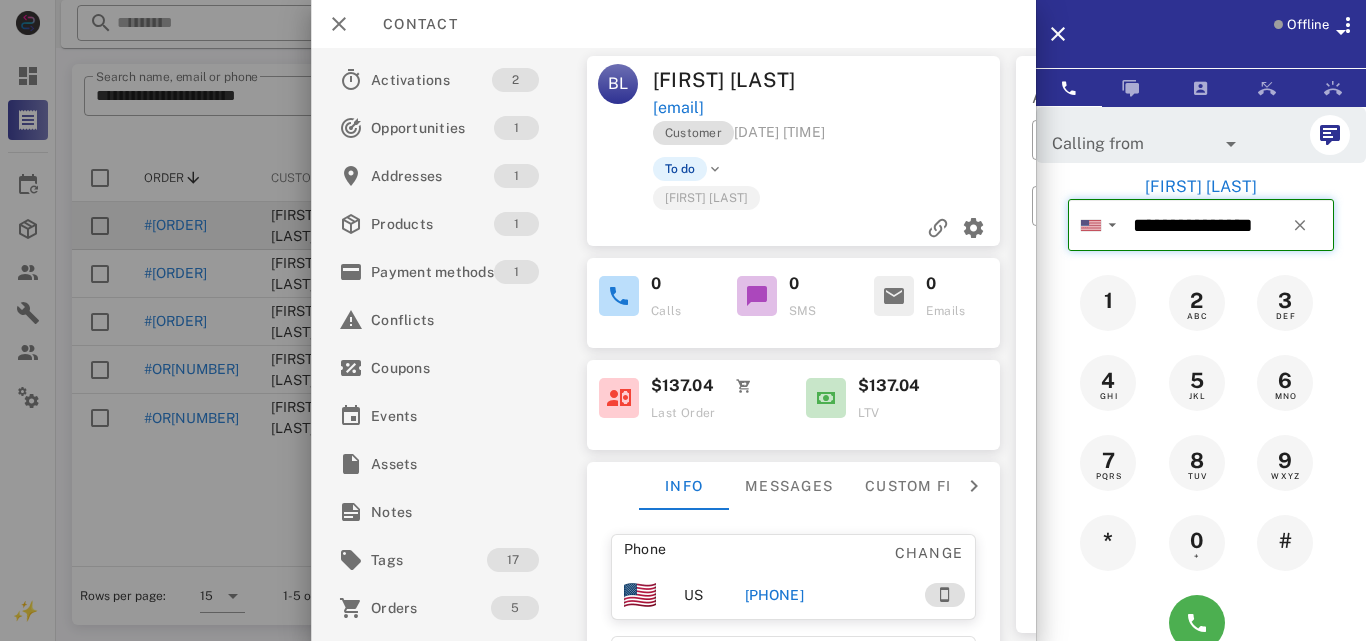 drag, startPoint x: 1127, startPoint y: 220, endPoint x: 1276, endPoint y: 219, distance: 149.00336 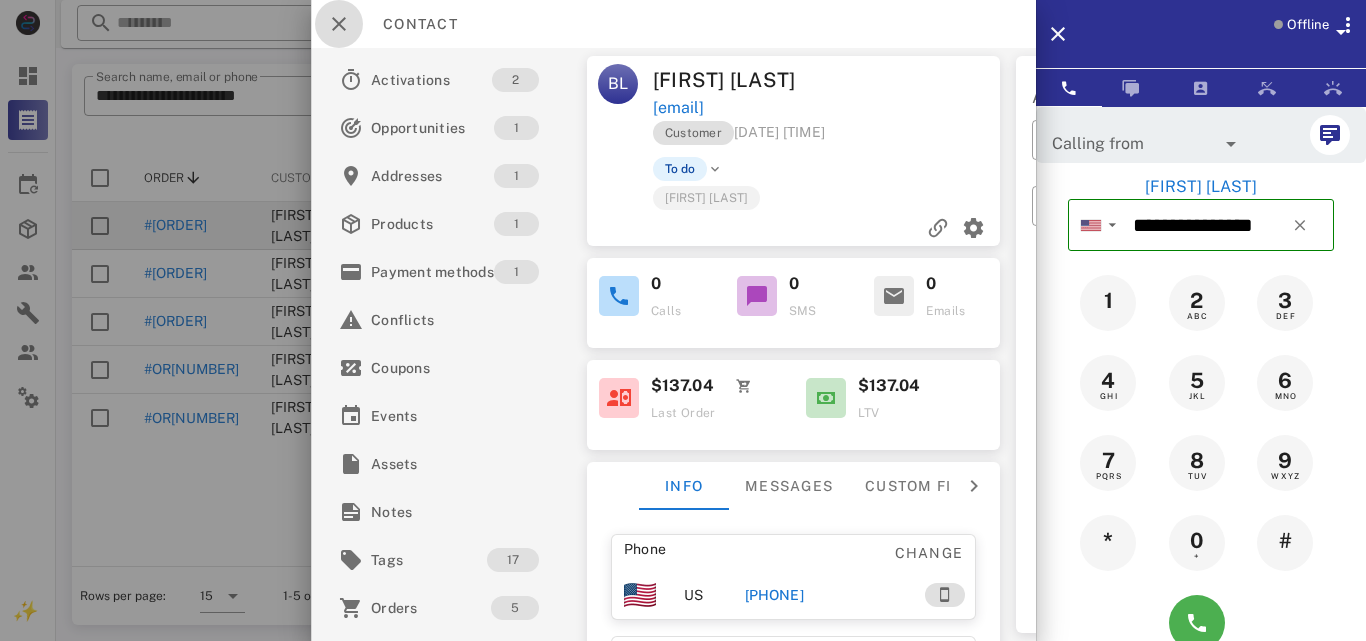 click at bounding box center (339, 24) 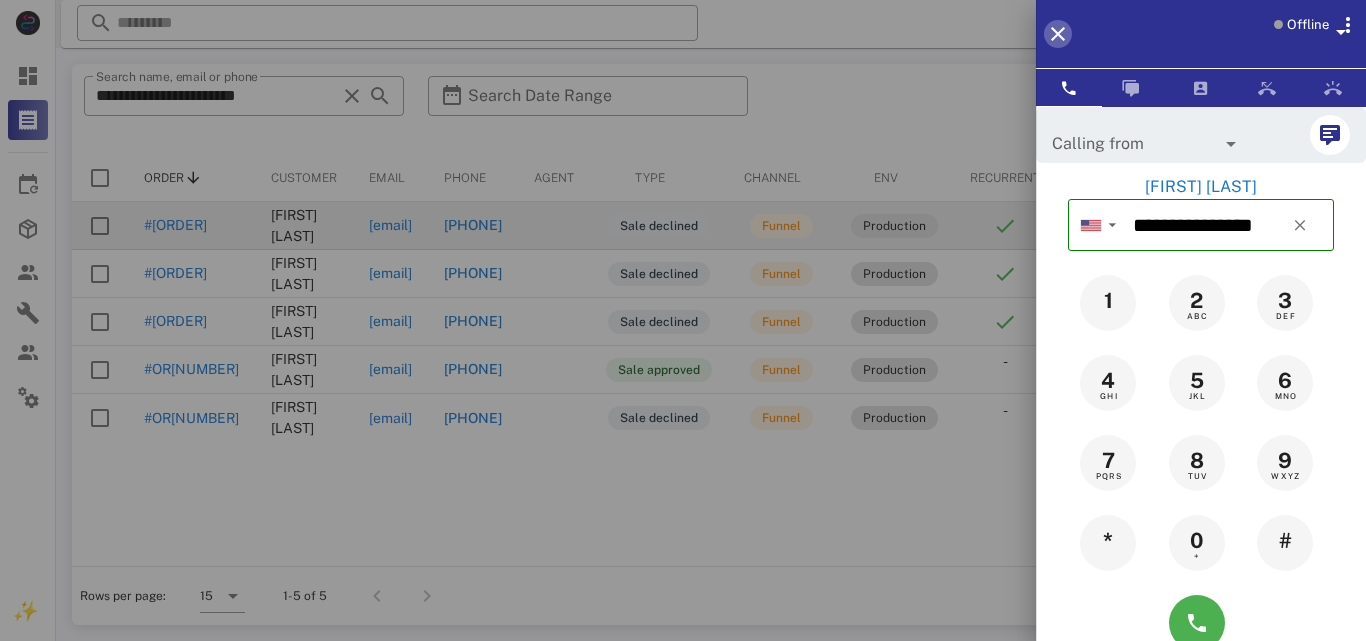 click at bounding box center [1058, 34] 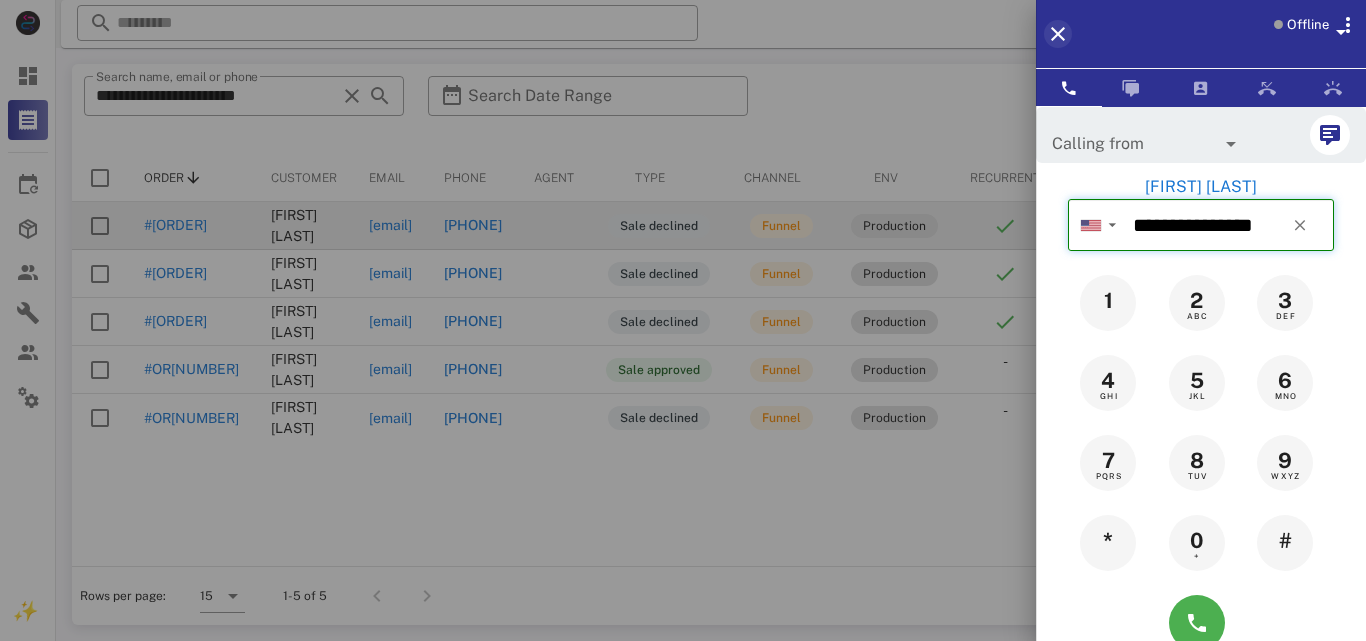 type 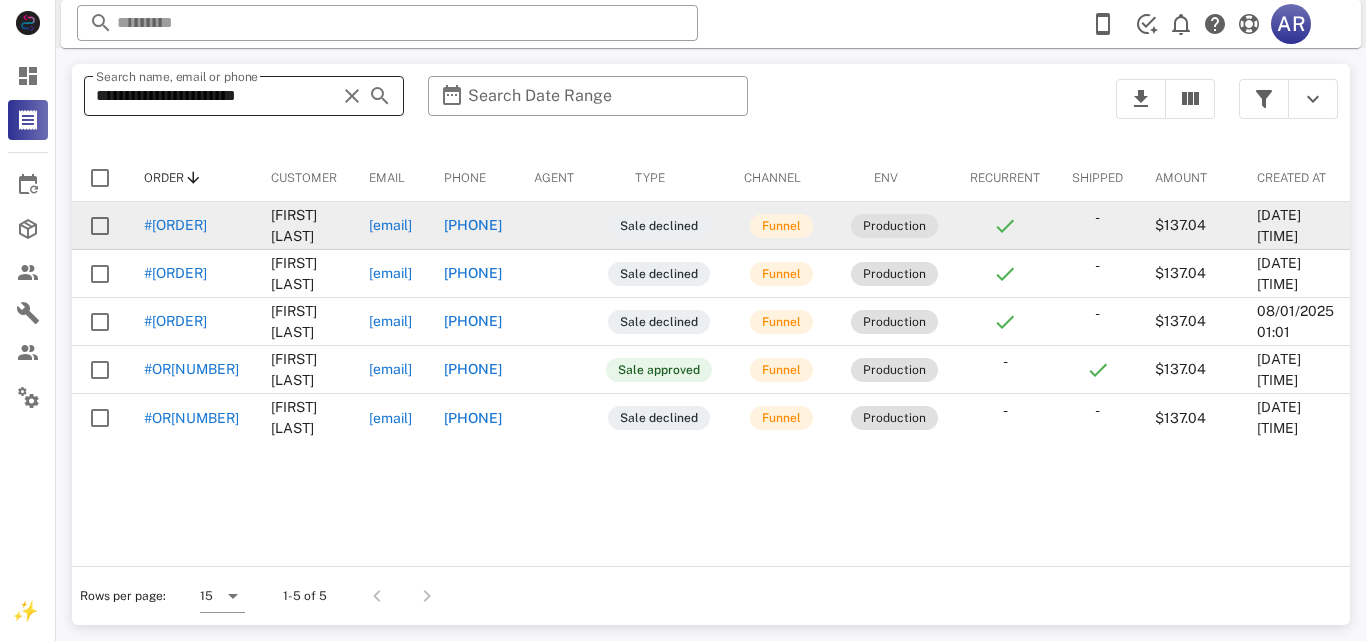 click at bounding box center [352, 96] 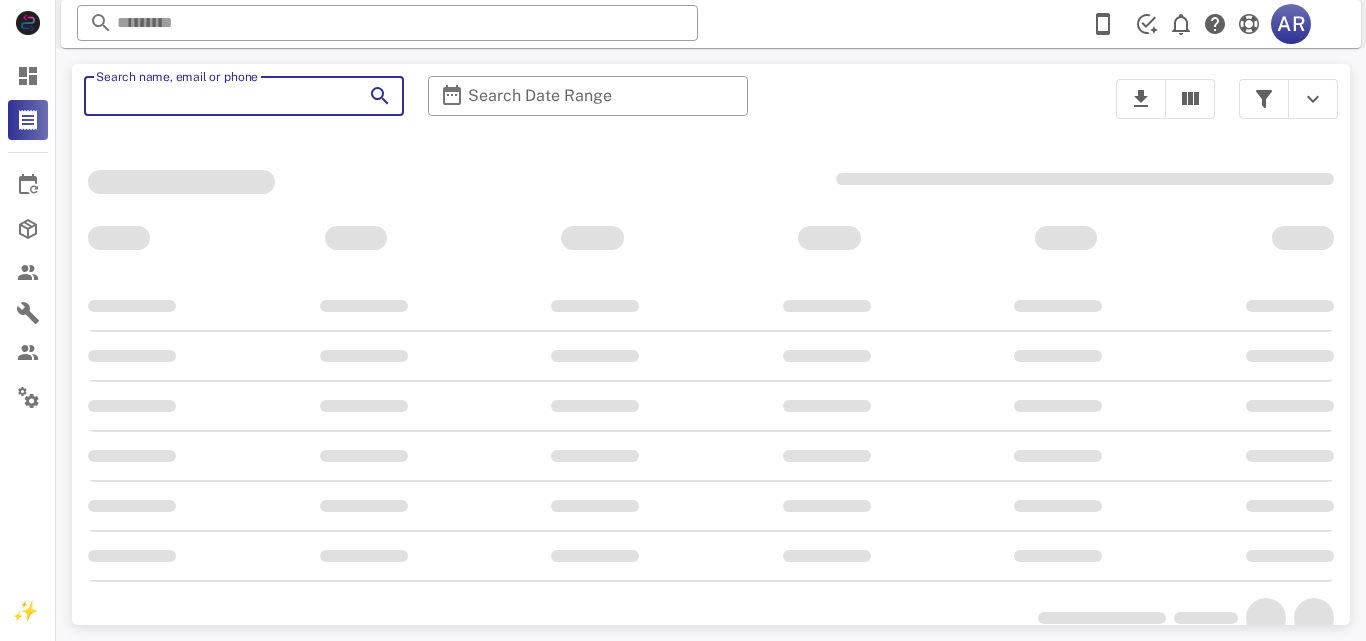 click on "Search name, email or phone" at bounding box center (216, 96) 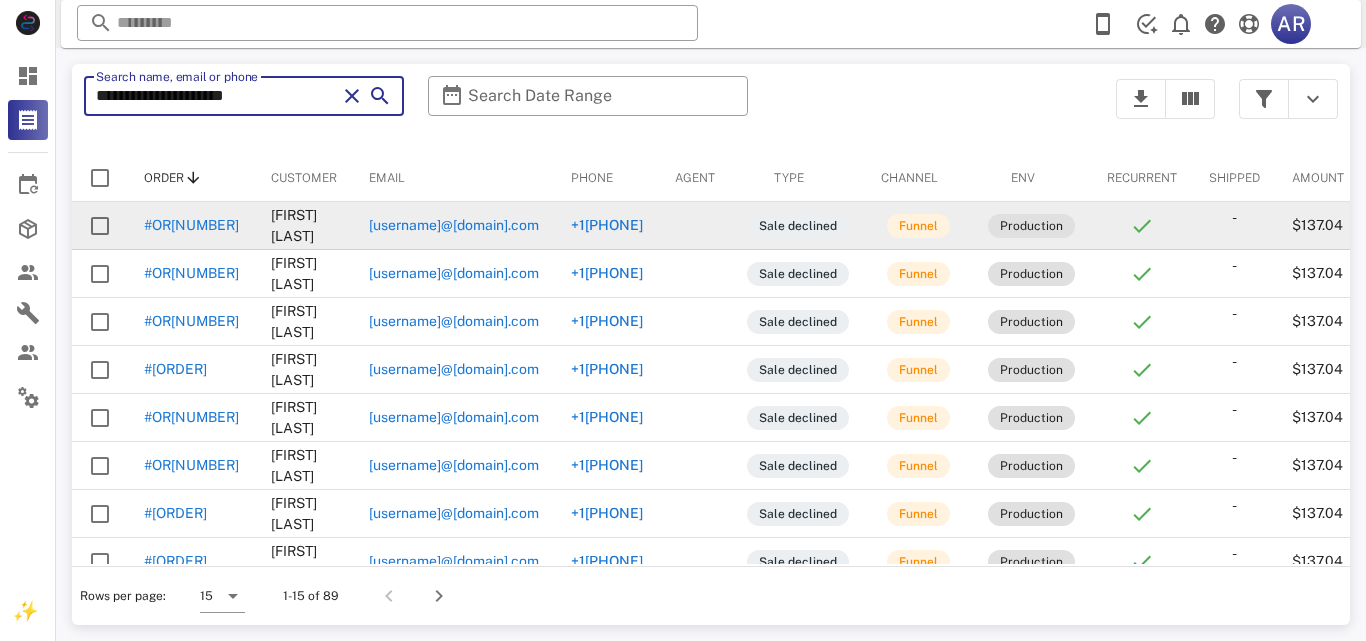 type on "**********" 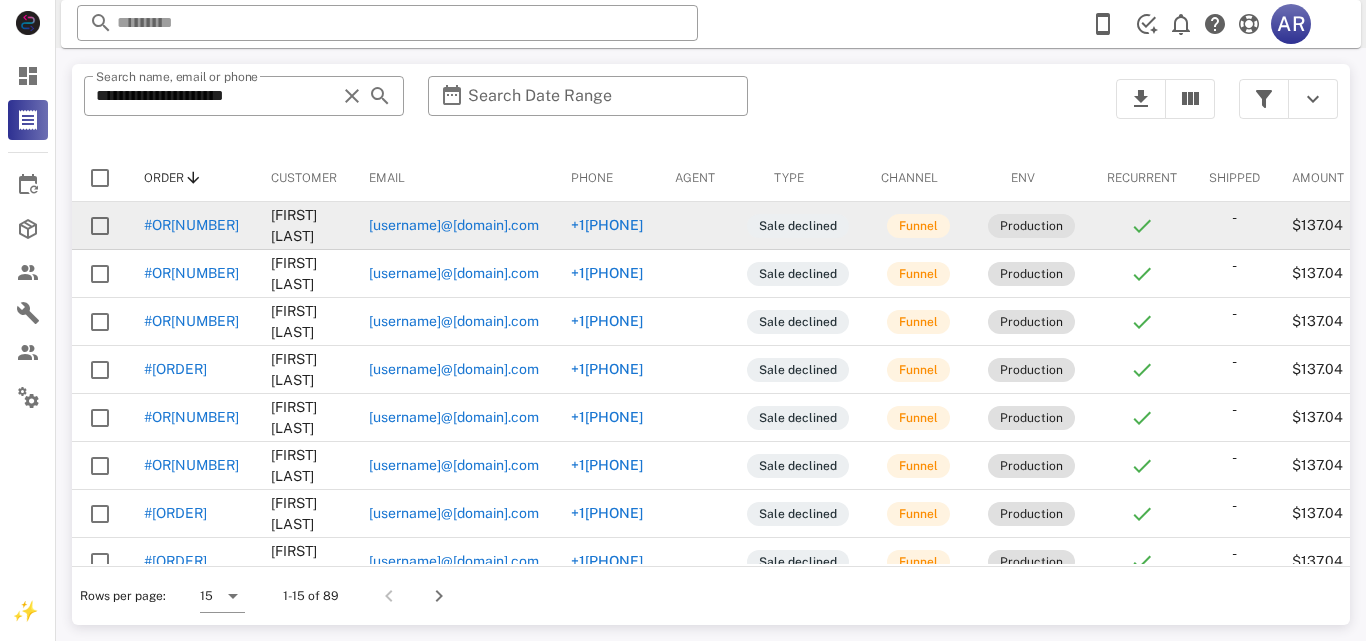 click on "+1[PHONE]" at bounding box center [607, 225] 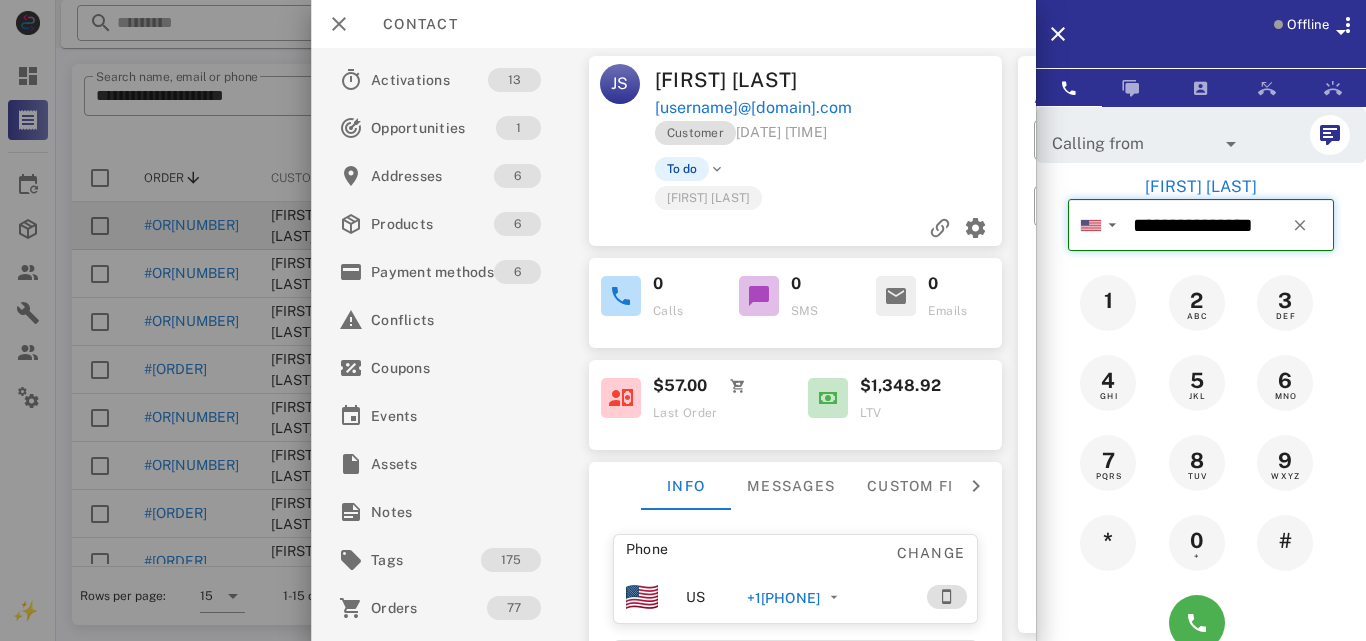 drag, startPoint x: 1130, startPoint y: 219, endPoint x: 1278, endPoint y: 228, distance: 148.27339 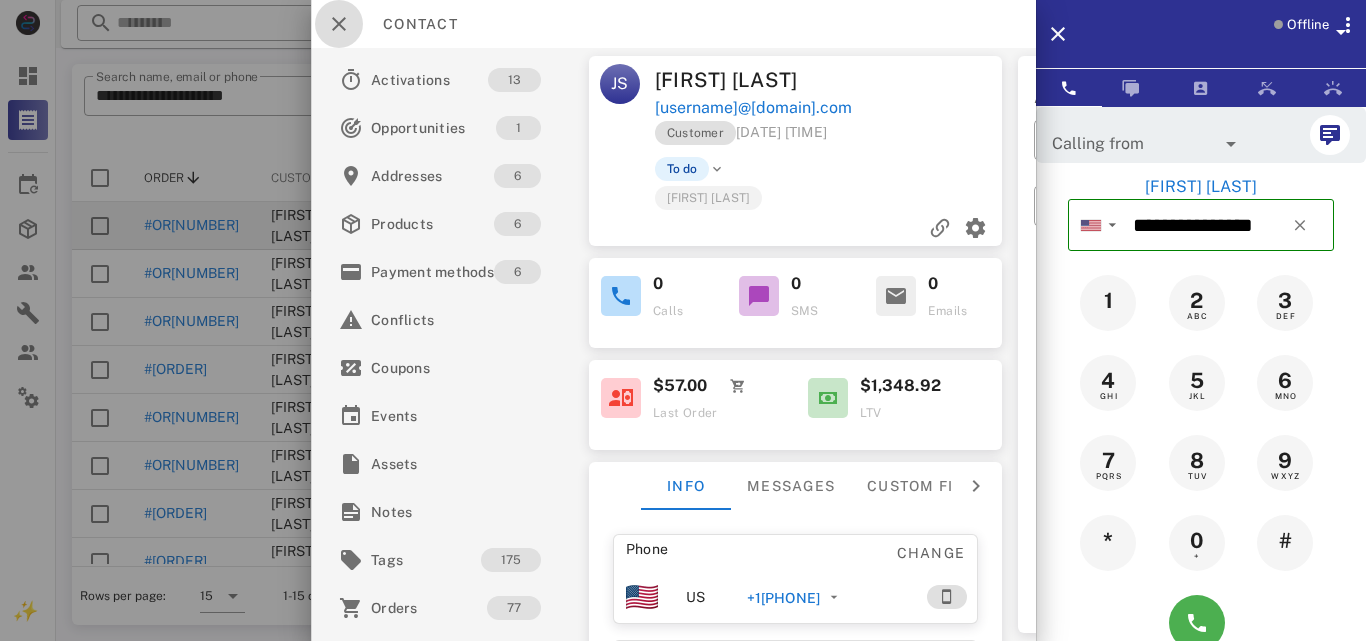 click at bounding box center (339, 24) 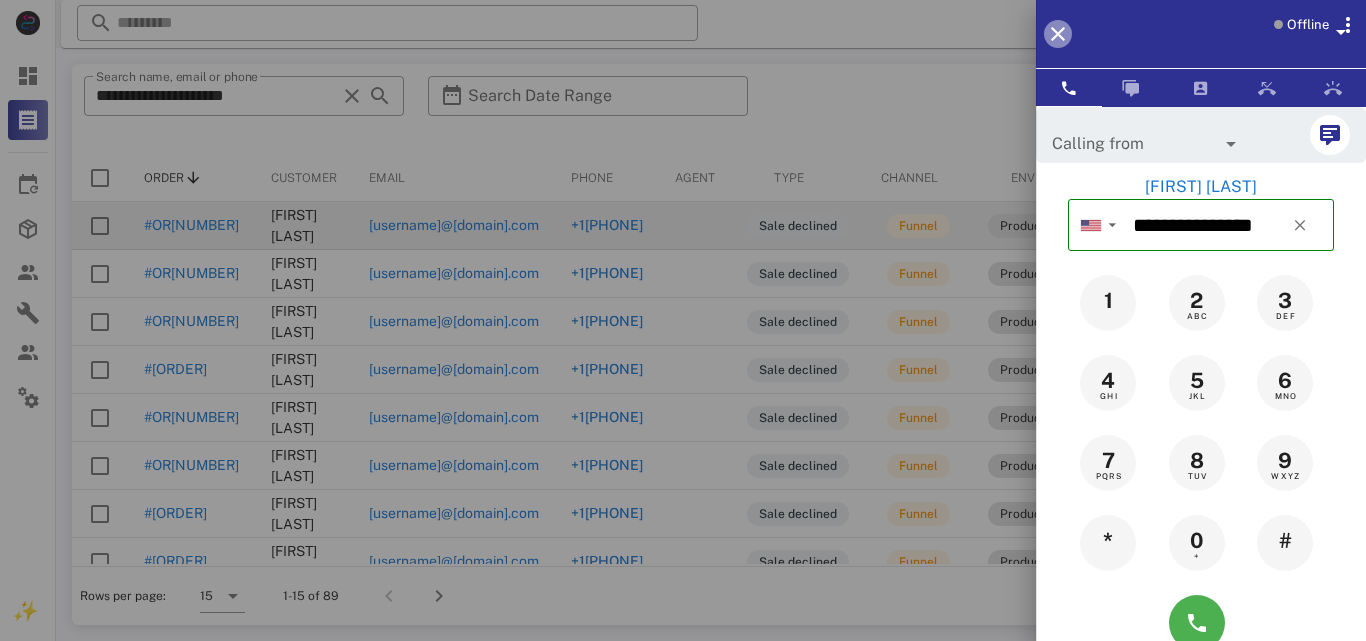click at bounding box center [1058, 34] 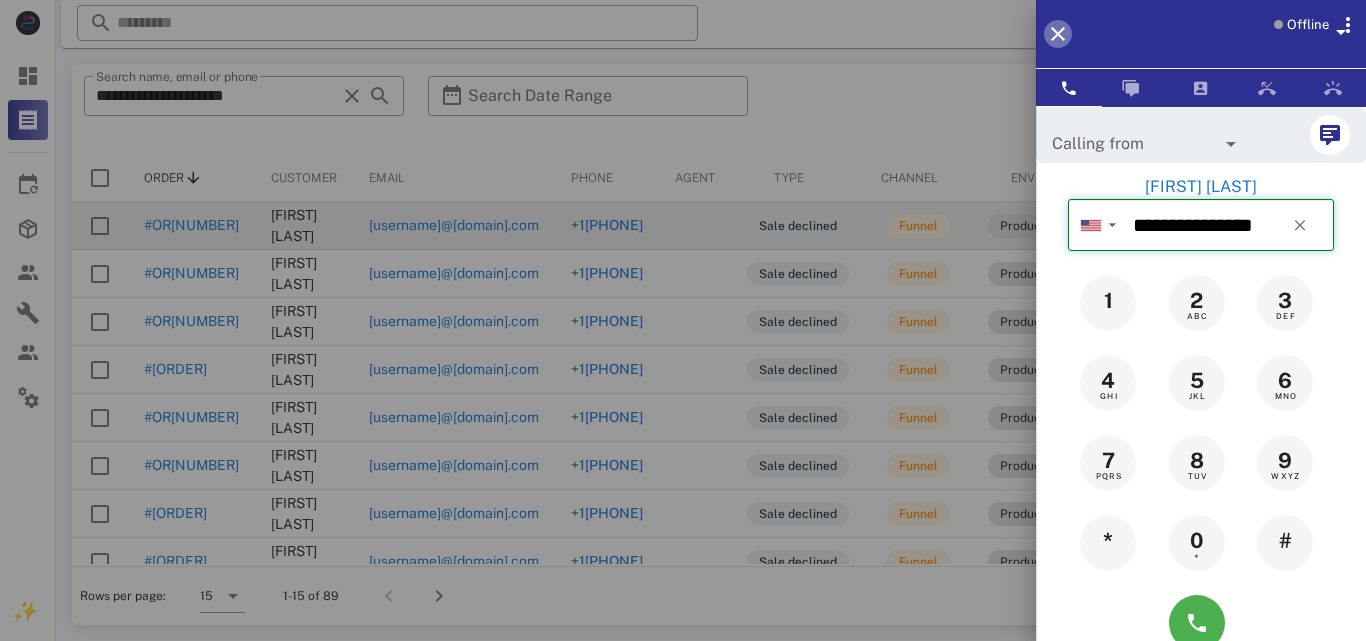 type 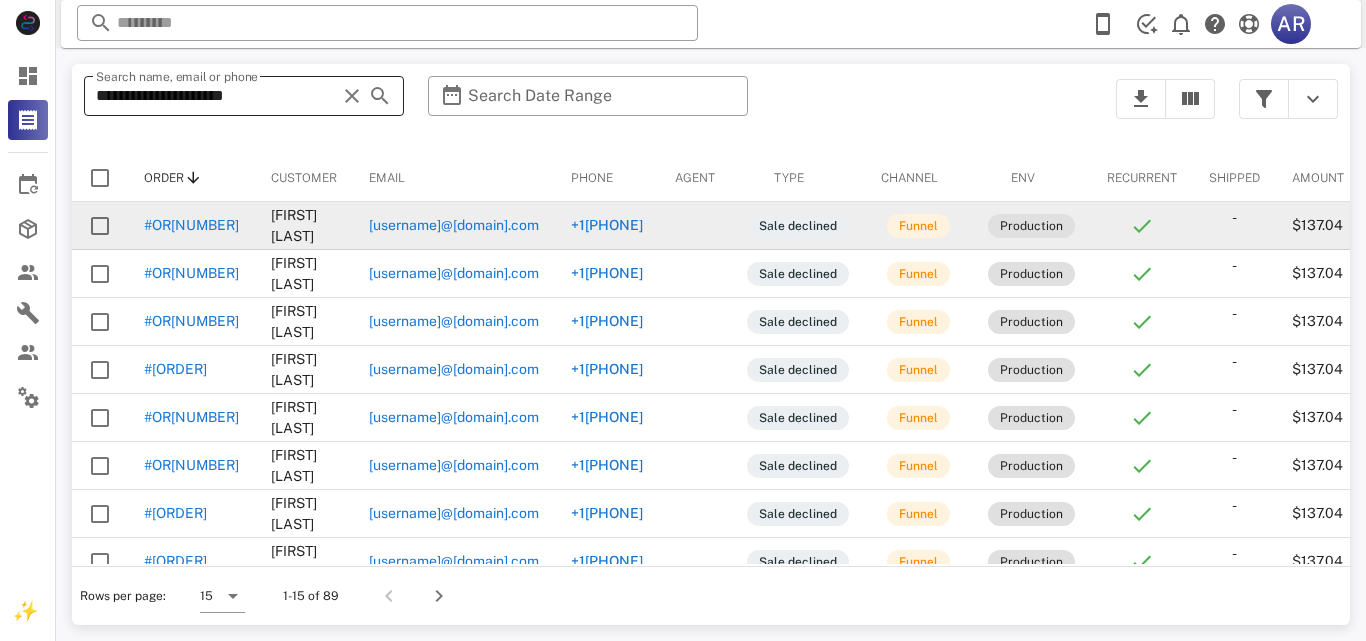 click at bounding box center (352, 96) 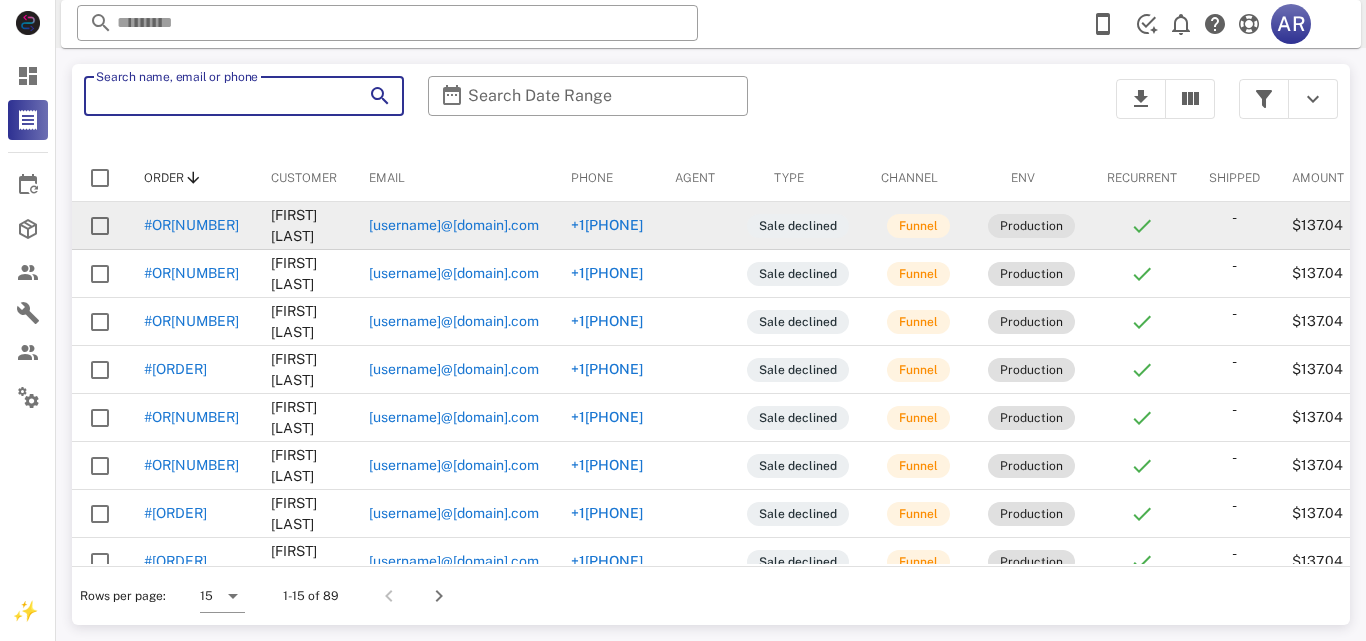 click on "Search name, email or phone" at bounding box center [216, 96] 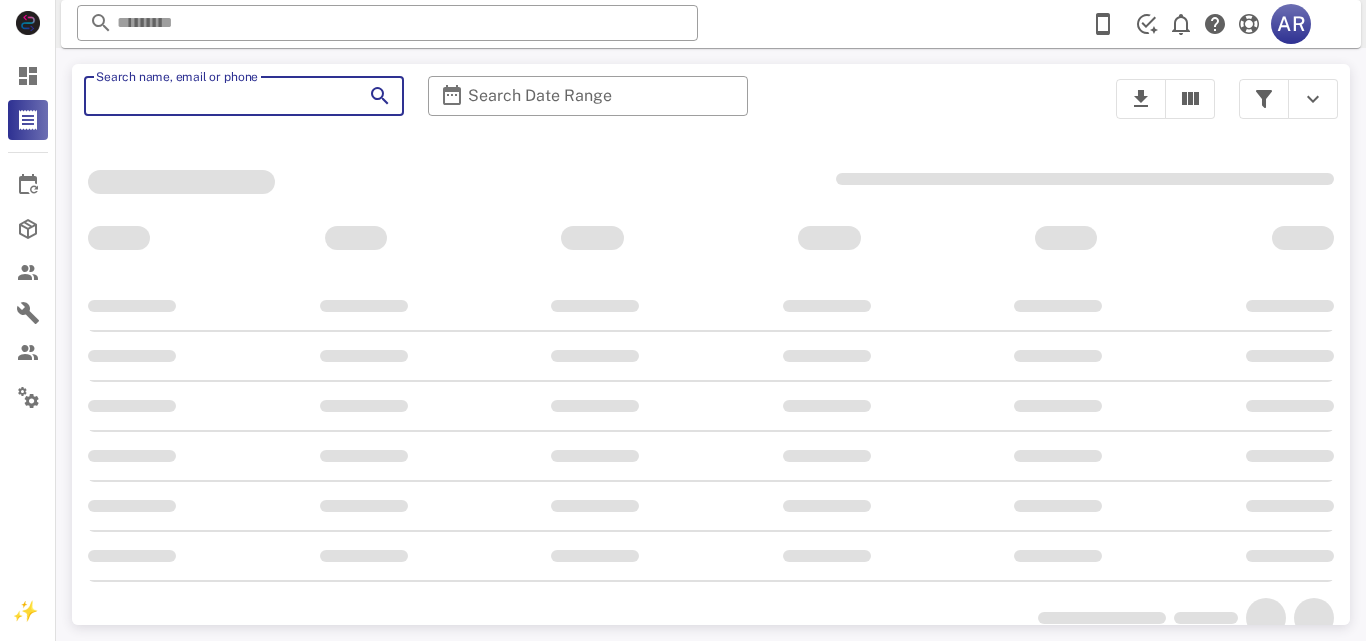 paste on "**********" 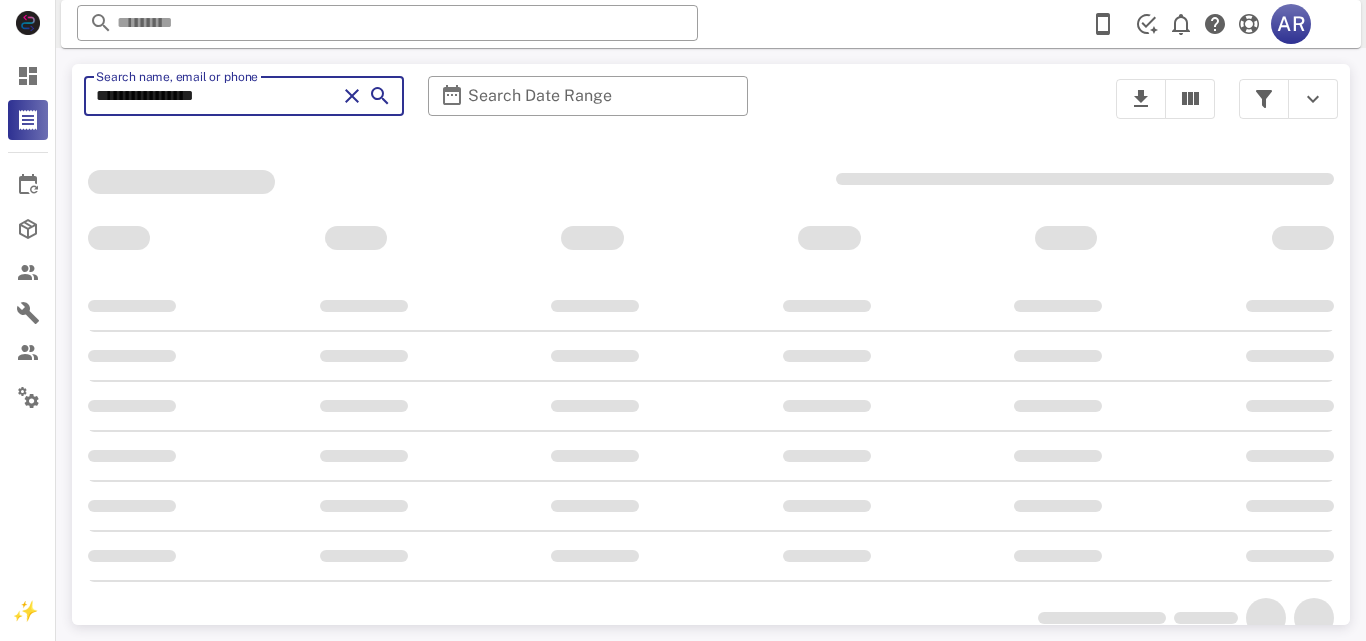 type on "**********" 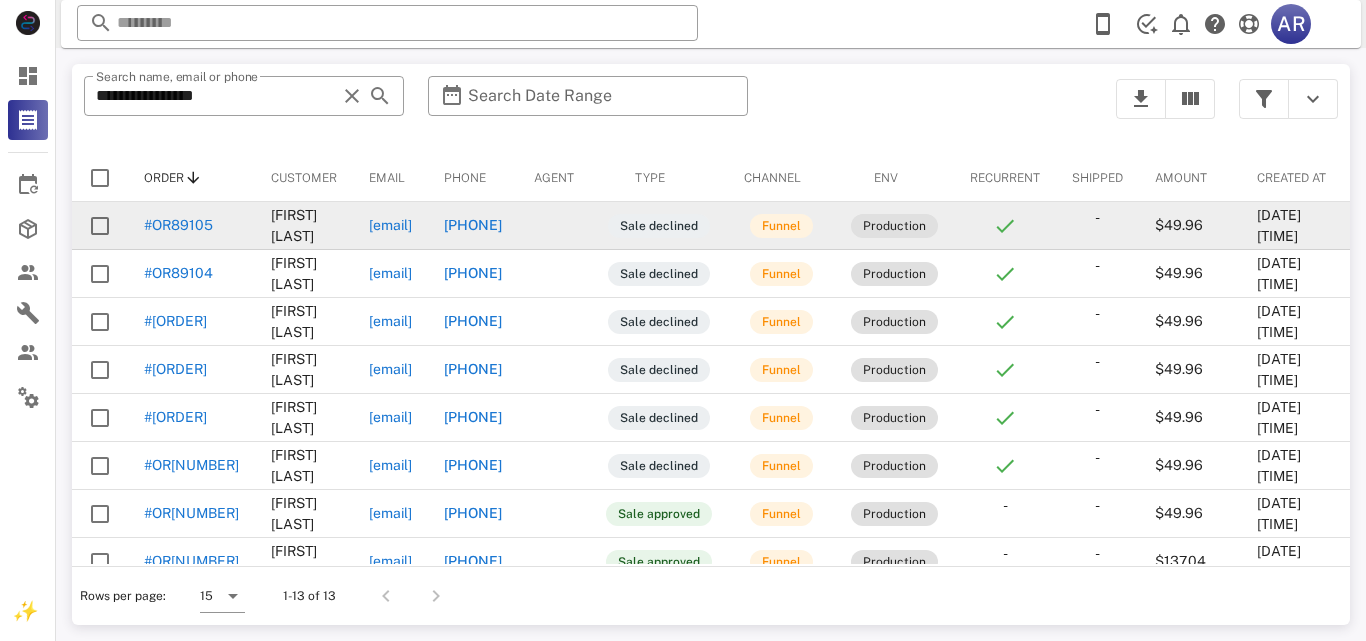click on "[PHONE]" at bounding box center [473, 225] 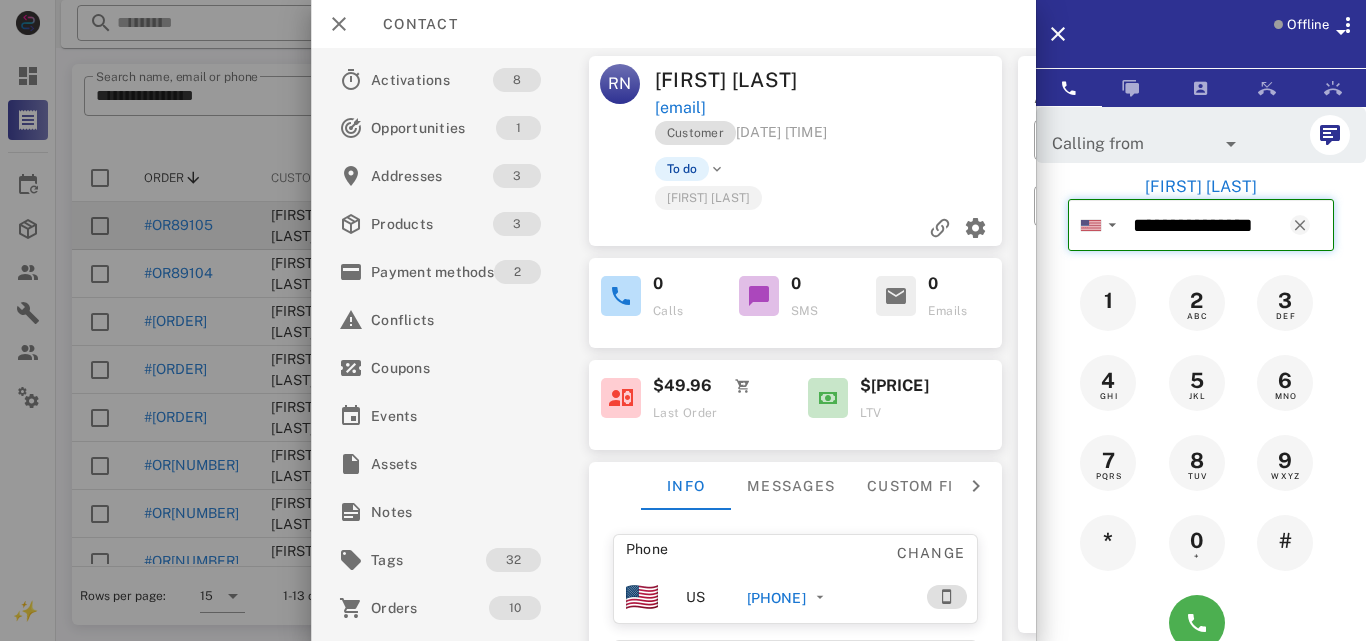 drag, startPoint x: 1130, startPoint y: 214, endPoint x: 1289, endPoint y: 216, distance: 159.01257 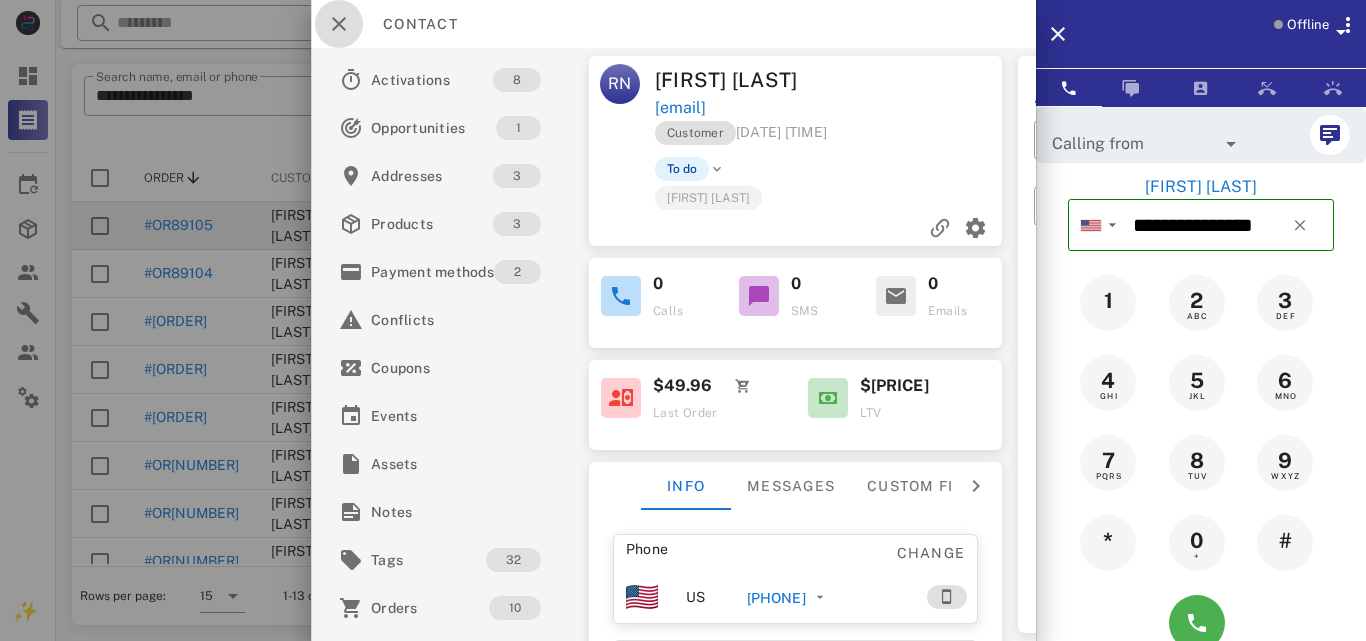 click at bounding box center [339, 24] 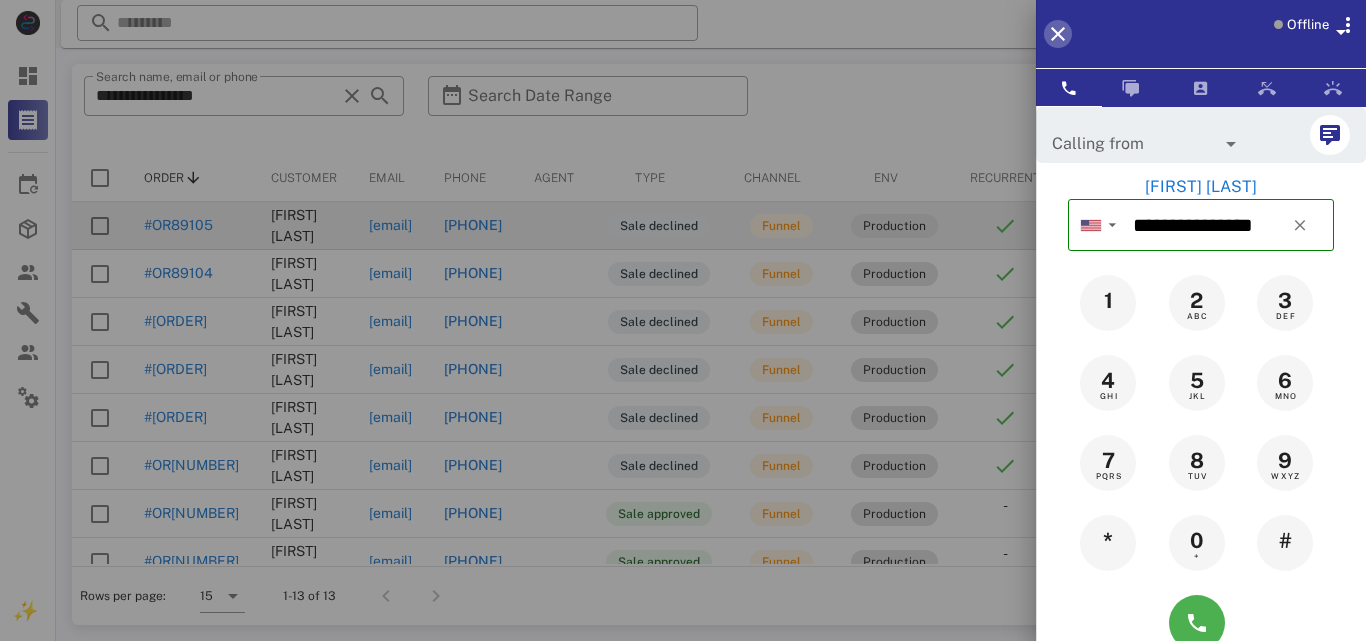 click at bounding box center [1058, 34] 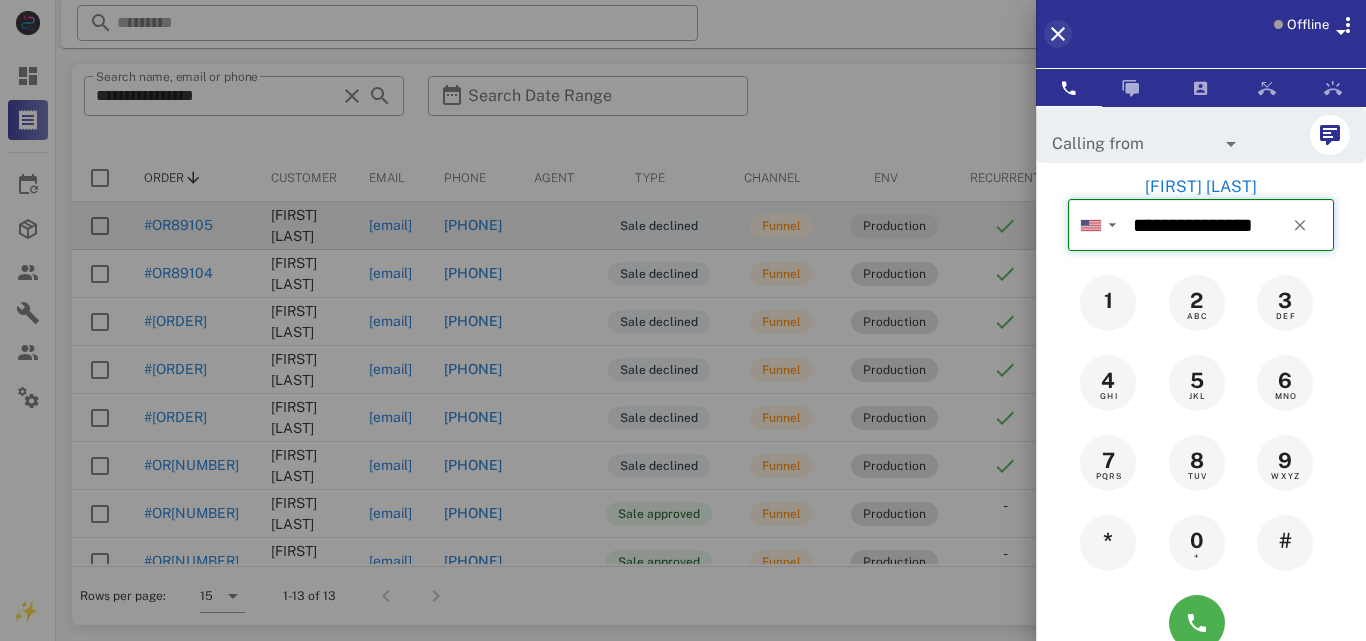 type 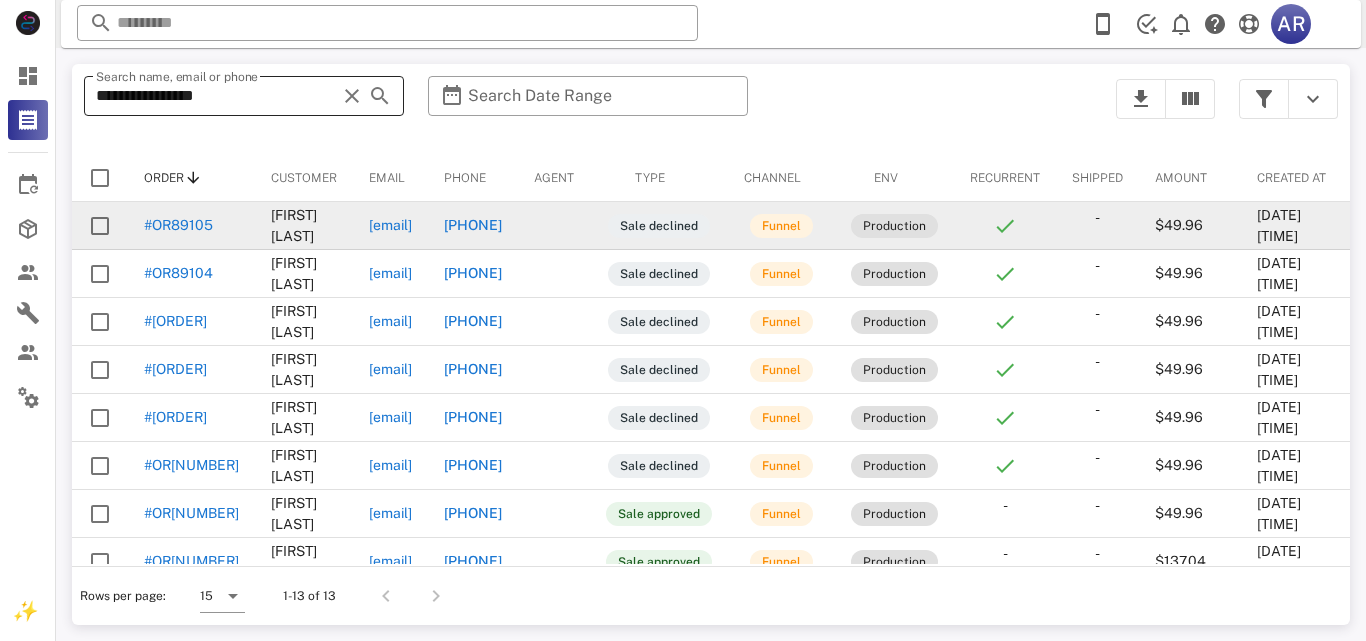 click at bounding box center (352, 96) 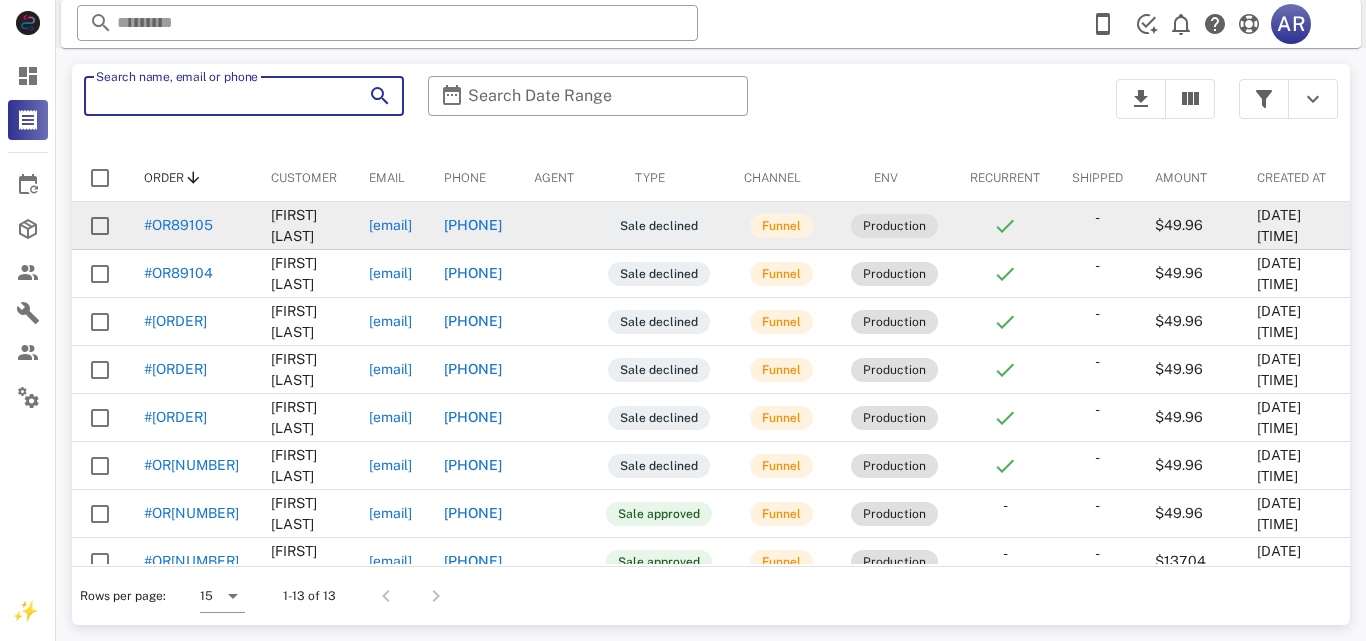 click on "Search name, email or phone" at bounding box center [216, 96] 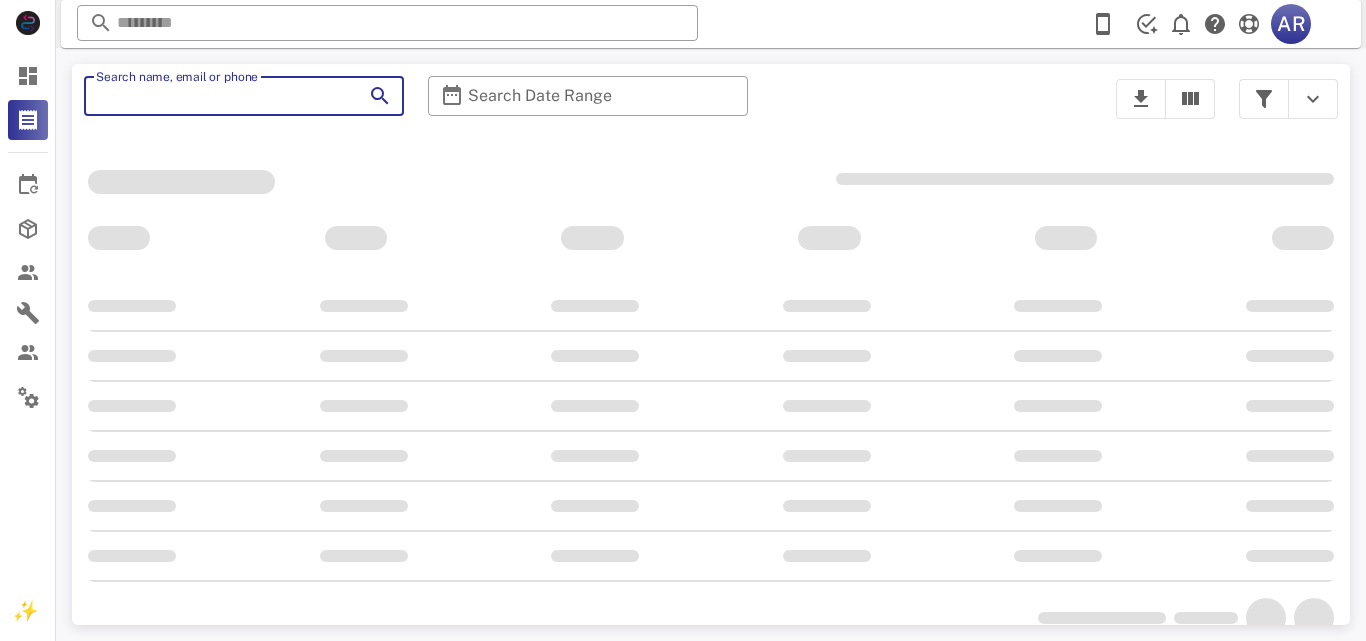 paste on "**********" 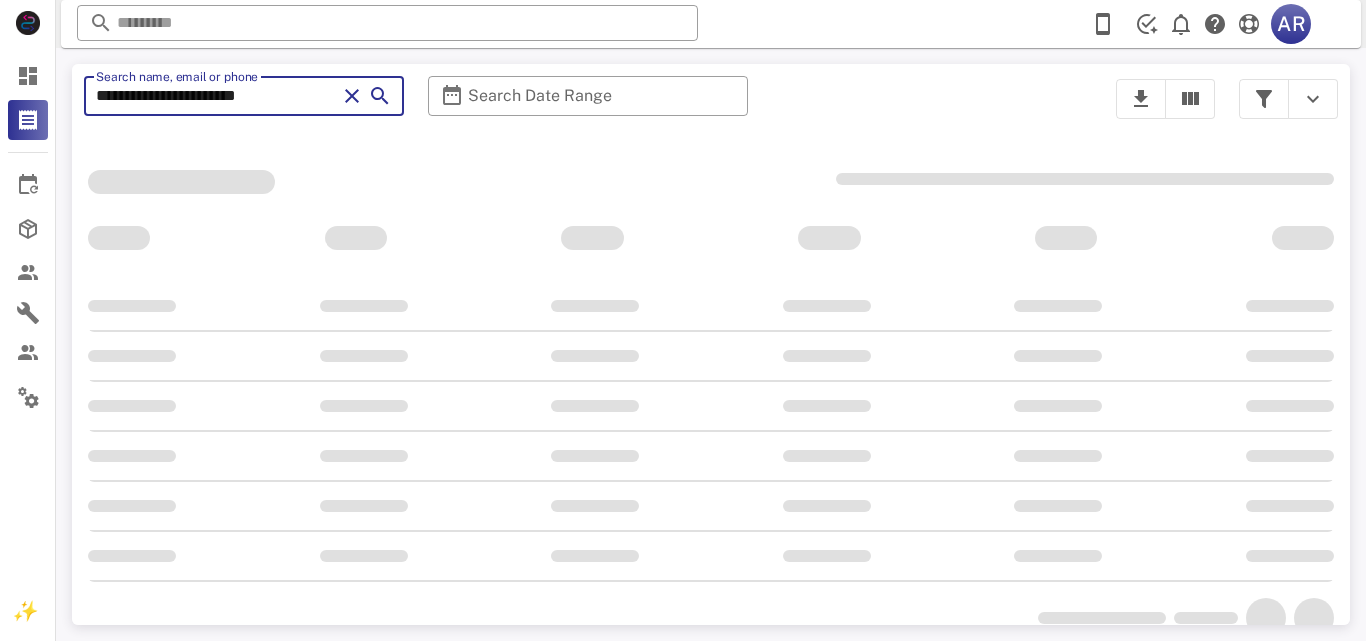 type on "**********" 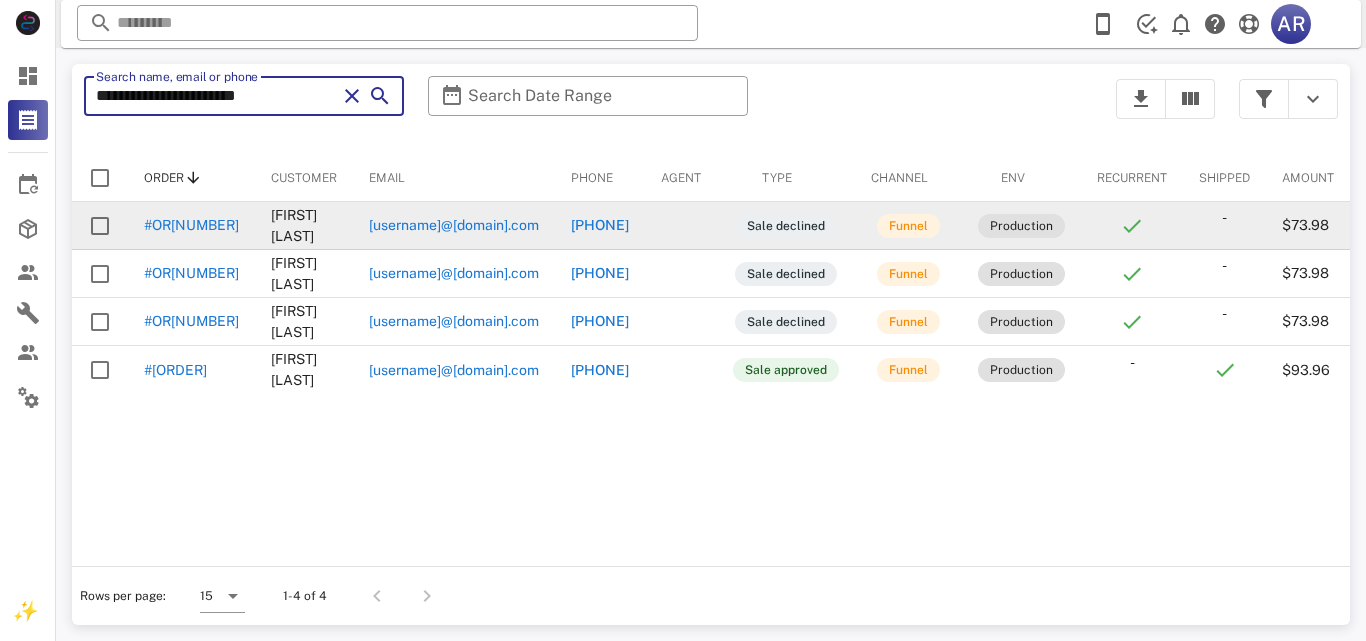 click on "[PHONE]" at bounding box center (600, 225) 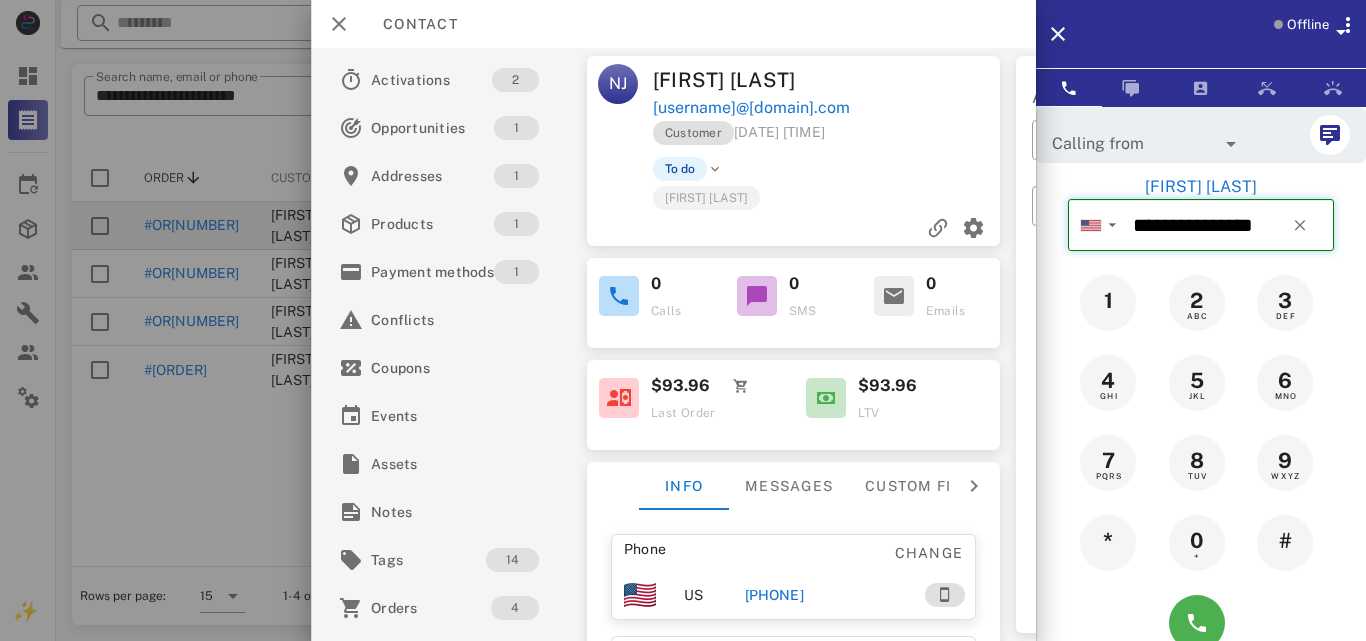 drag, startPoint x: 1125, startPoint y: 219, endPoint x: 1271, endPoint y: 220, distance: 146.00342 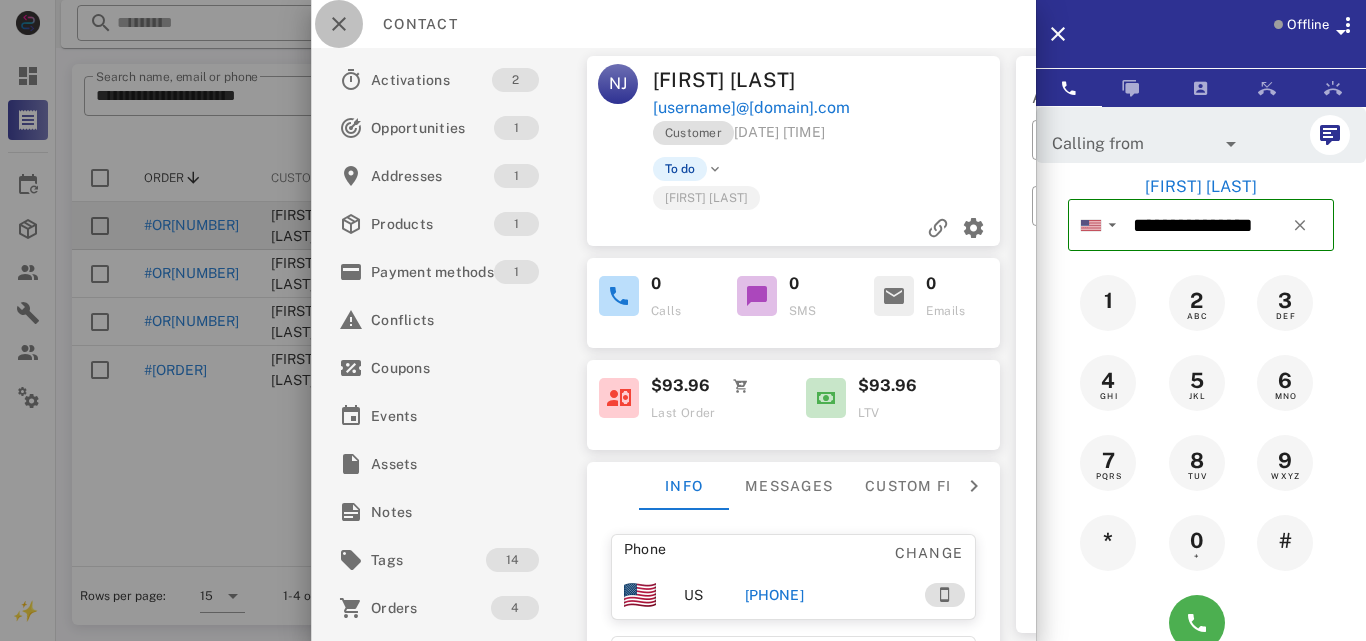 click at bounding box center (339, 24) 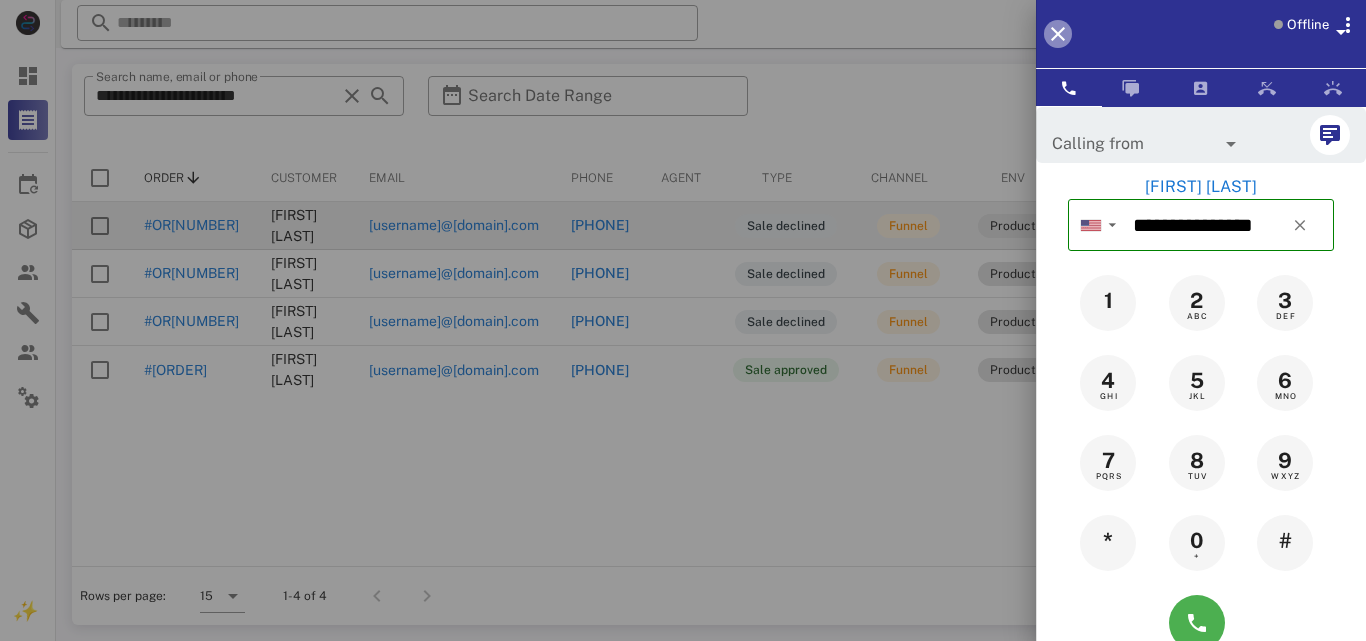 click at bounding box center [1058, 34] 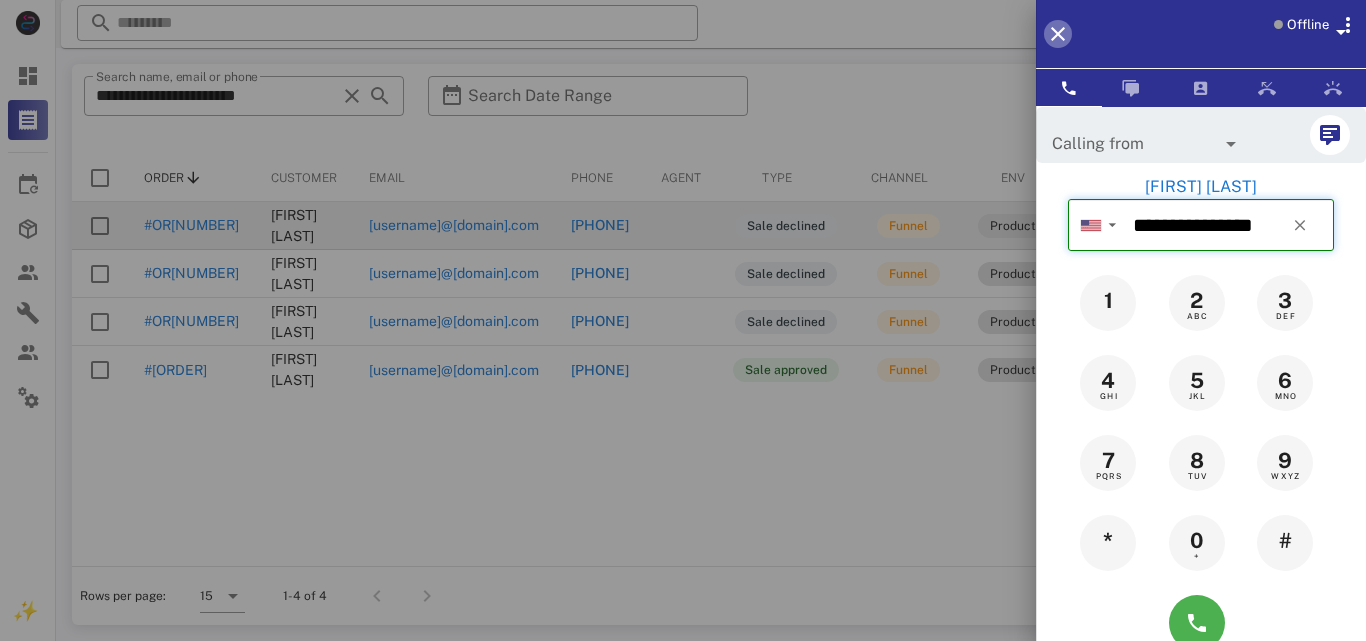 type 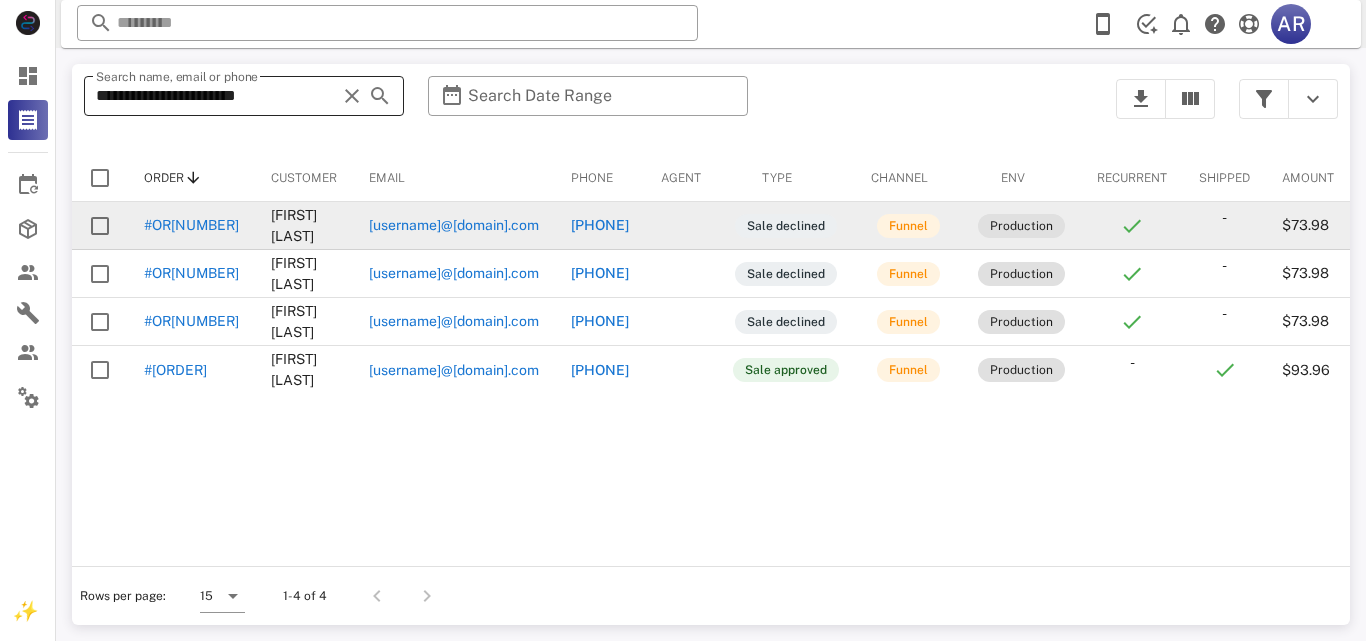 click at bounding box center (352, 96) 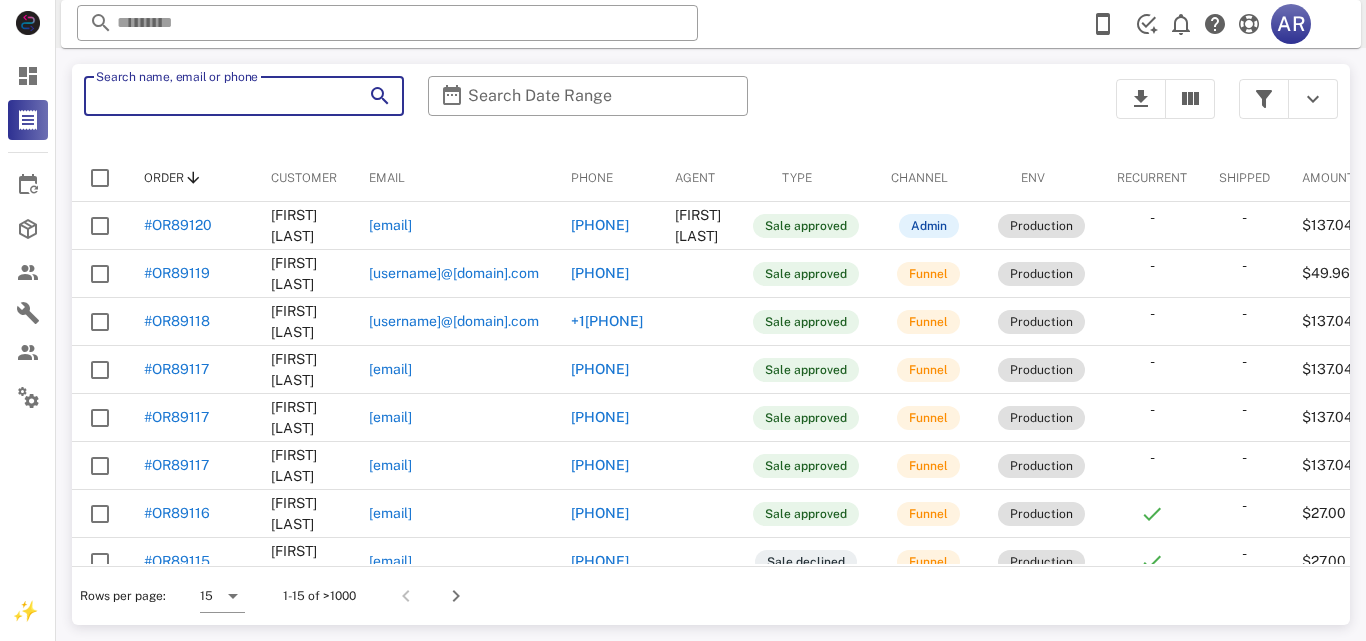 click on "Search name, email or phone" at bounding box center [216, 96] 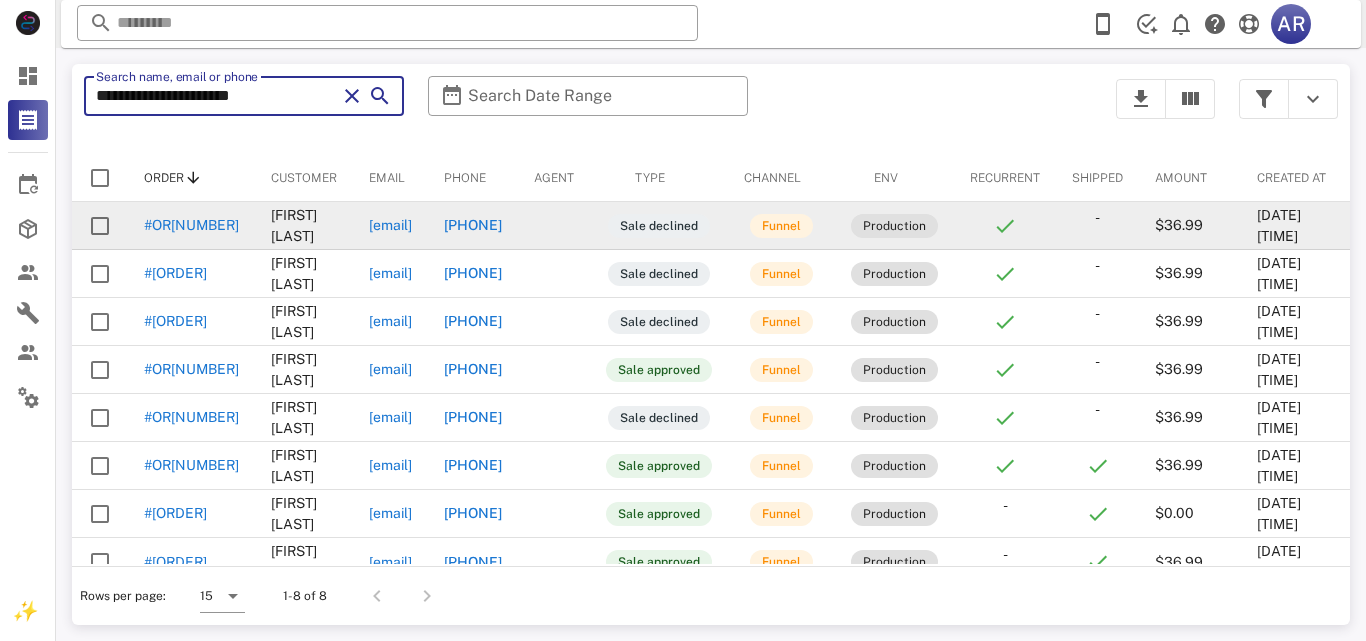 type on "**********" 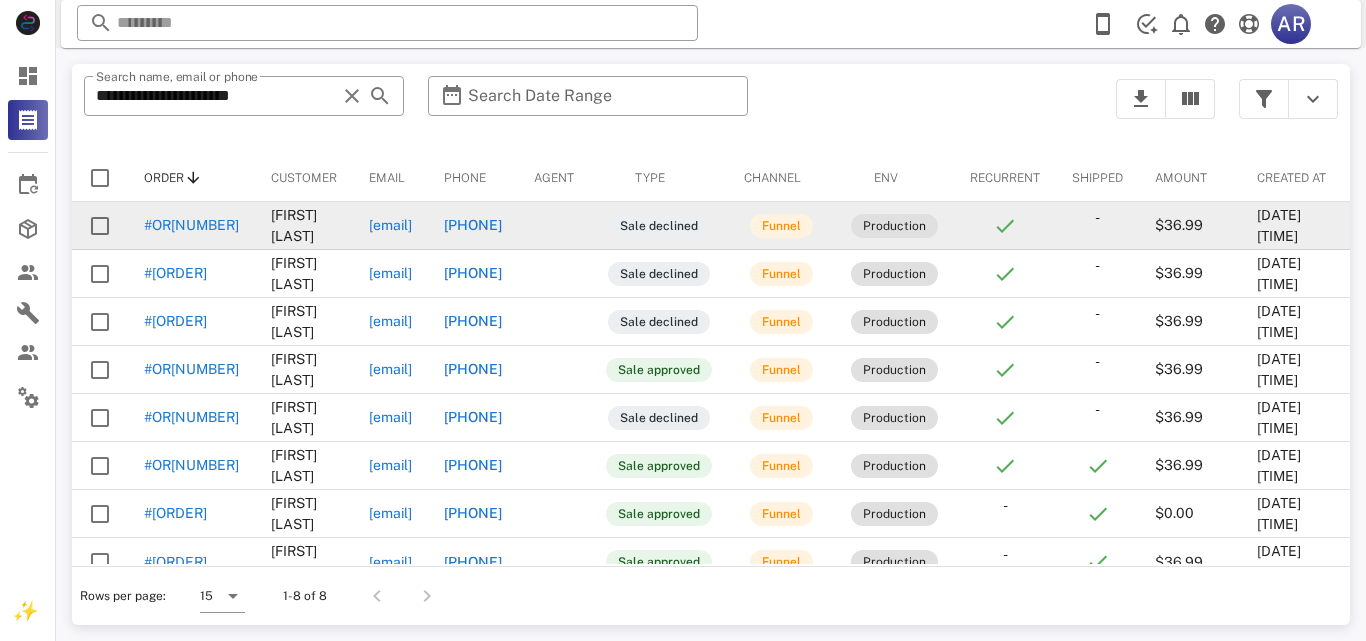 click on "[PHONE]" at bounding box center (473, 225) 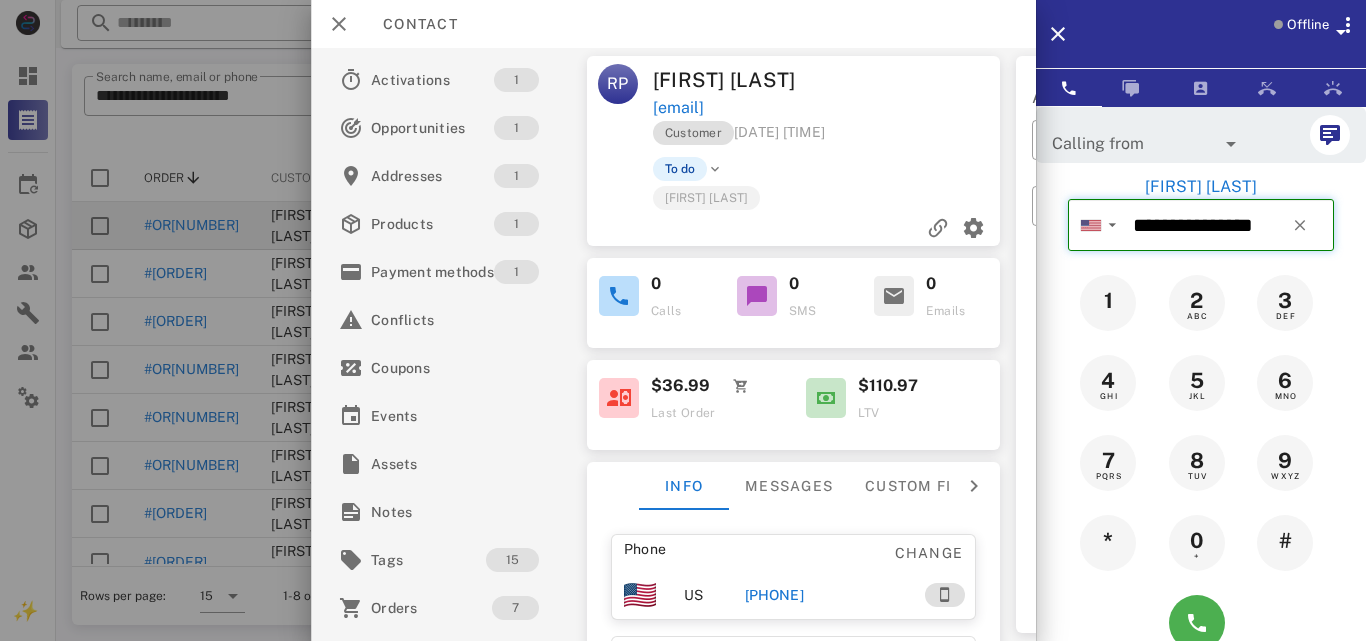 drag, startPoint x: 1130, startPoint y: 223, endPoint x: 1275, endPoint y: 221, distance: 145.0138 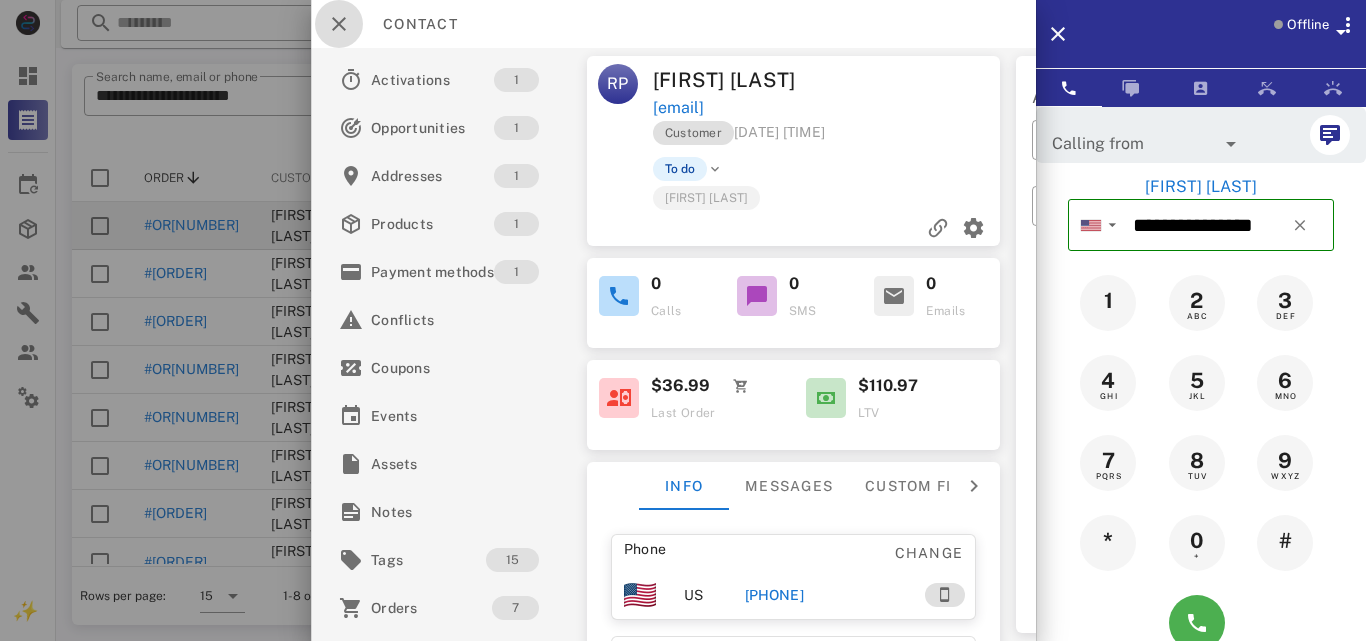 click at bounding box center (339, 24) 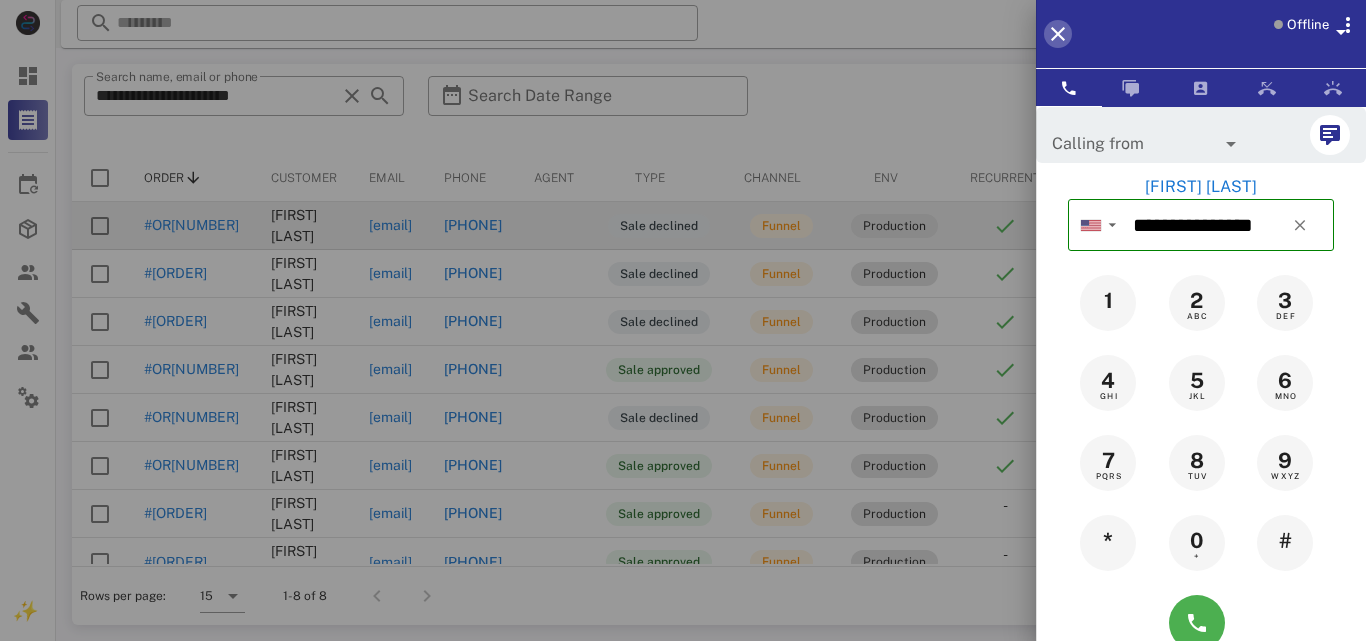 click at bounding box center (1058, 34) 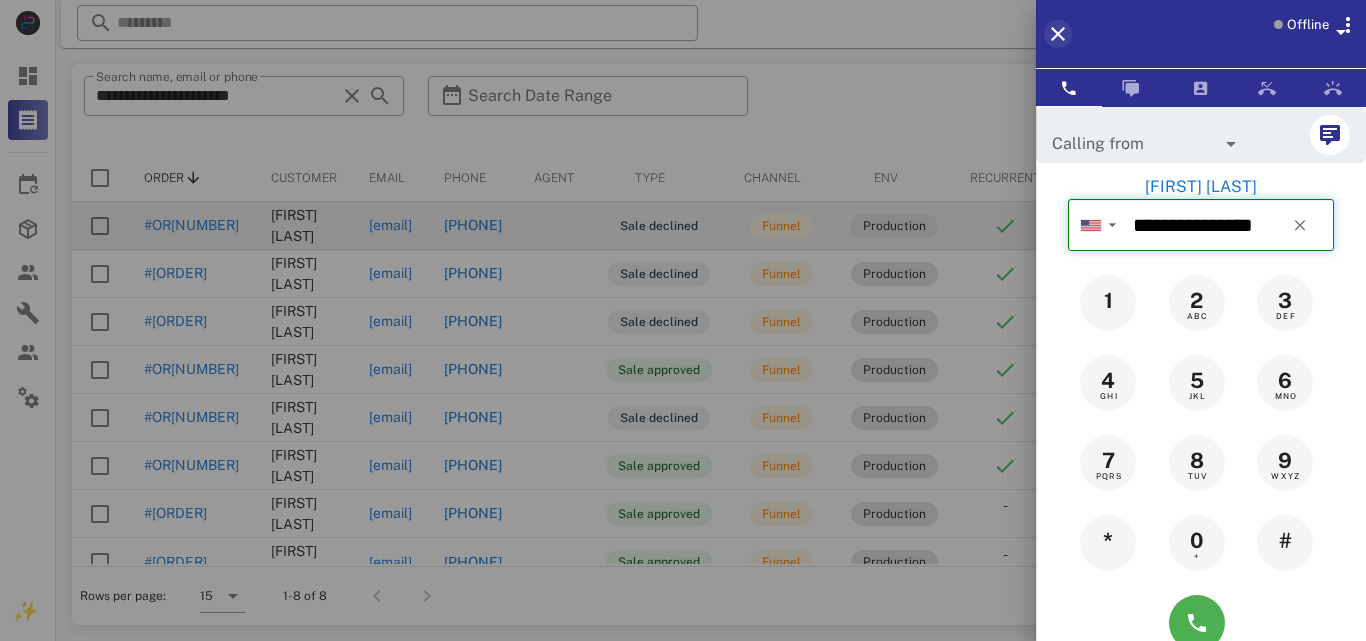 type 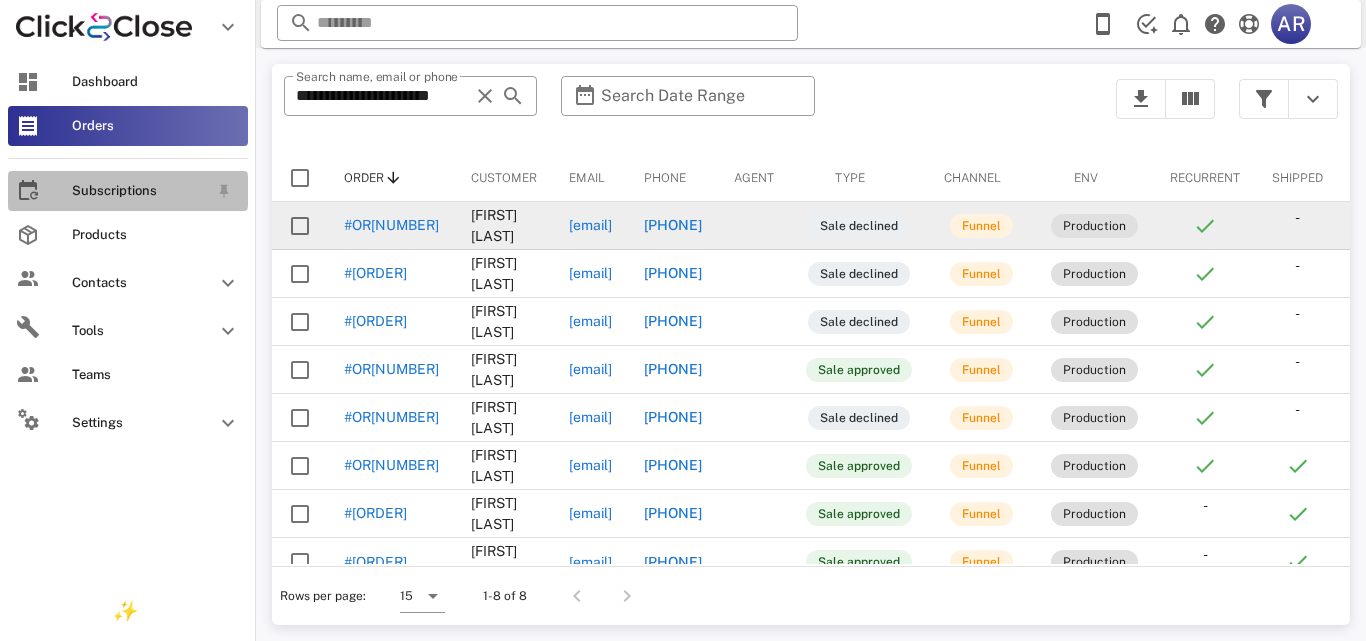 click on "Subscriptions" at bounding box center [140, 191] 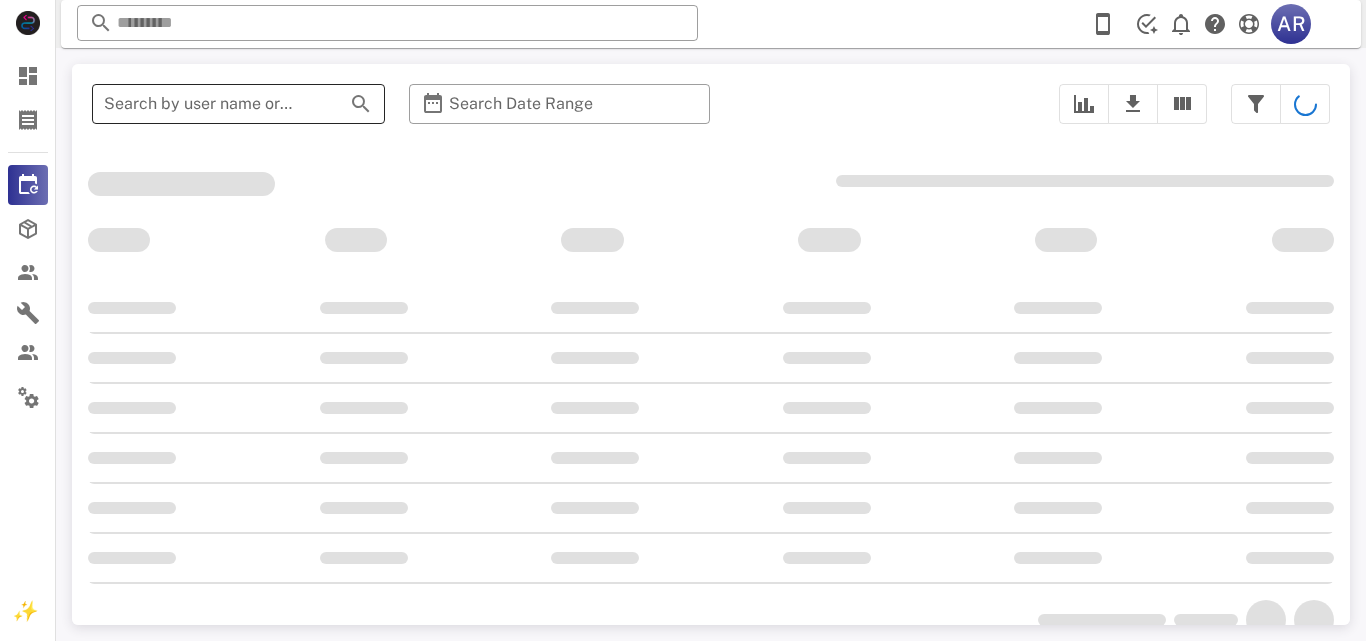 click on "Search by user name or email" at bounding box center (210, 104) 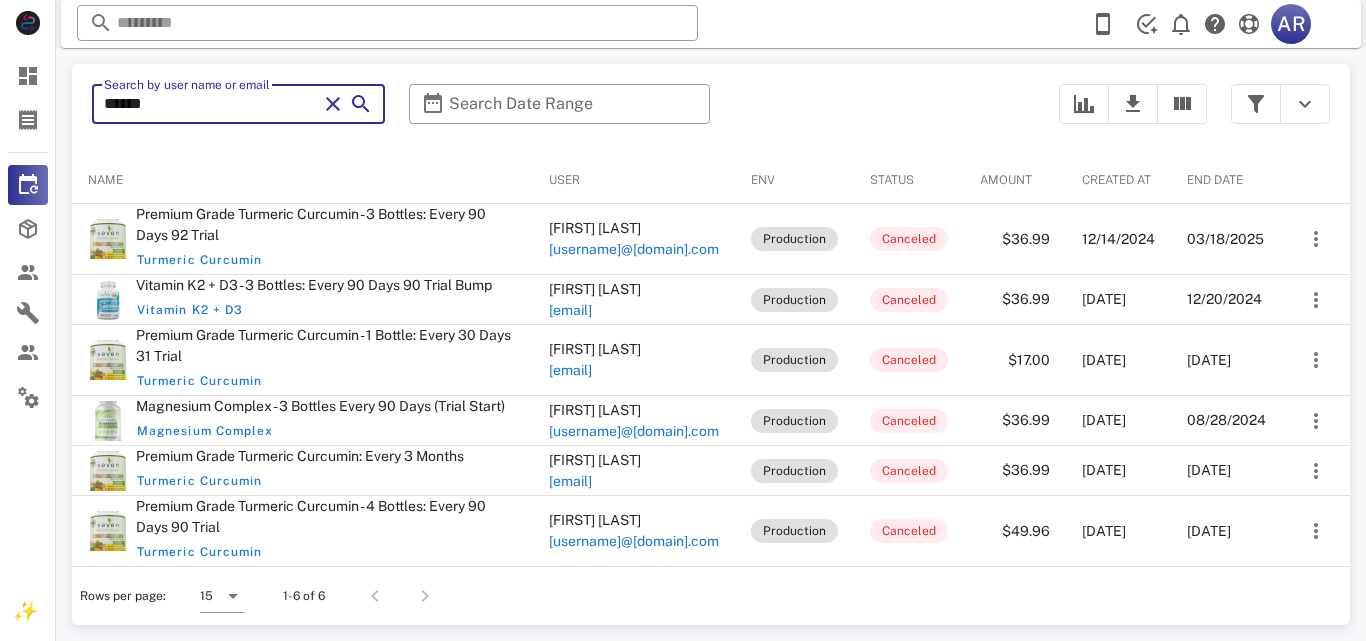 type on "*******" 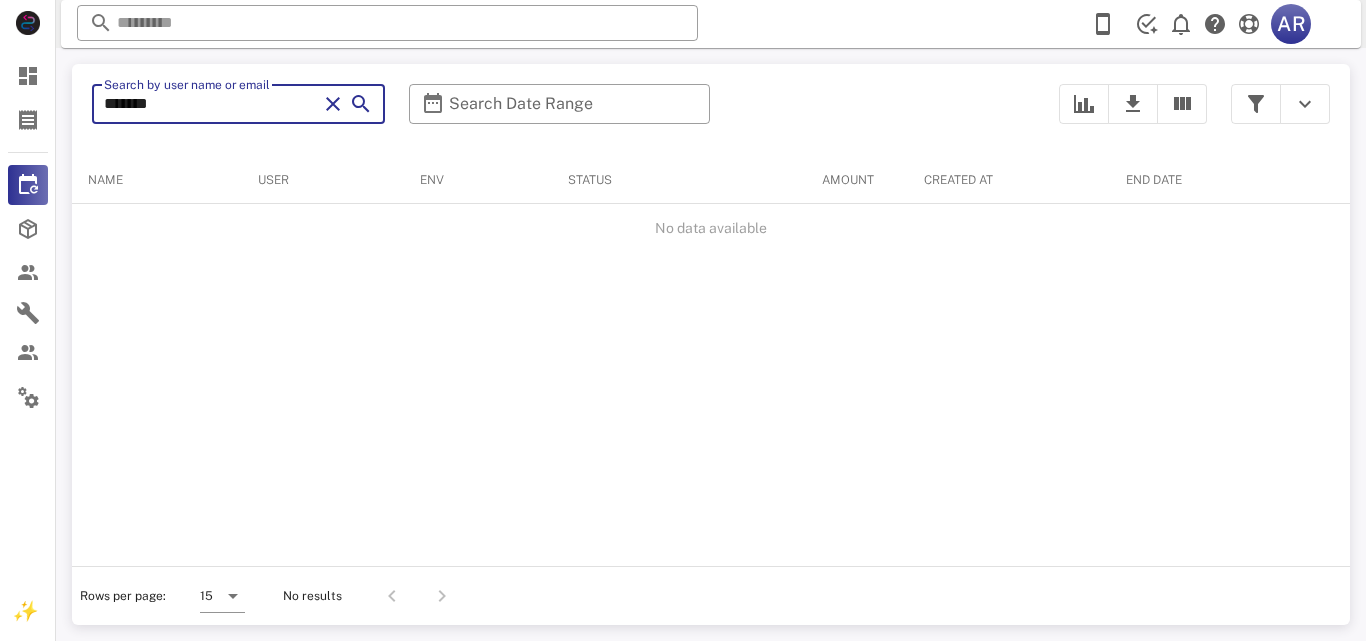click on "*******" at bounding box center [210, 104] 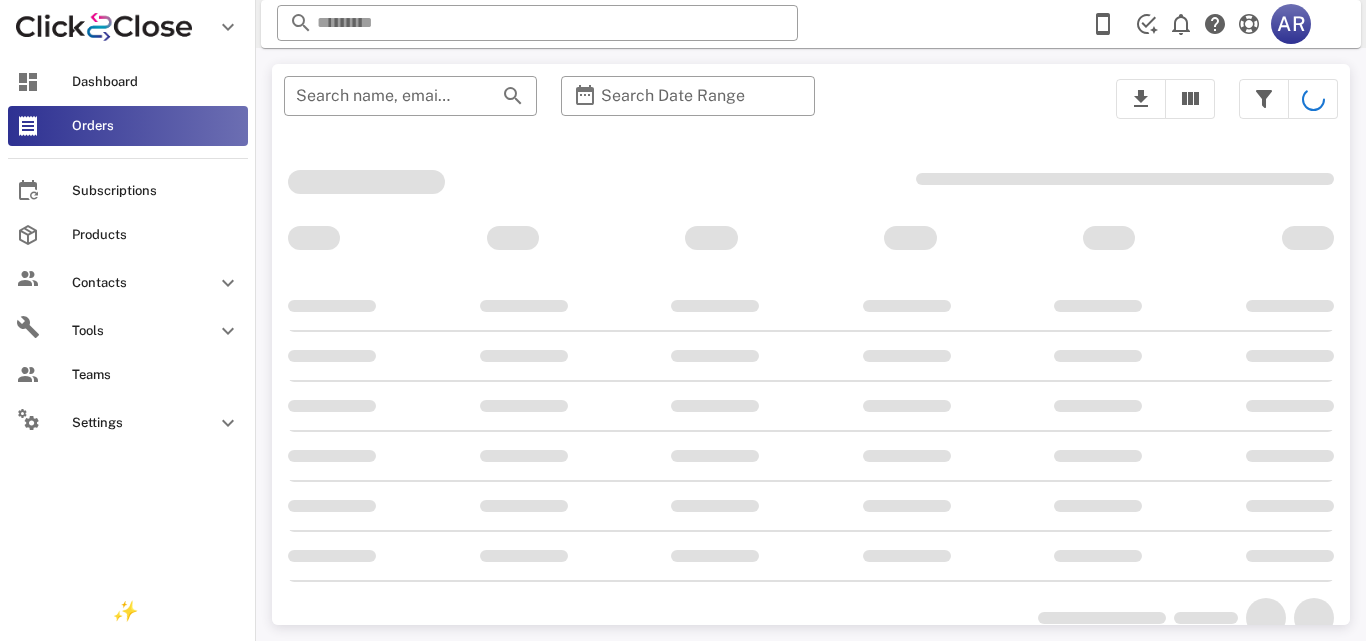 click at bounding box center (28, 126) 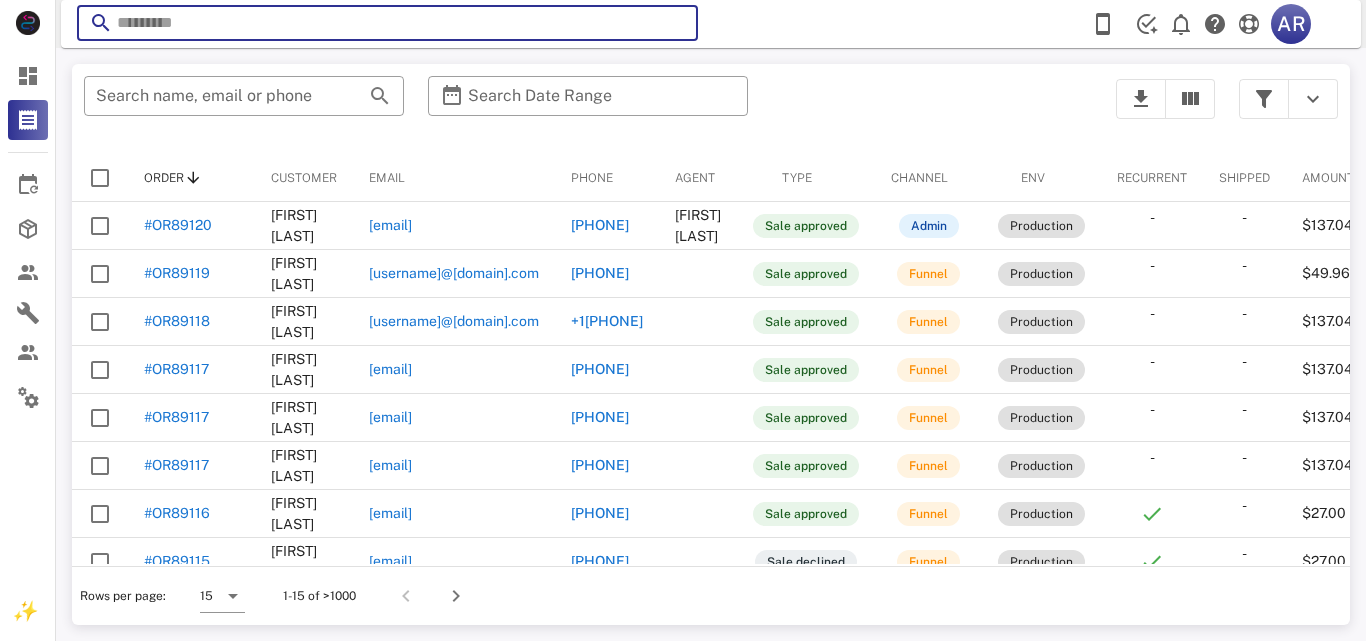 click at bounding box center (387, 23) 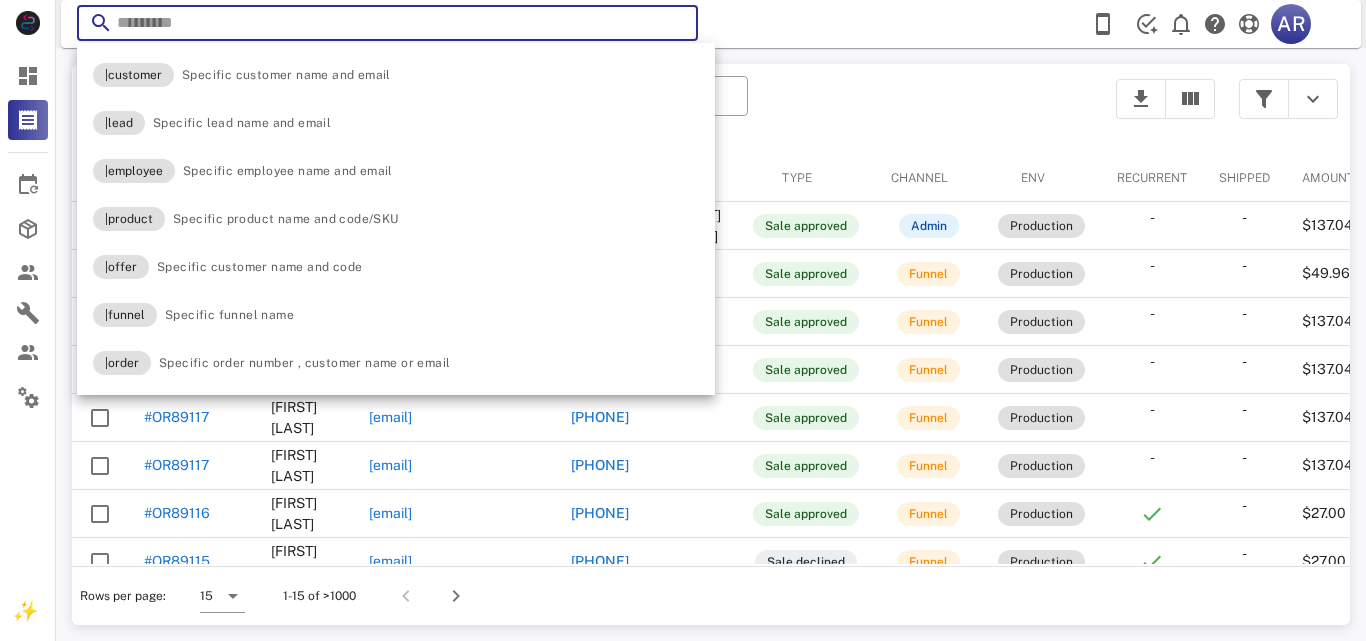 paste on "*******" 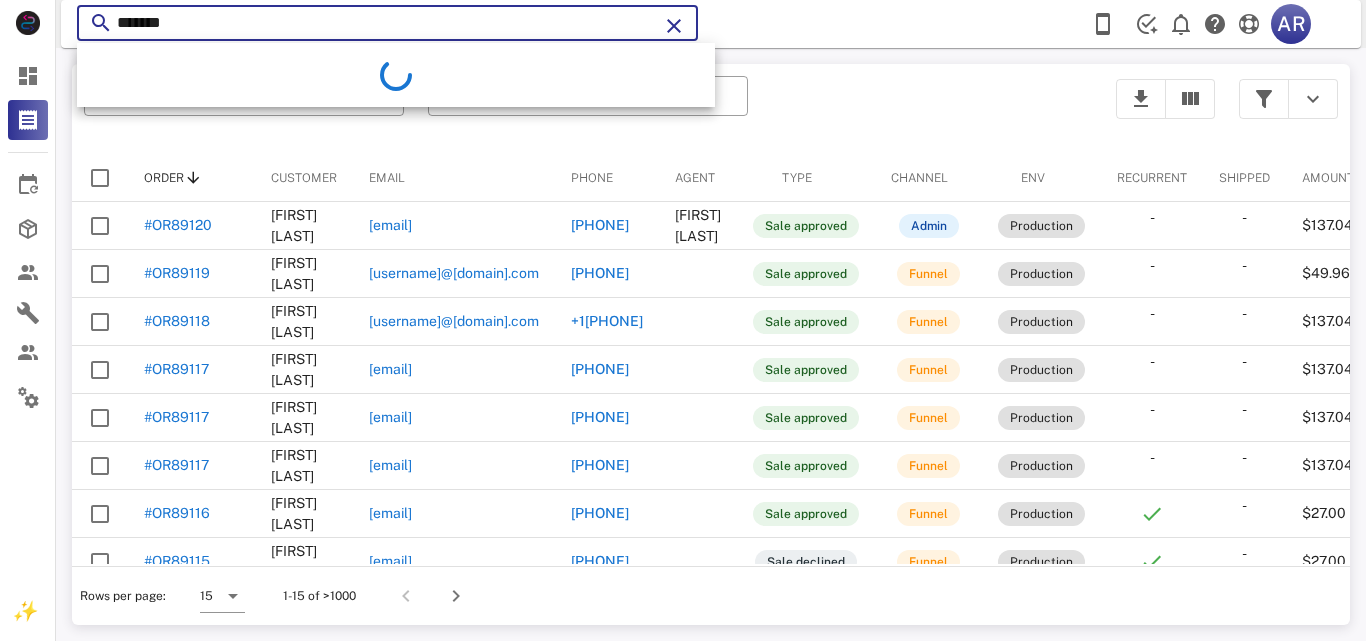 type on "*******" 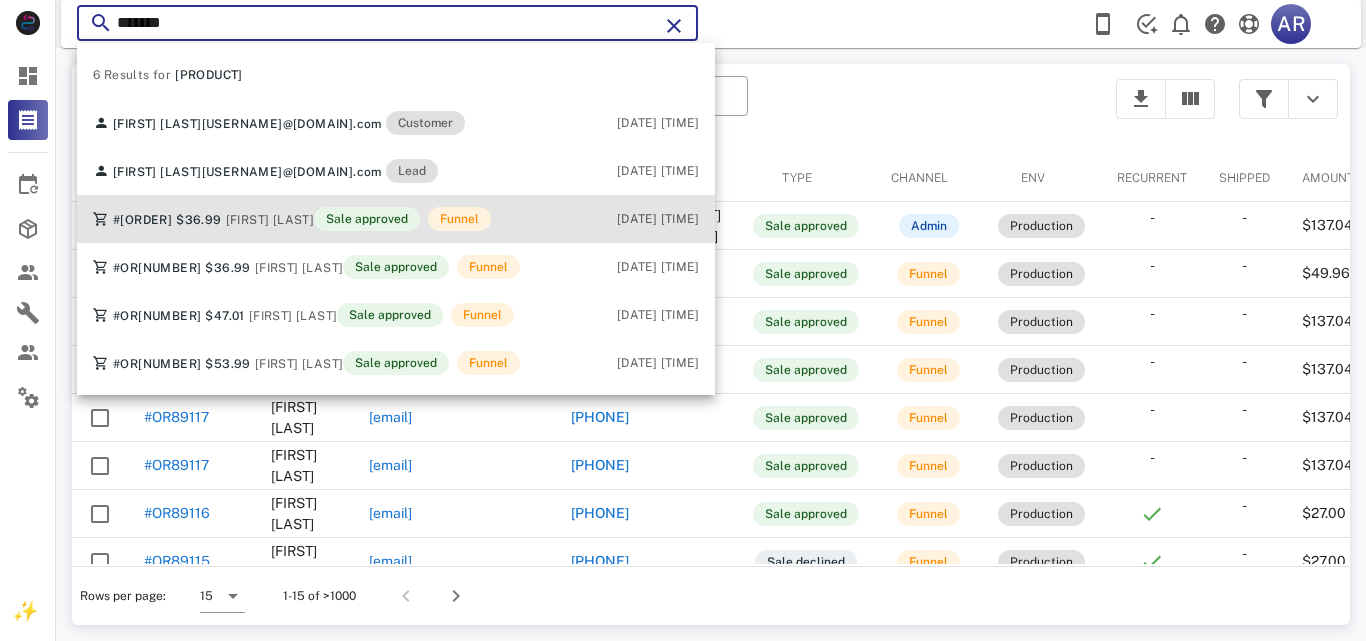 click on "[FIRST] [LAST]" at bounding box center [270, 220] 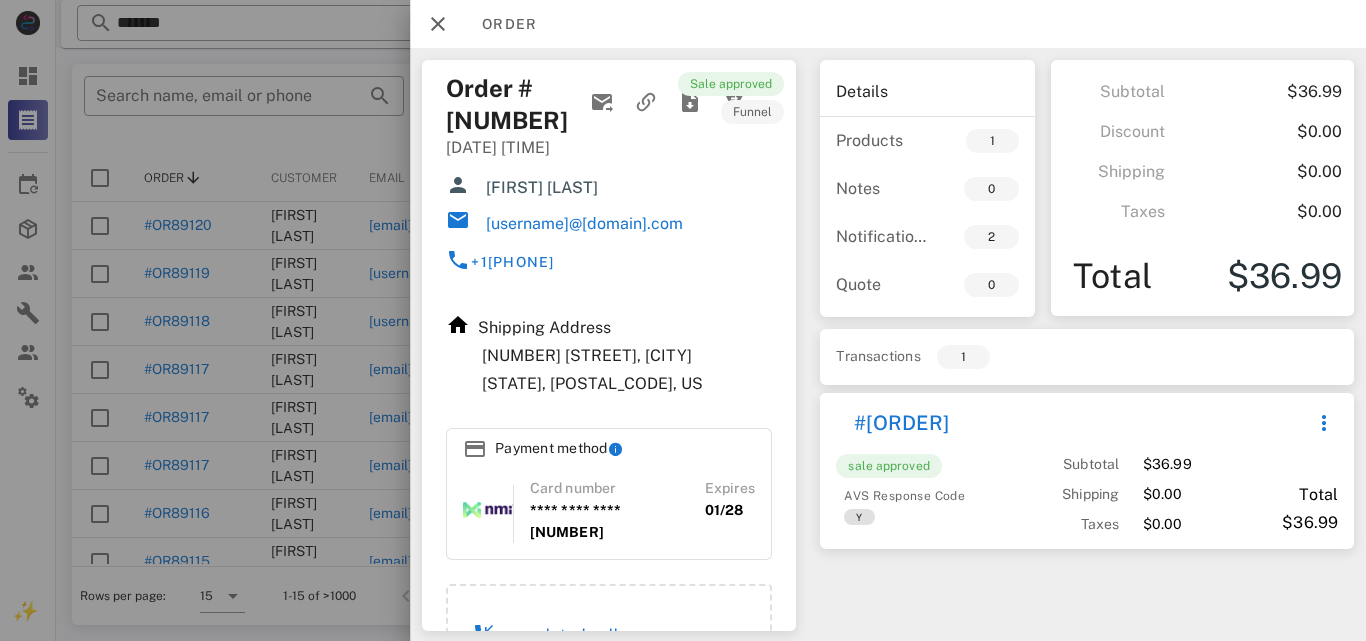 drag, startPoint x: 497, startPoint y: 186, endPoint x: 638, endPoint y: 176, distance: 141.35417 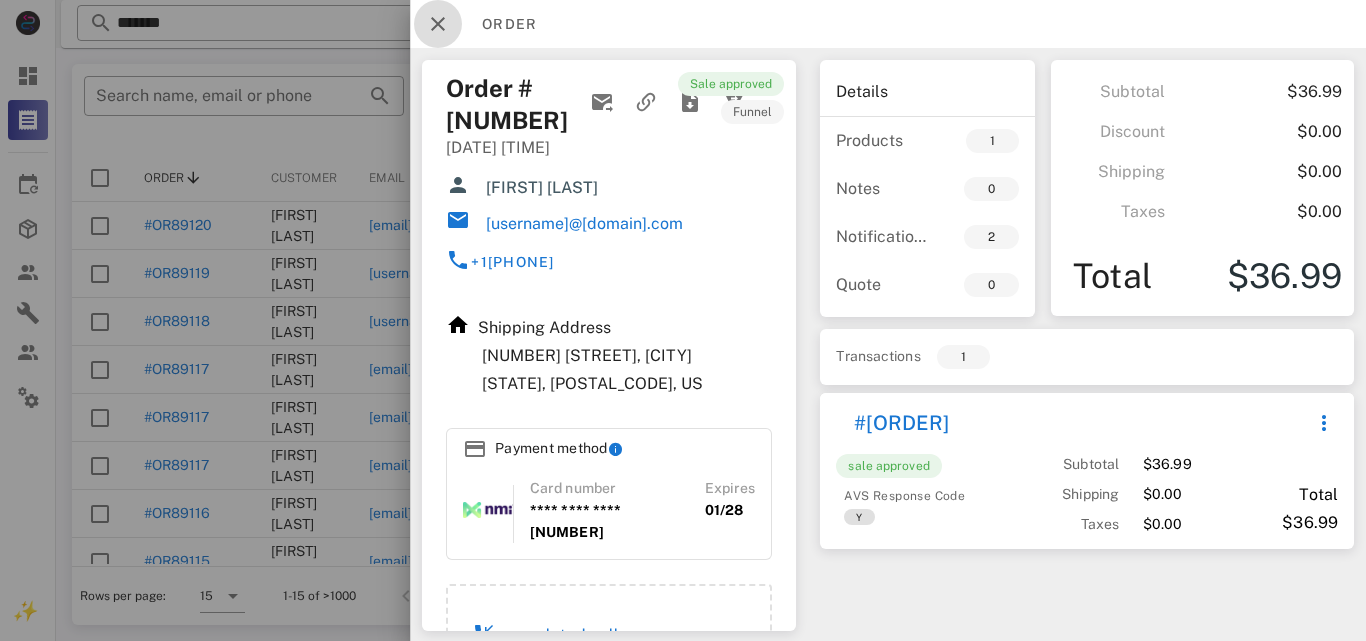 click at bounding box center [438, 24] 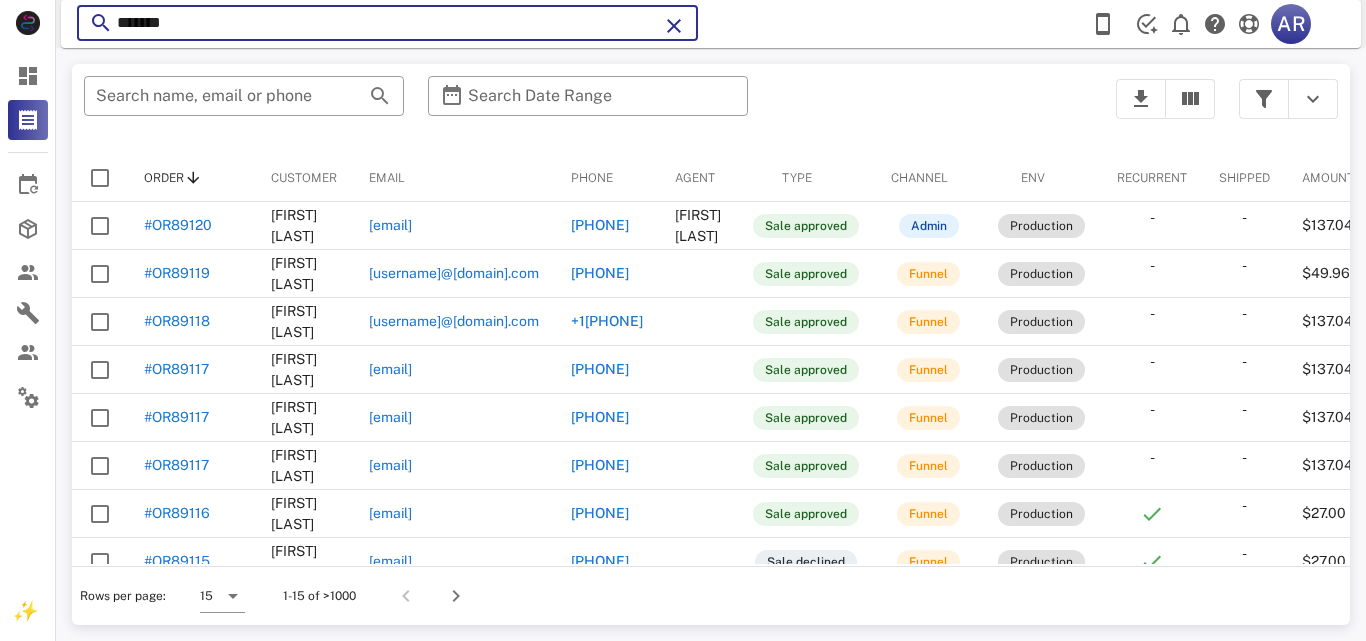 click on "*******" at bounding box center [387, 23] 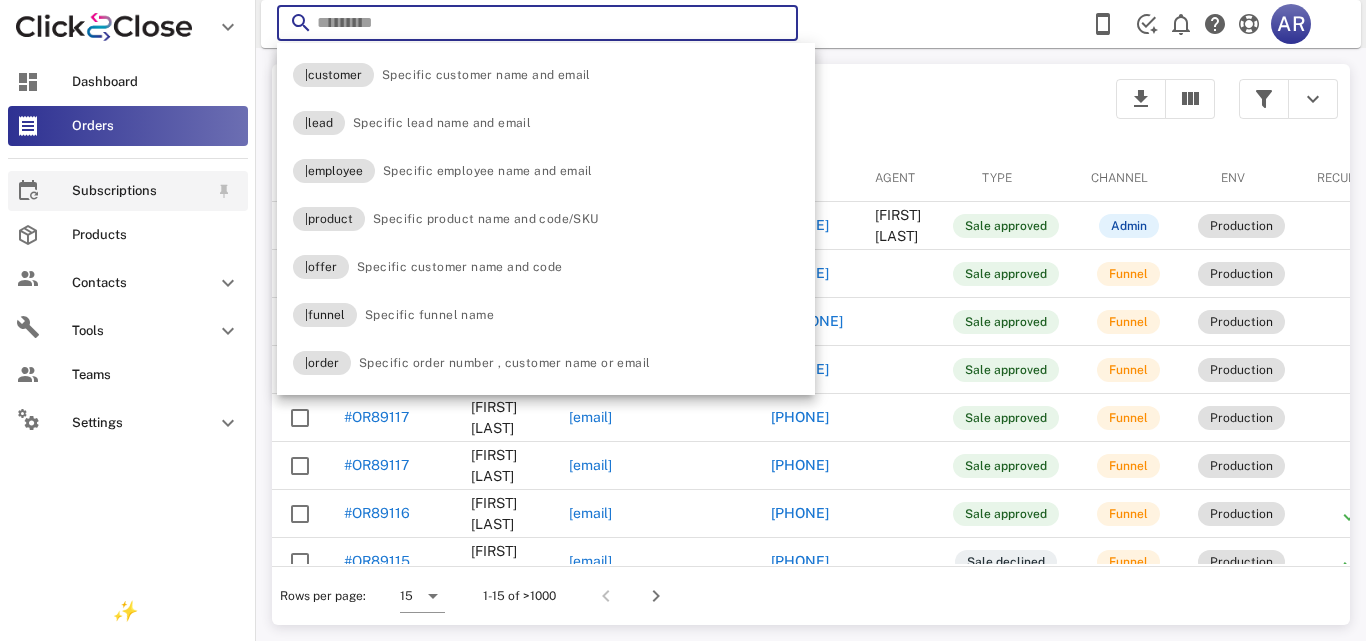 type 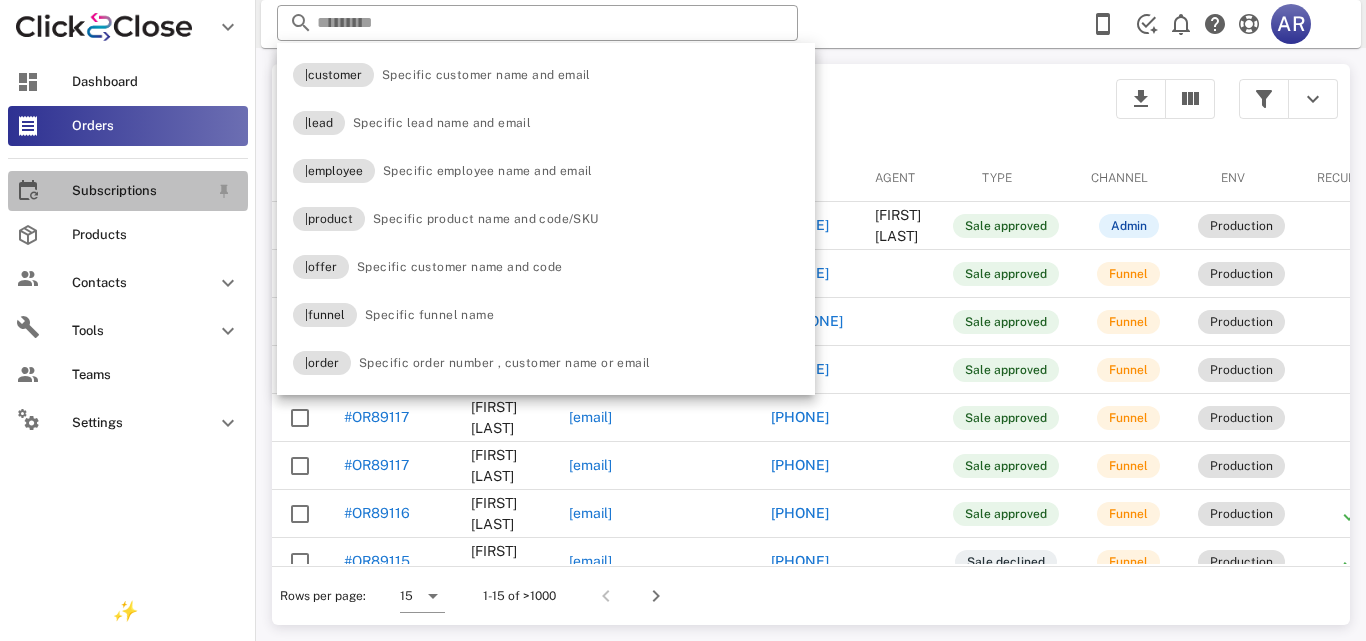 click at bounding box center [28, 191] 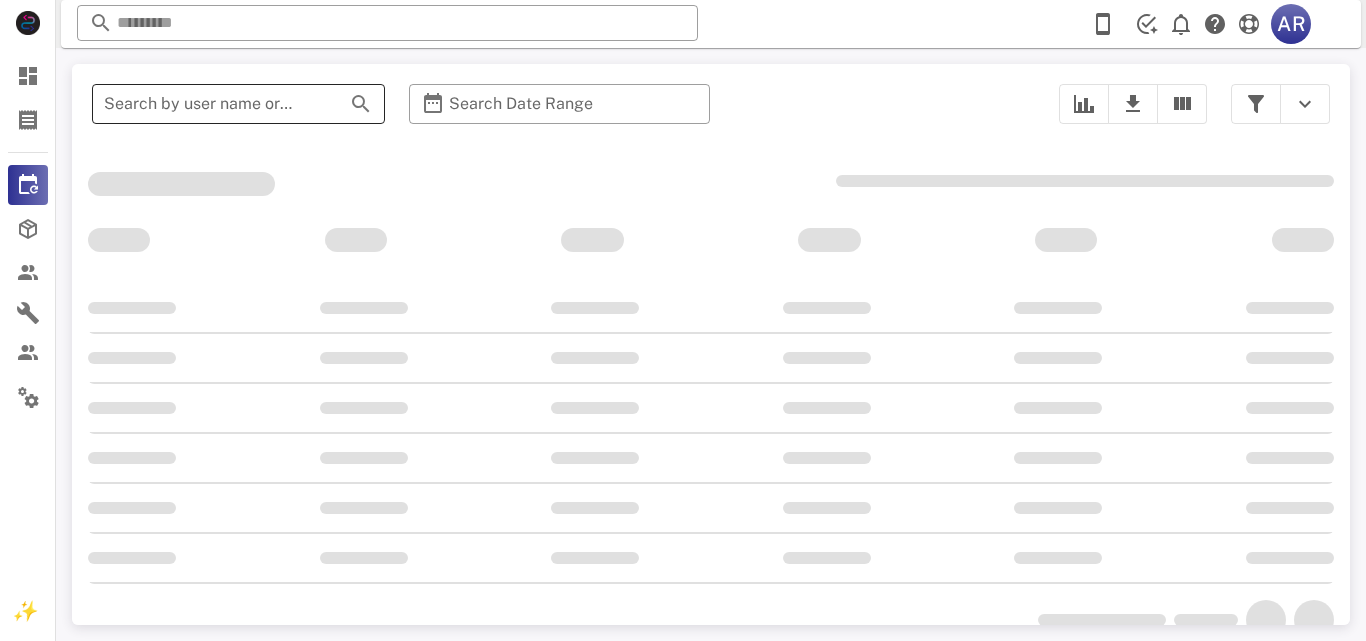 click on "Search by user name or email" at bounding box center (210, 104) 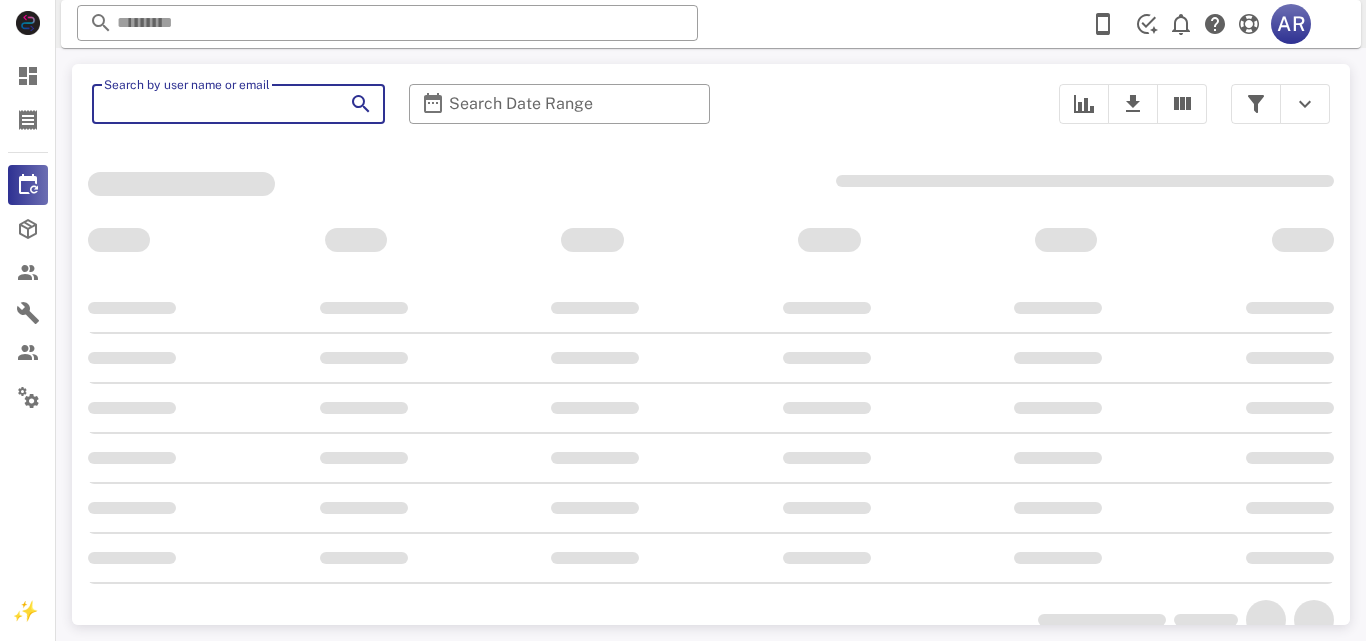 paste on "**********" 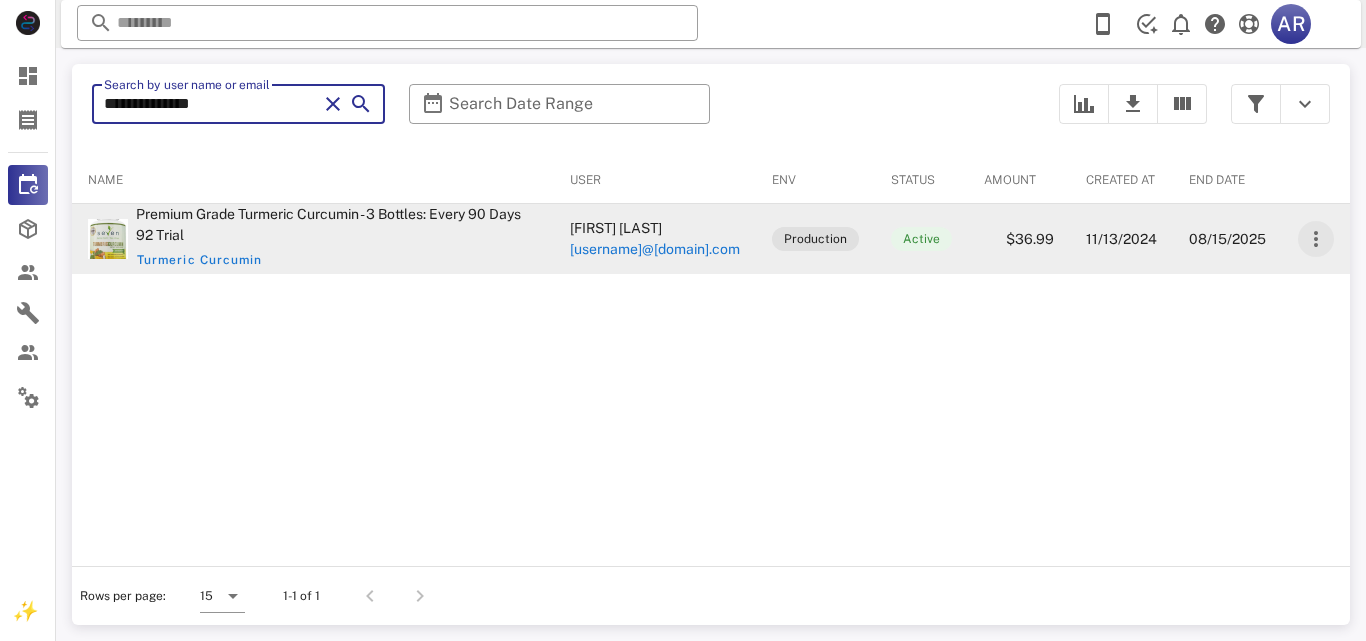 type on "**********" 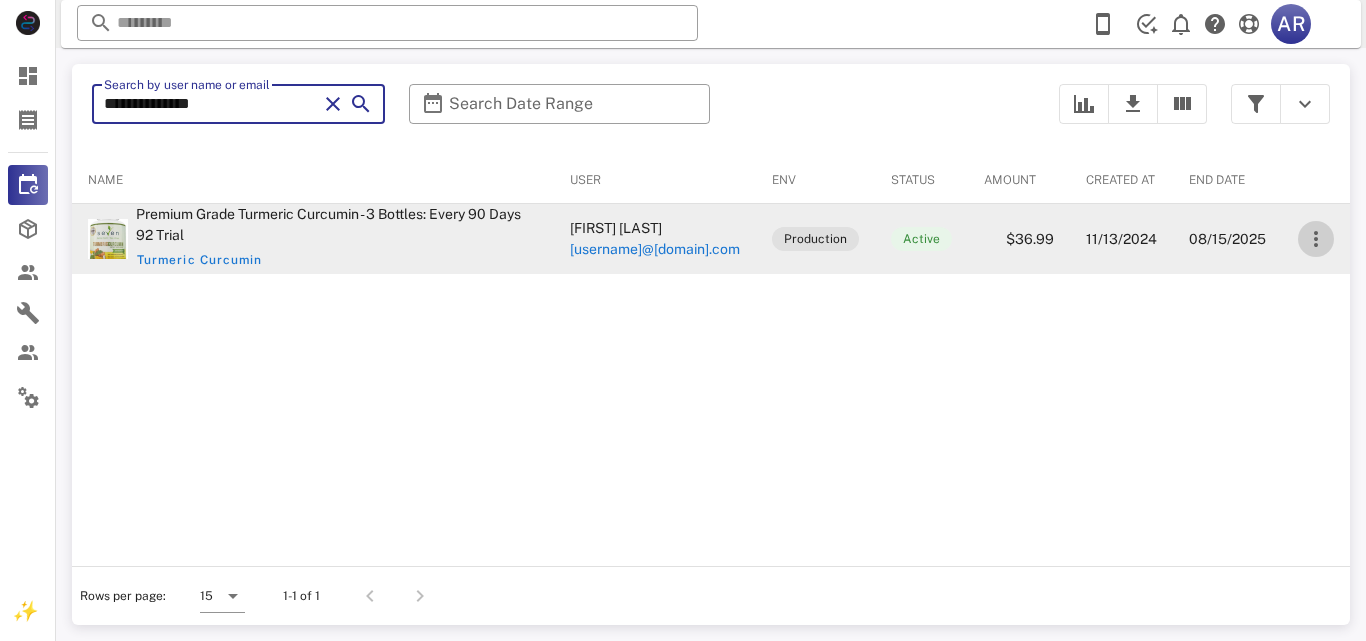 click at bounding box center (1316, 239) 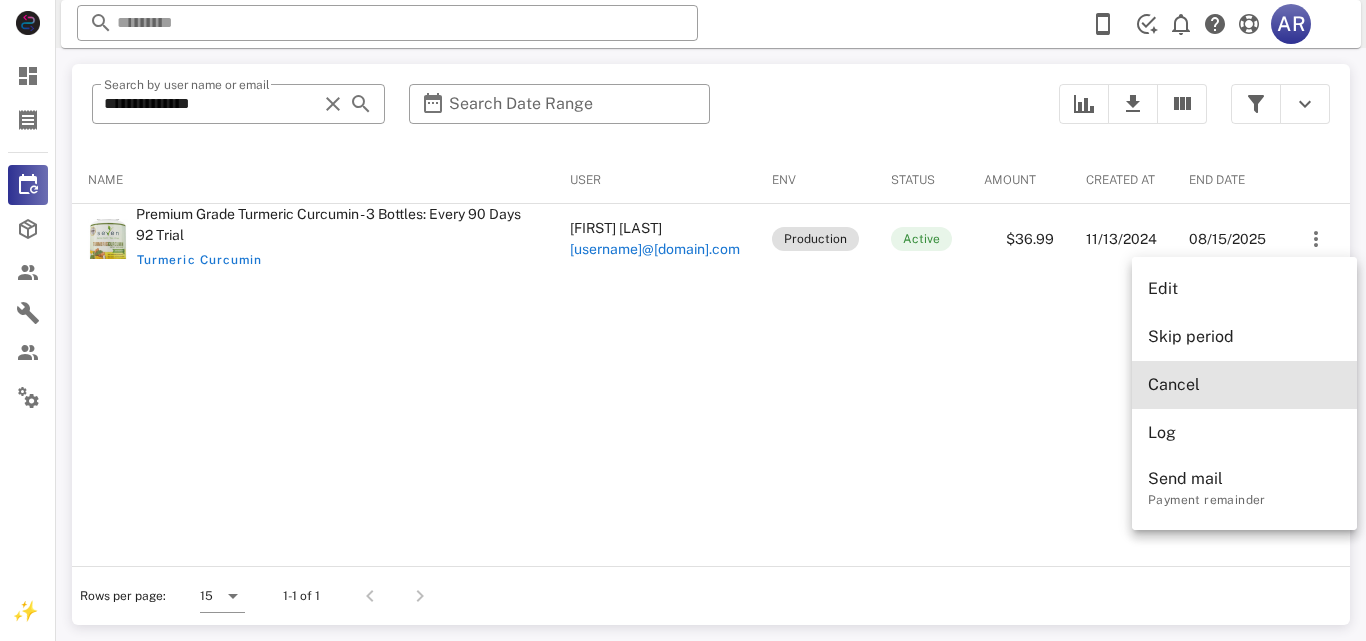 click on "Cancel" at bounding box center (1244, 384) 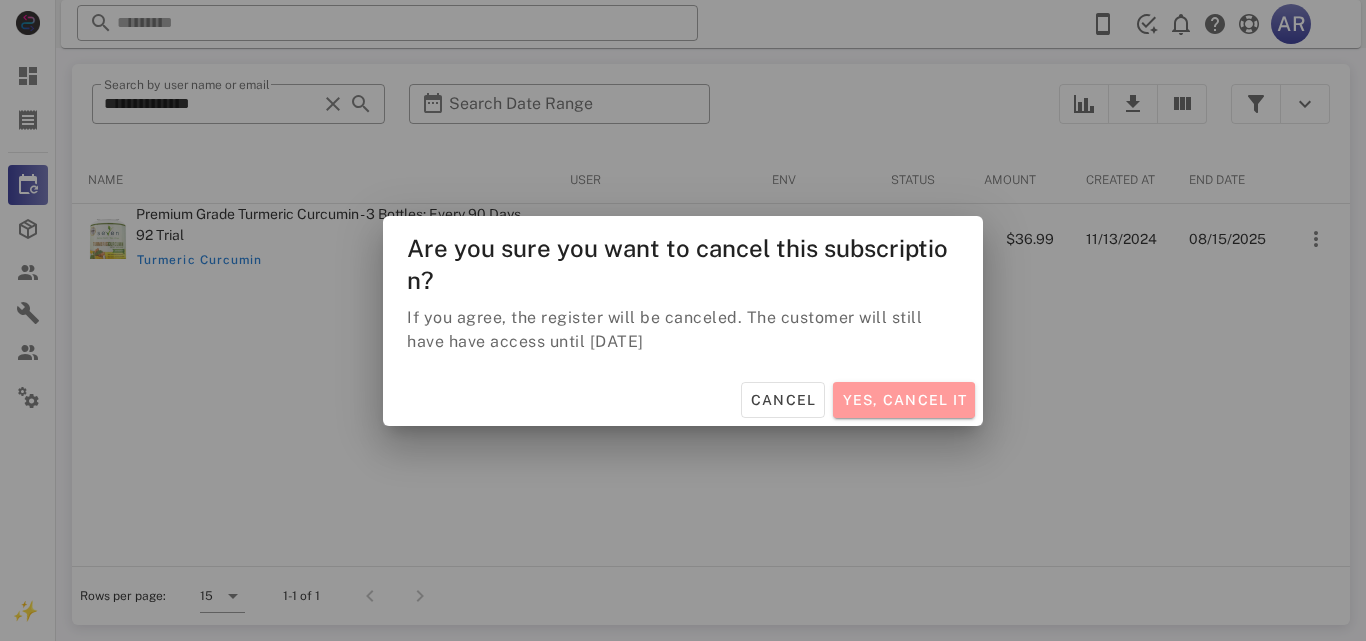 click on "Yes, cancel it" at bounding box center [904, 400] 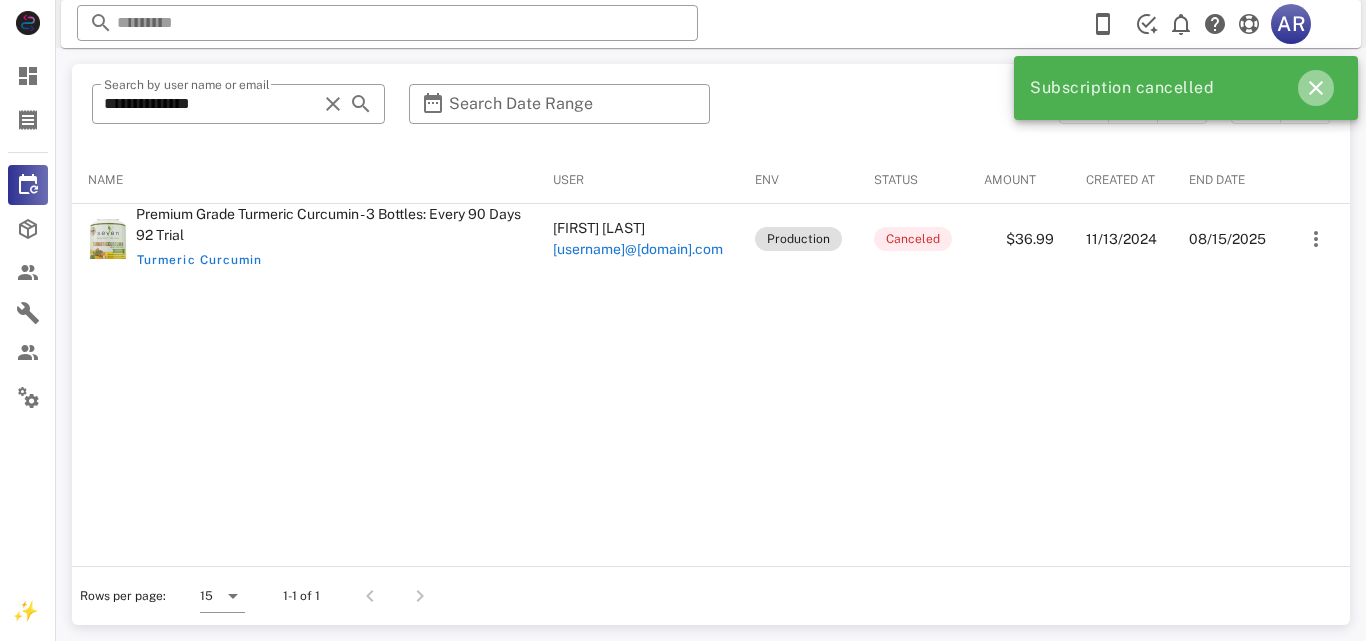 click at bounding box center [1316, 88] 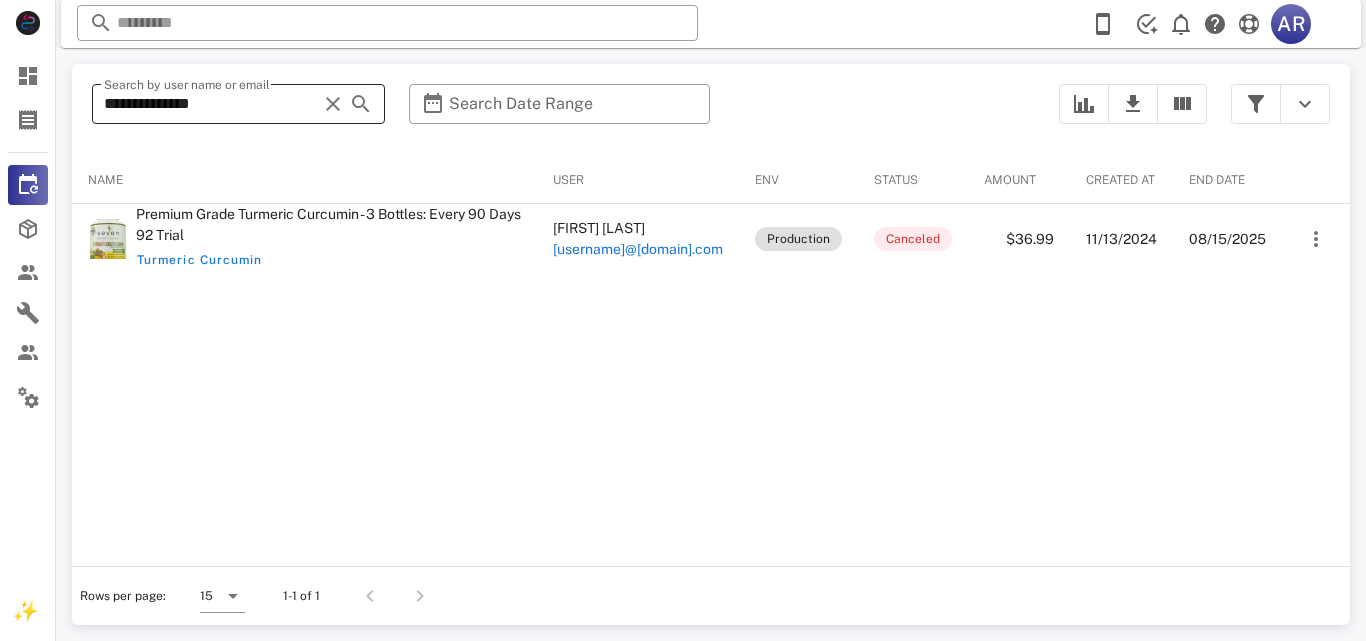 click at bounding box center (333, 104) 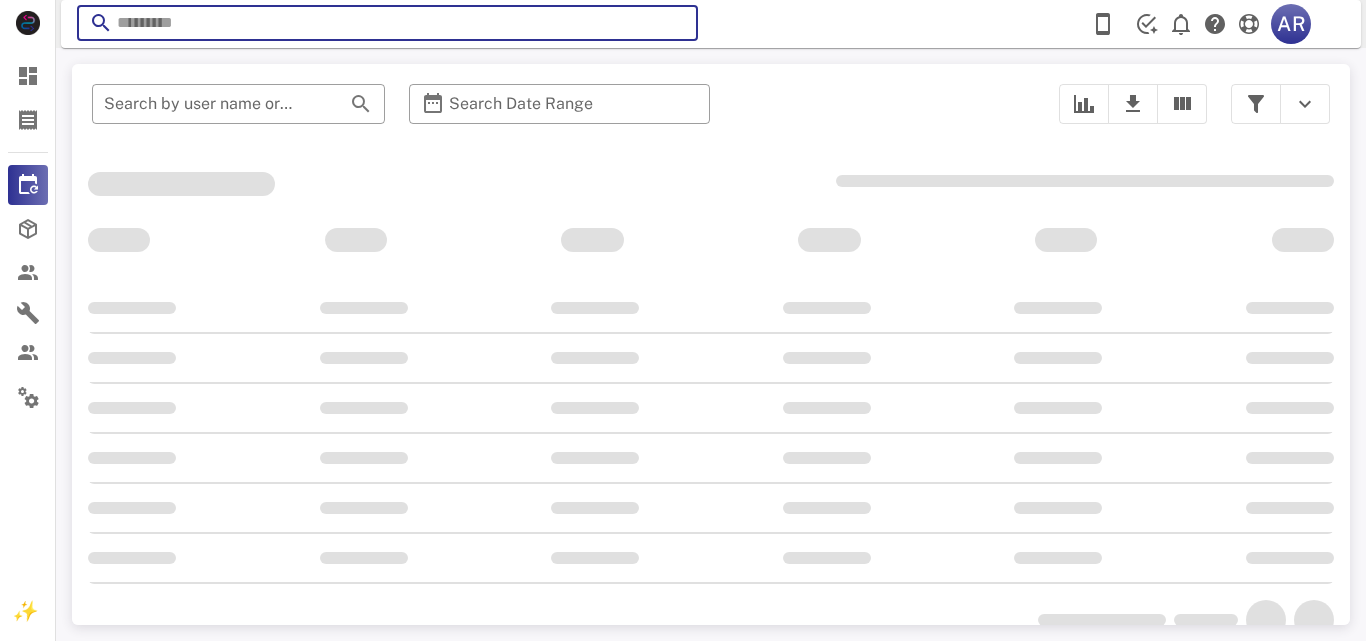 click at bounding box center (387, 23) 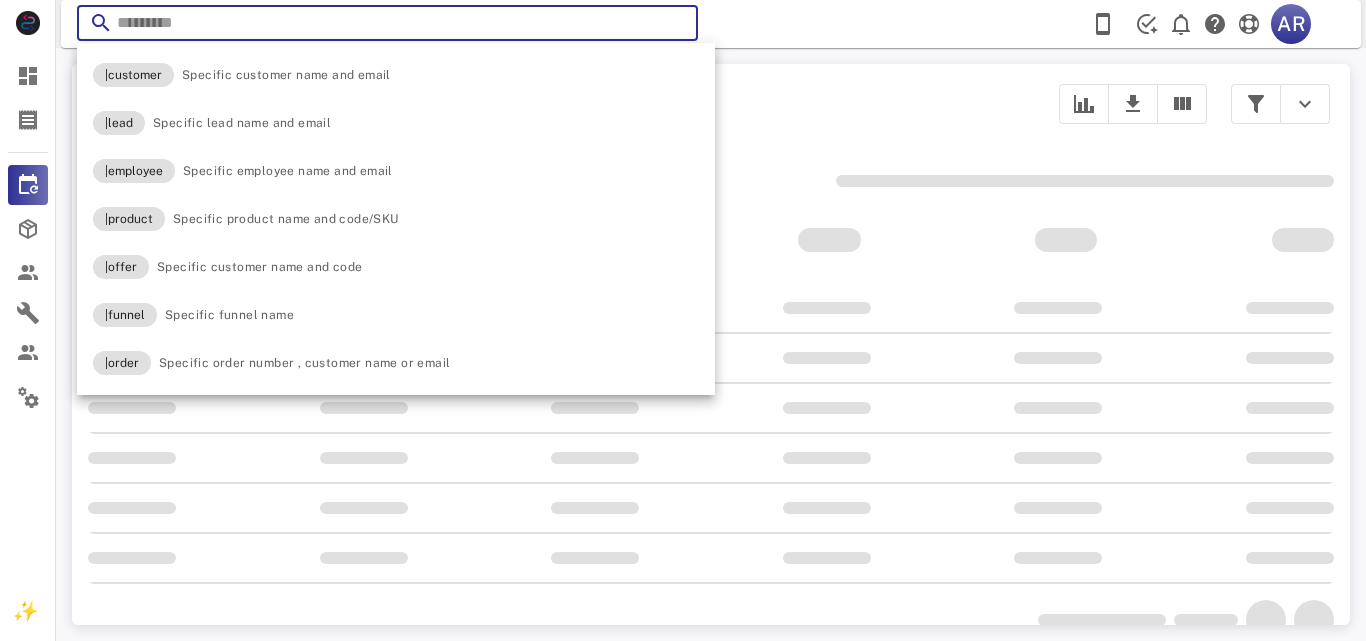 paste on "**********" 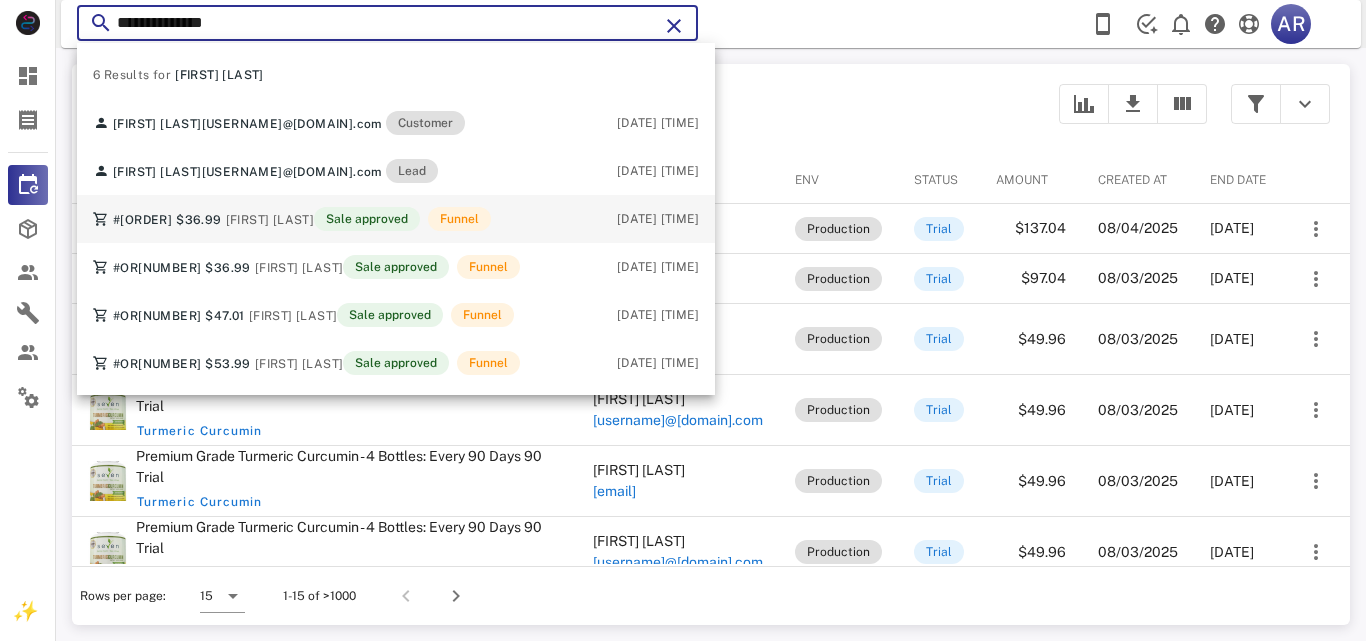 type on "**********" 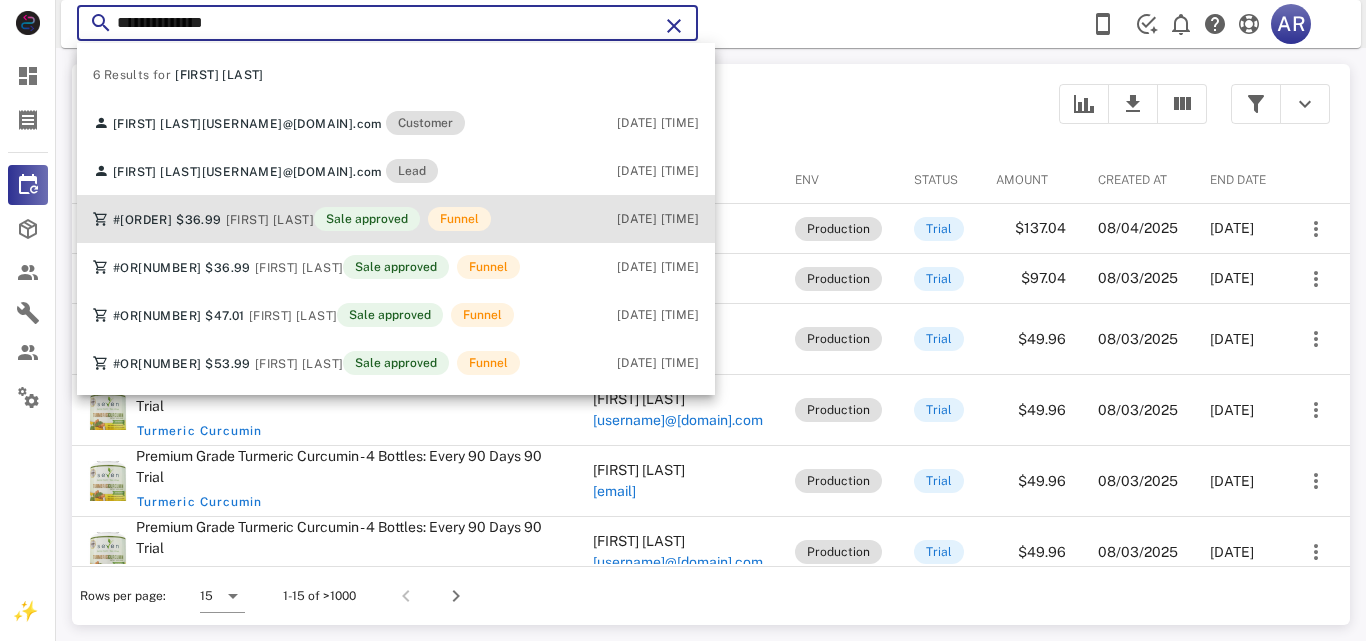 click on "[ORDER]  $[PRICE]  [FIRST] [LAST]  Sale approved   Funnel" at bounding box center (292, 219) 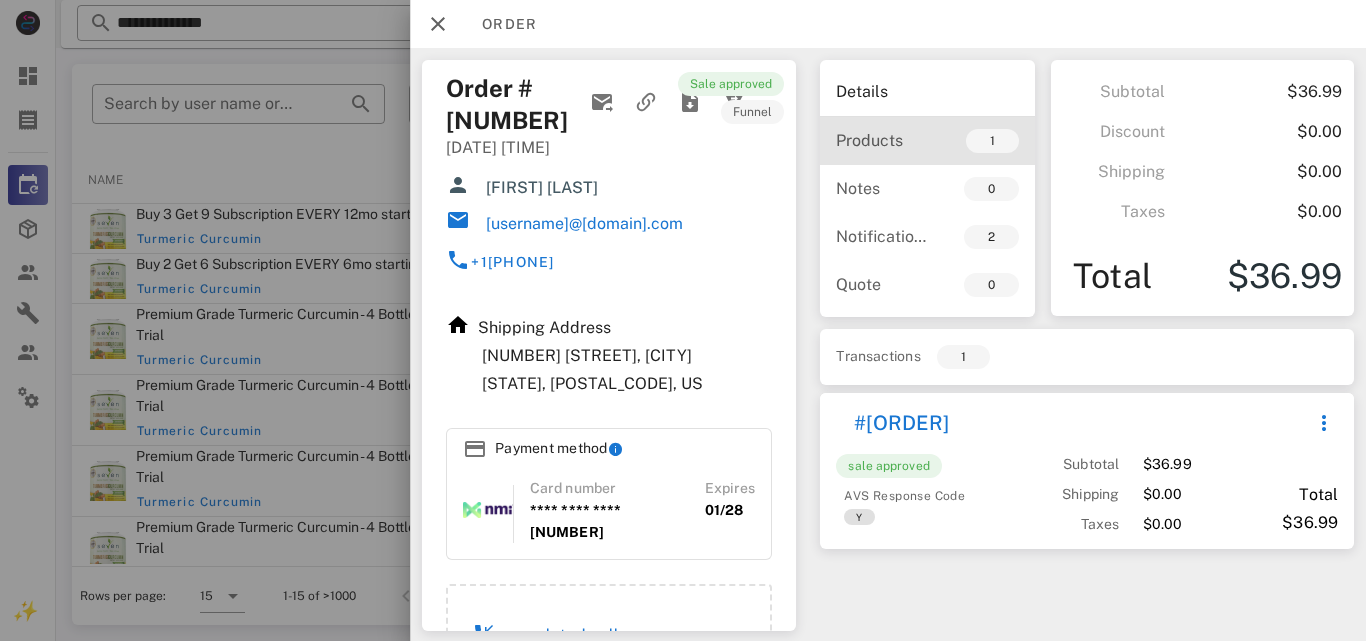 click on "Products" at bounding box center [881, 140] 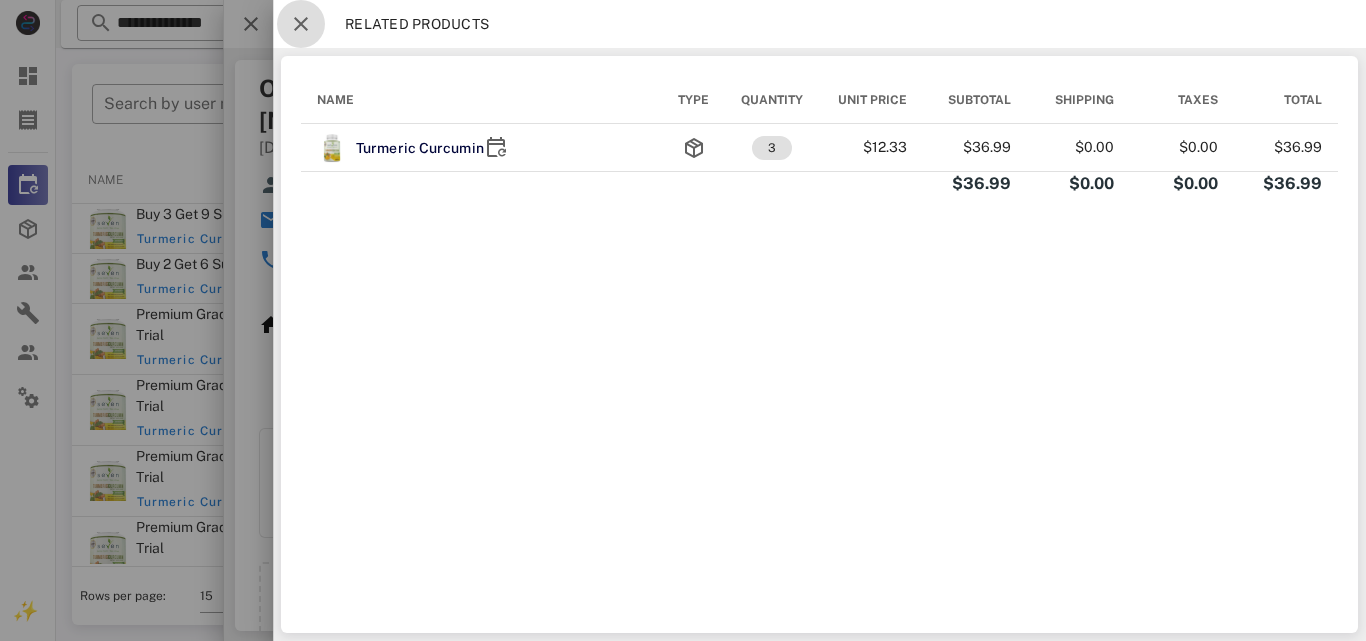 click at bounding box center [301, 24] 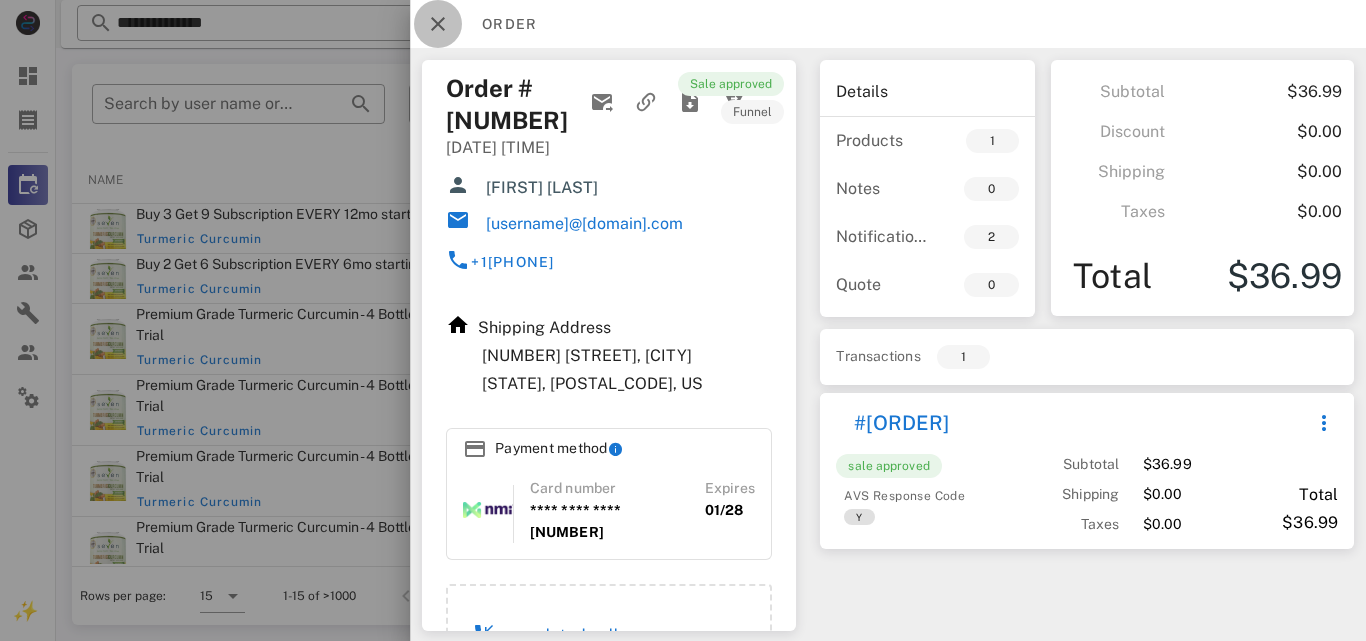 click at bounding box center [438, 24] 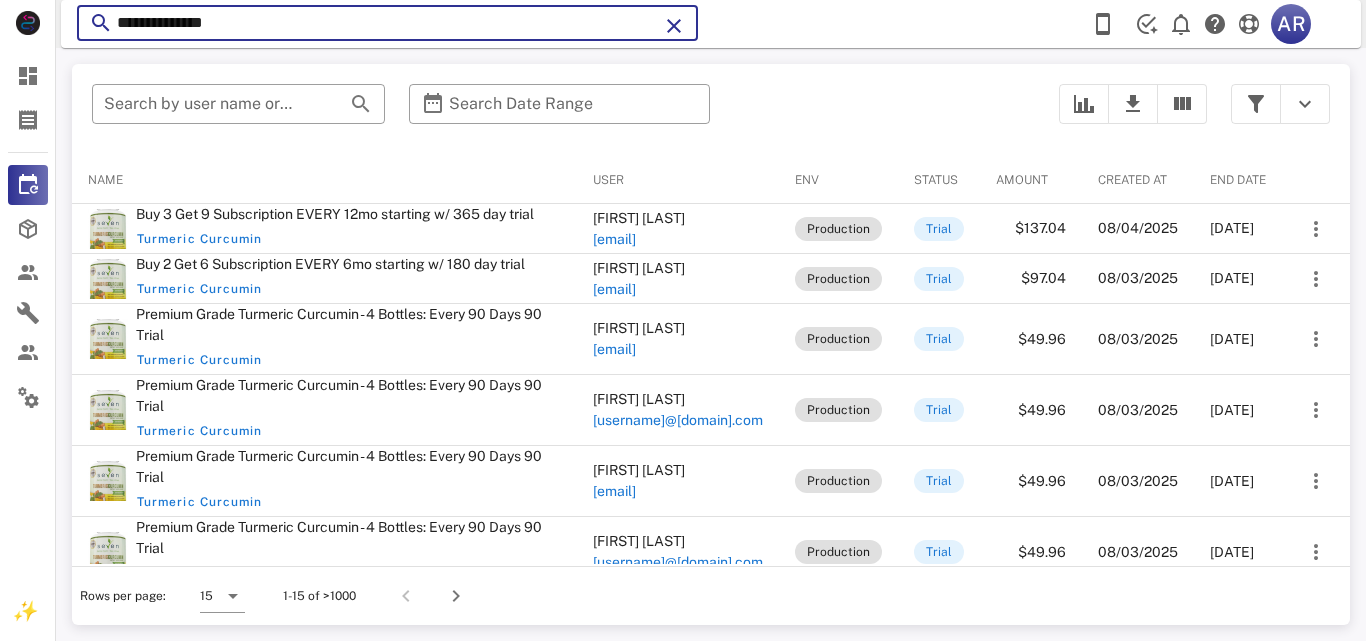 click on "**********" at bounding box center (387, 23) 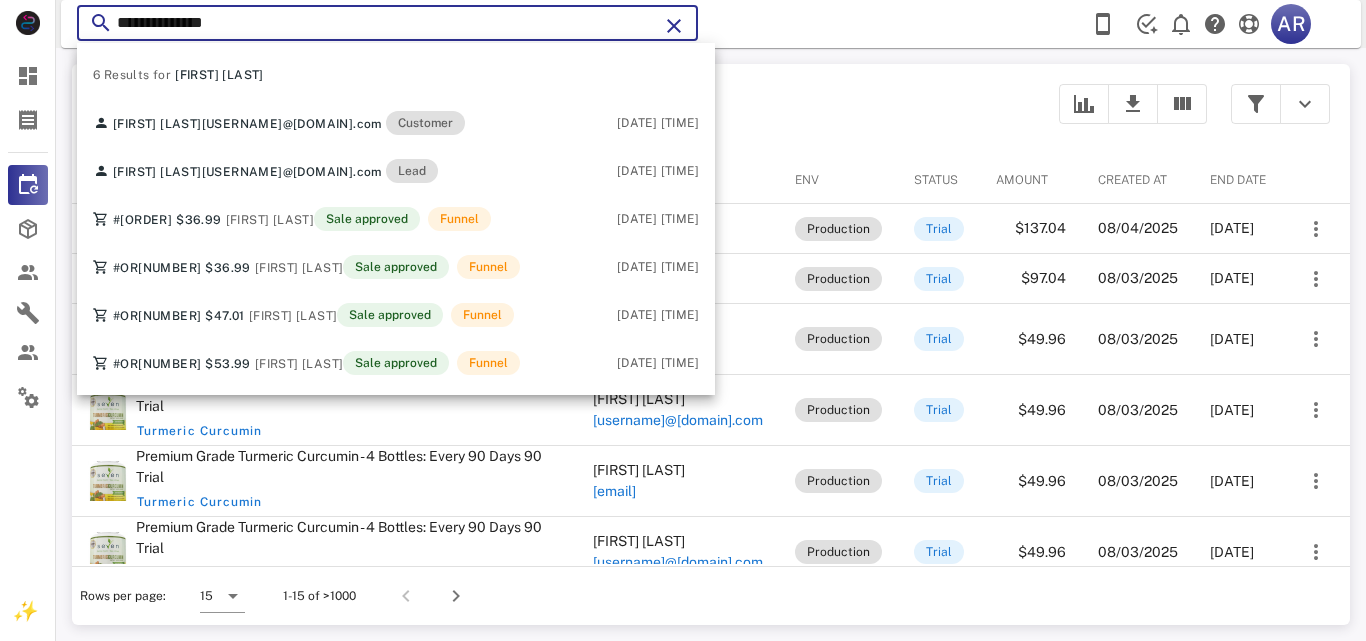 click at bounding box center (674, 26) 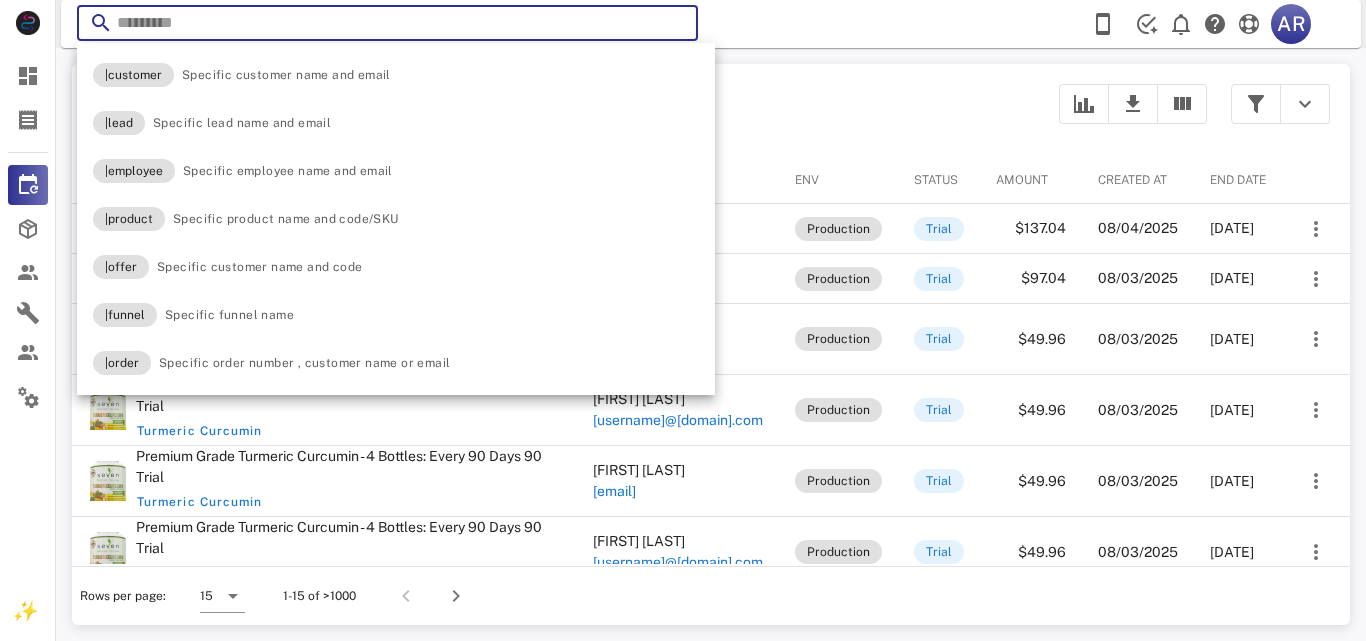 click on "​ Search by user name or email ​ Search Date Range Name User Env Status Amount Created at End date Buy [NUMBER] Get [NUMBER] Subscription EVERY [NUMBER]mo starting w/ [NUMBER] day trial [PRODUCT] [FIRST] [LAST]  [EMAIL]  Production  Trial  $[PRICE]  [DATE]   [DATE]  Buy [NUMBER] Get [NUMBER] Subscription EVERY [NUMBER]mo starting w/ [NUMBER] day trial [PRODUCT] [FIRST] [LAST]  [EMAIL]  Production  Trial  $[PRICE]  [DATE]   [DATE]  [PRODUCT] - [NUMBER] Bottles: Every [NUMBER] Days [NUMBER] Trial [PRODUCT] [FIRST] [LAST]  [EMAIL]  Production  Trial  $[PRICE]  [DATE]   [DATE]  [PRODUCT] - [NUMBER] Bottles: Every [NUMBER] Days [NUMBER] Trial [PRODUCT] [FIRST] [LAST]  [EMAIL]  Production  Trial  $[PRICE]  [DATE]   [DATE]  [PRODUCT] - [NUMBER] Bottles: Every [NUMBER] Days [NUMBER] Trial [PRODUCT] [FIRST] [LAST]  [EMAIL]  Production  Trial  $[PRICE]  [DATE]   [DATE]  [PRODUCT] [FIRST] [LAST]  [EMAIL]  [NUMBER]" at bounding box center [711, 344] 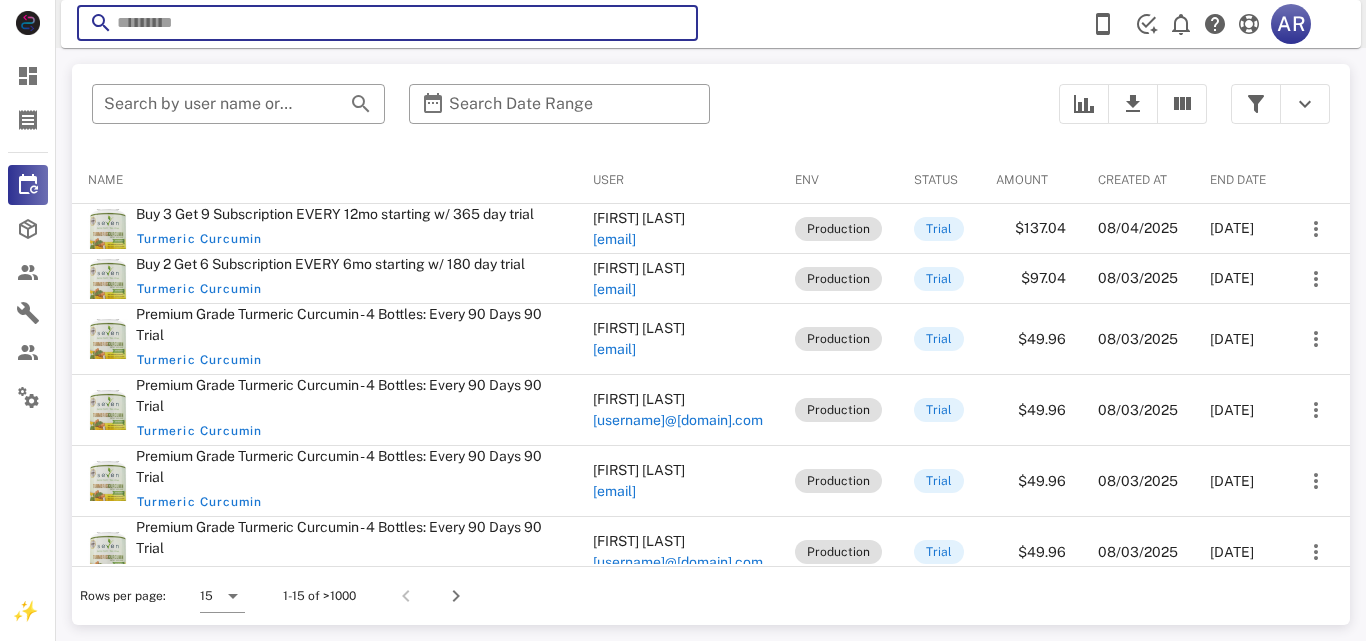 click at bounding box center (387, 23) 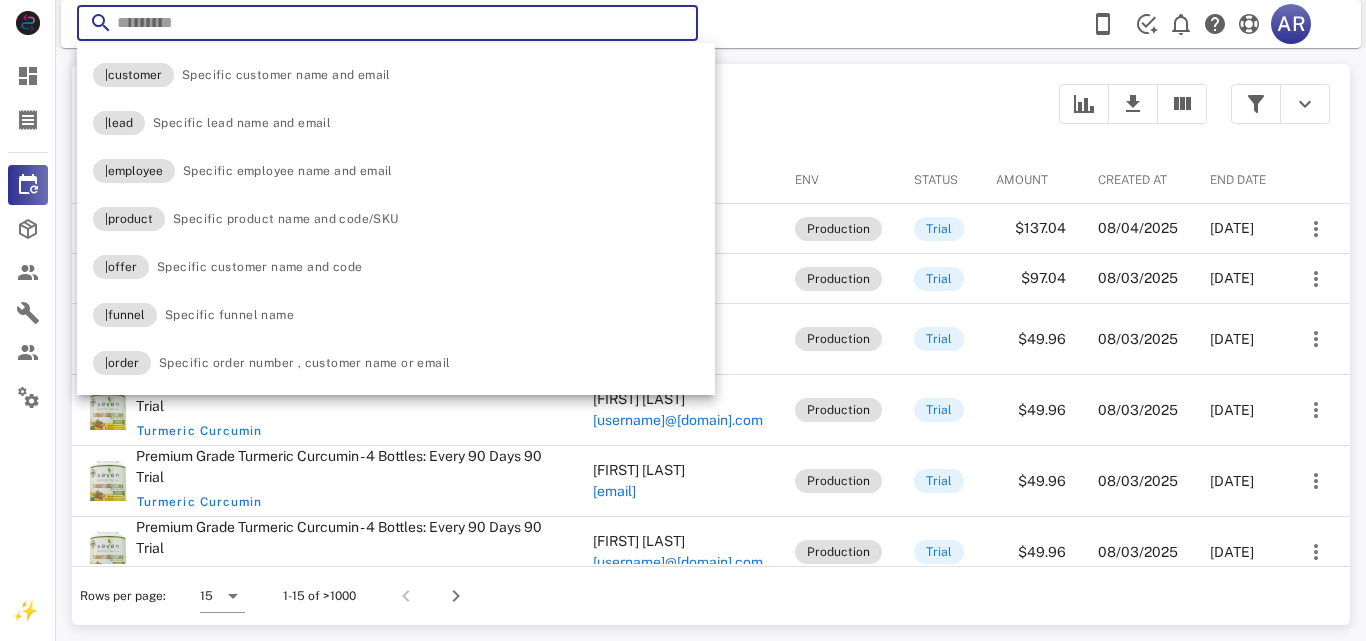 paste on "**********" 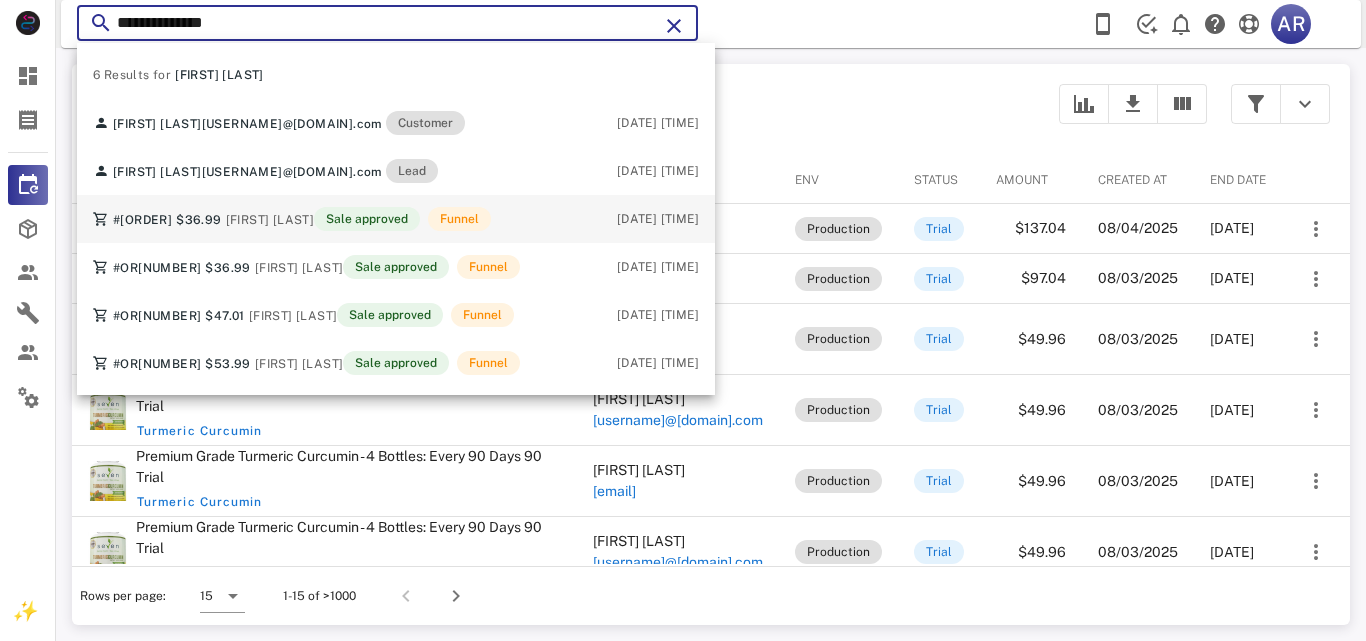 type on "**********" 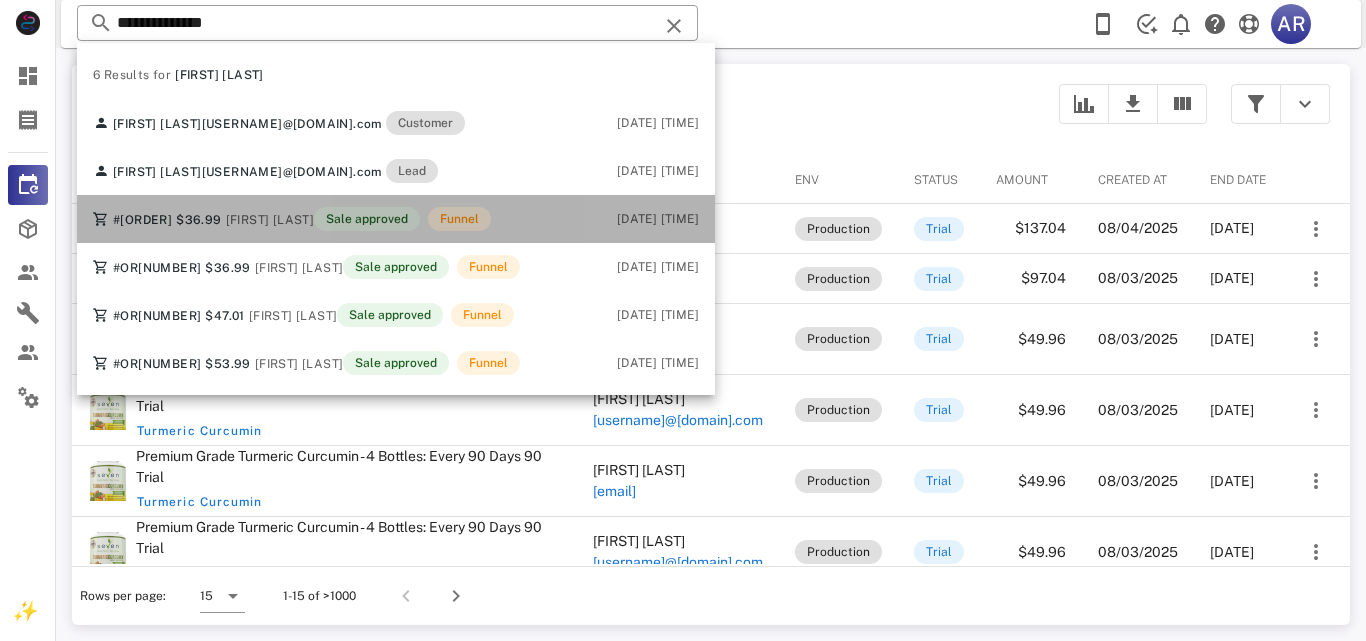 click on "[FIRST] [LAST]" at bounding box center (270, 220) 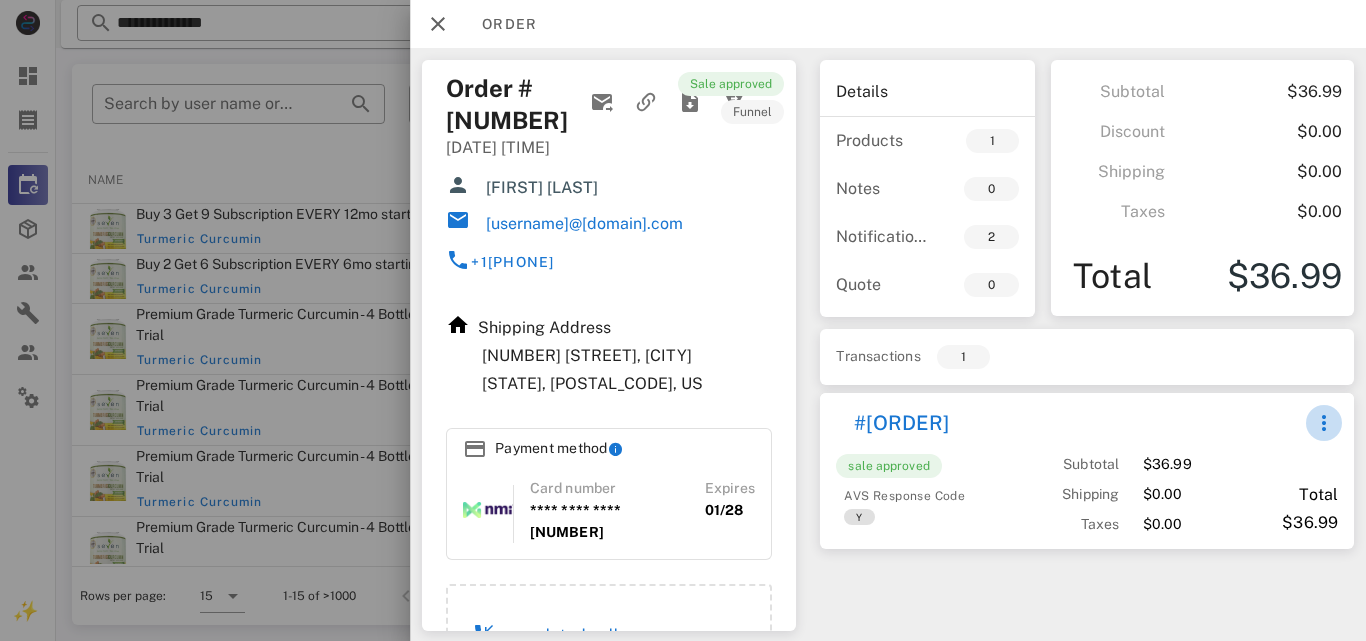 click at bounding box center (1323, 423) 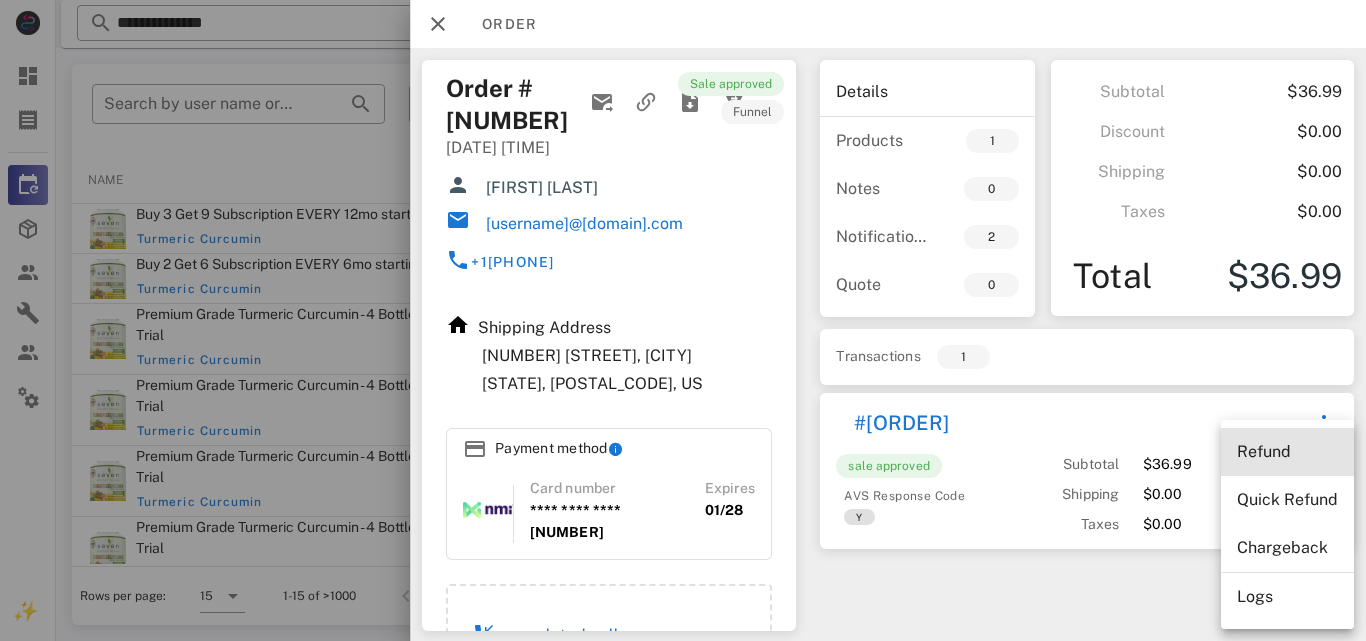 click on "Refund" at bounding box center [1287, 451] 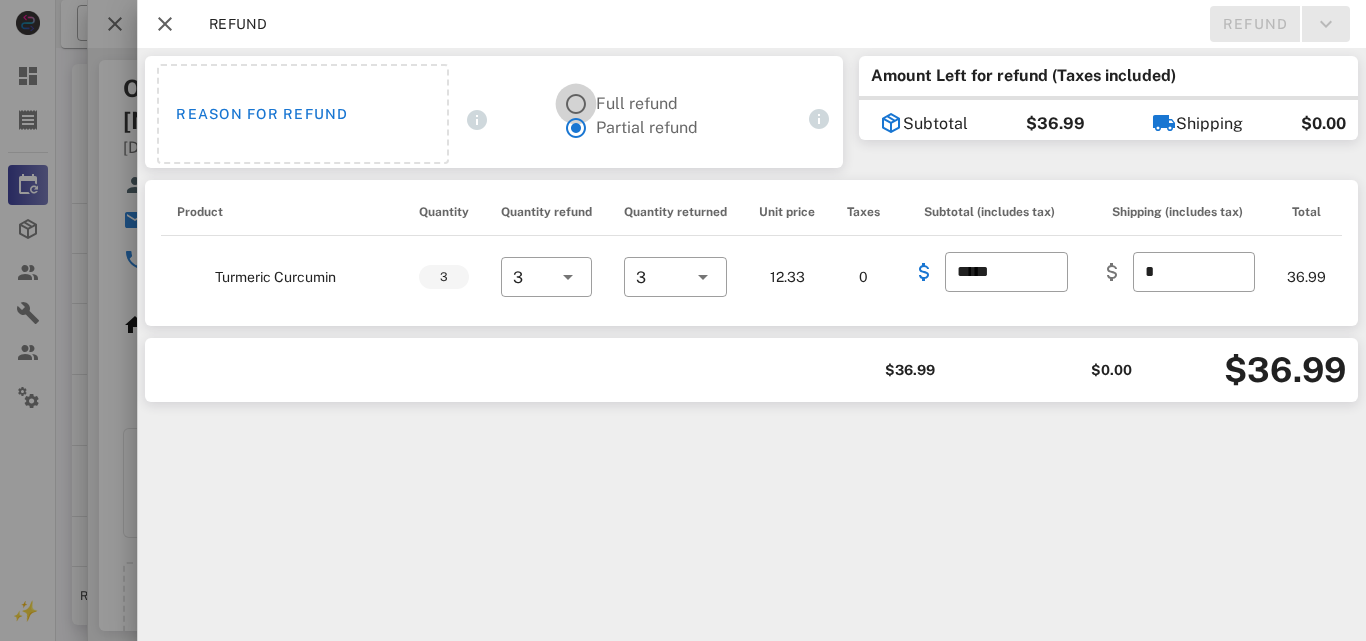 click at bounding box center [576, 104] 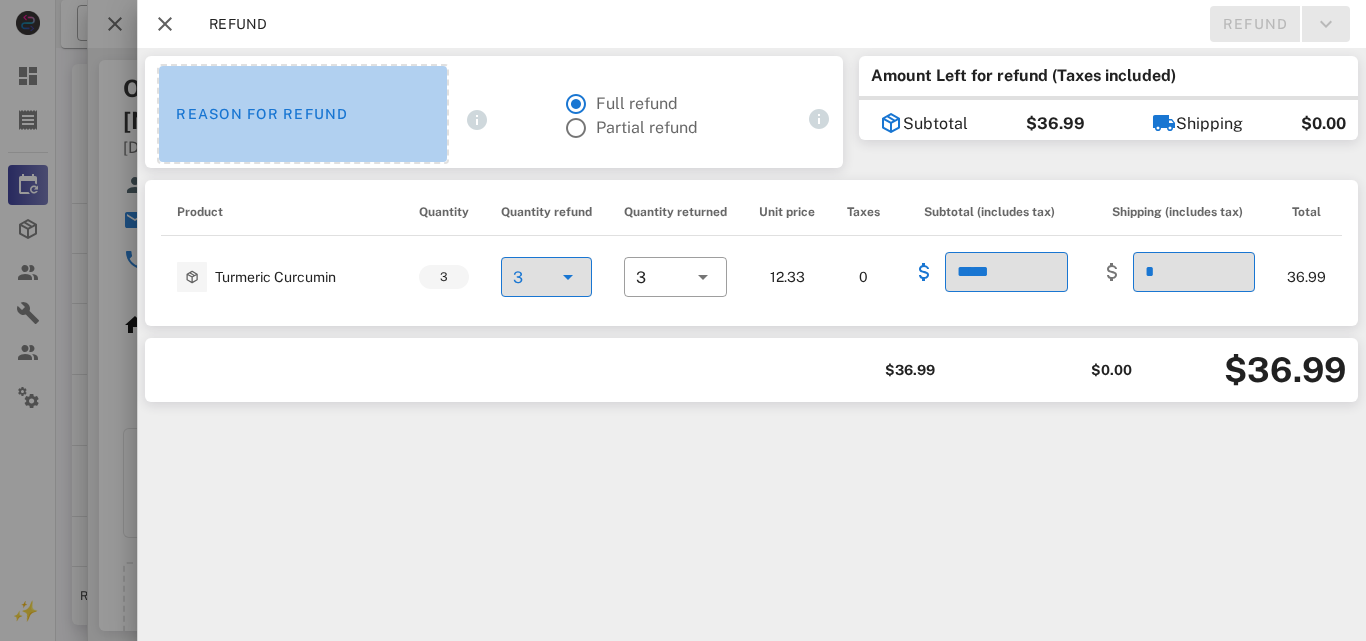 click on "Reason for refund" at bounding box center (303, 114) 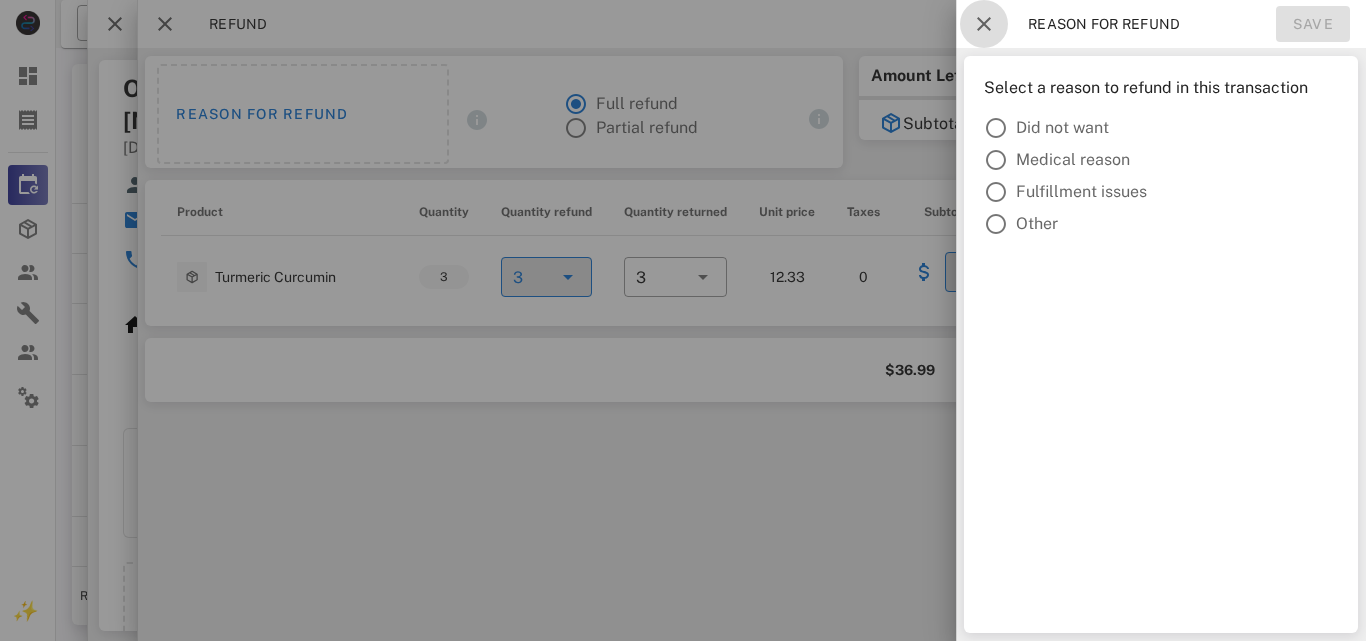 click at bounding box center [984, 24] 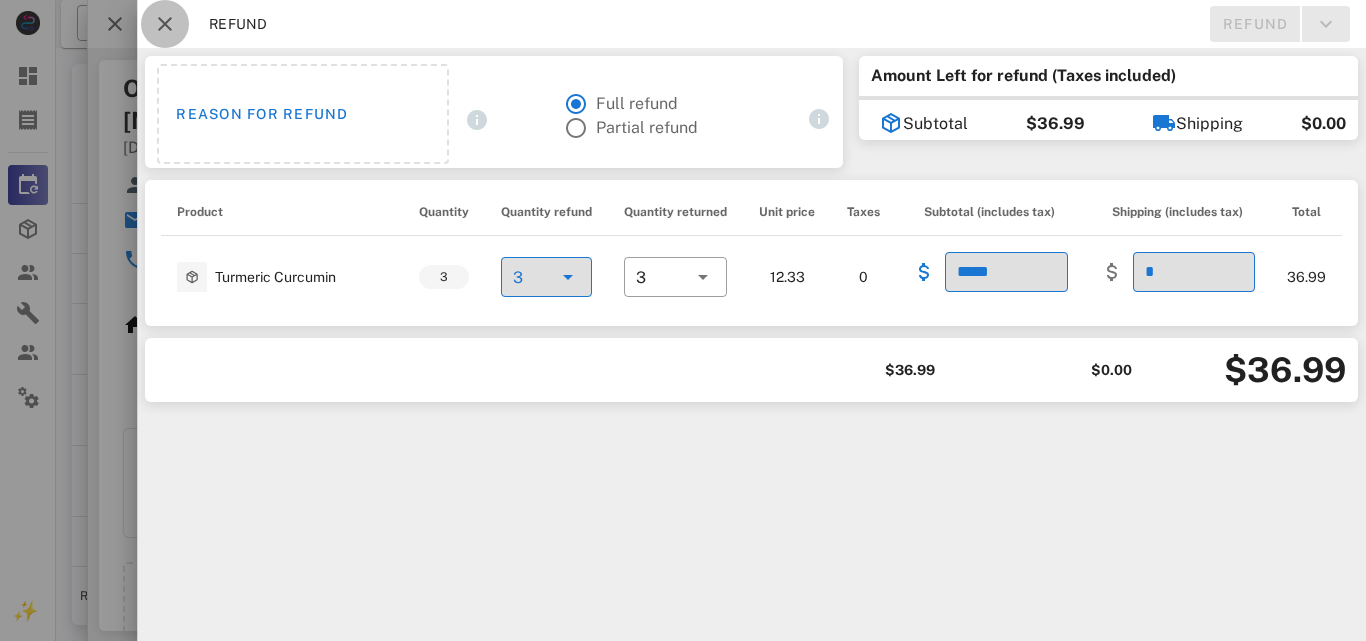 click at bounding box center (165, 24) 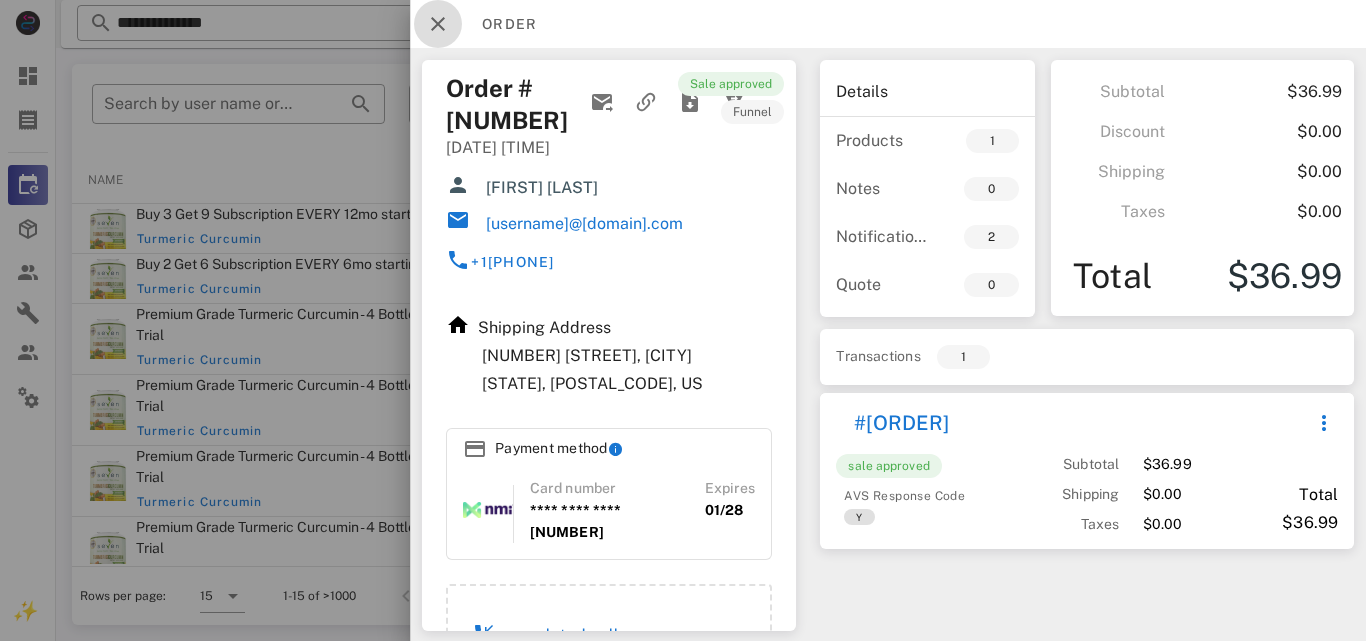 click at bounding box center [438, 24] 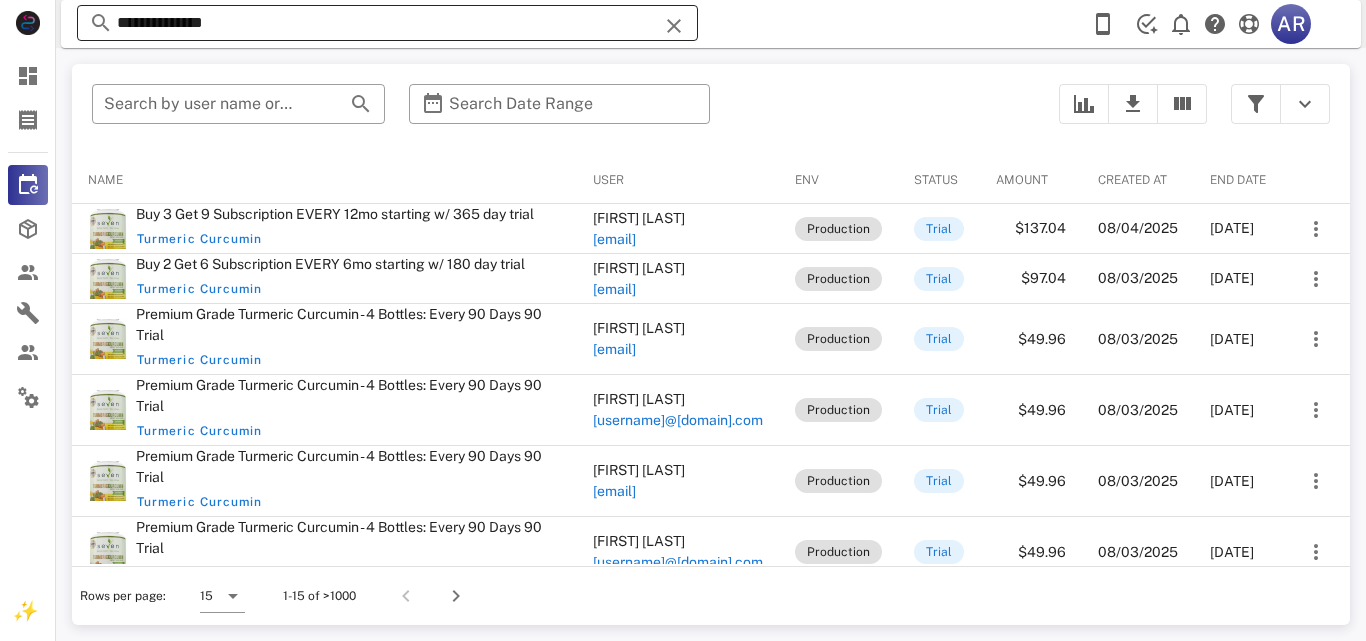 click at bounding box center [674, 26] 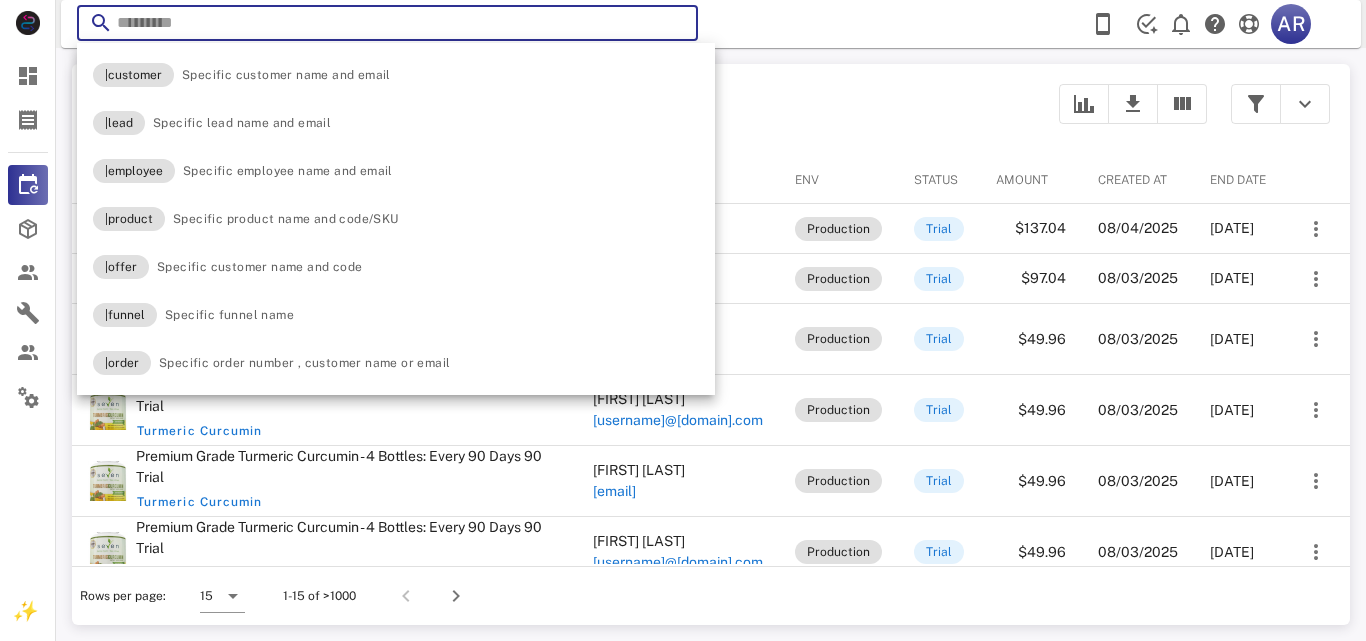 click on "​ Search by user name or email ​ Search Date Range Name User Env Status Amount Created at End date Buy [NUMBER] Get [NUMBER] Subscription EVERY [NUMBER]mo starting w/ [NUMBER] day trial [PRODUCT] [FIRST] [LAST]  [EMAIL]  Production  Trial  $[PRICE]  [DATE]   [DATE]  Buy [NUMBER] Get [NUMBER] Subscription EVERY [NUMBER]mo starting w/ [NUMBER] day trial [PRODUCT] [FIRST] [LAST]  [EMAIL]  Production  Trial  $[PRICE]  [DATE]   [DATE]  [PRODUCT] - [NUMBER] Bottles: Every [NUMBER] Days [NUMBER] Trial [PRODUCT] [FIRST] [LAST]  [EMAIL]  Production  Trial  $[PRICE]  [DATE]   [DATE]  [PRODUCT] - [NUMBER] Bottles: Every [NUMBER] Days [NUMBER] Trial [PRODUCT] [FIRST] [LAST]  [EMAIL]  Production  Trial  $[PRICE]  [DATE]   [DATE]  [PRODUCT] - [NUMBER] Bottles: Every [NUMBER] Days [NUMBER] Trial [PRODUCT] [FIRST] [LAST]  [EMAIL]  Production  Trial  $[PRICE]  [DATE]   [DATE]  [PRODUCT] [FIRST] [LAST]  [EMAIL]  [NUMBER]" at bounding box center [711, 344] 